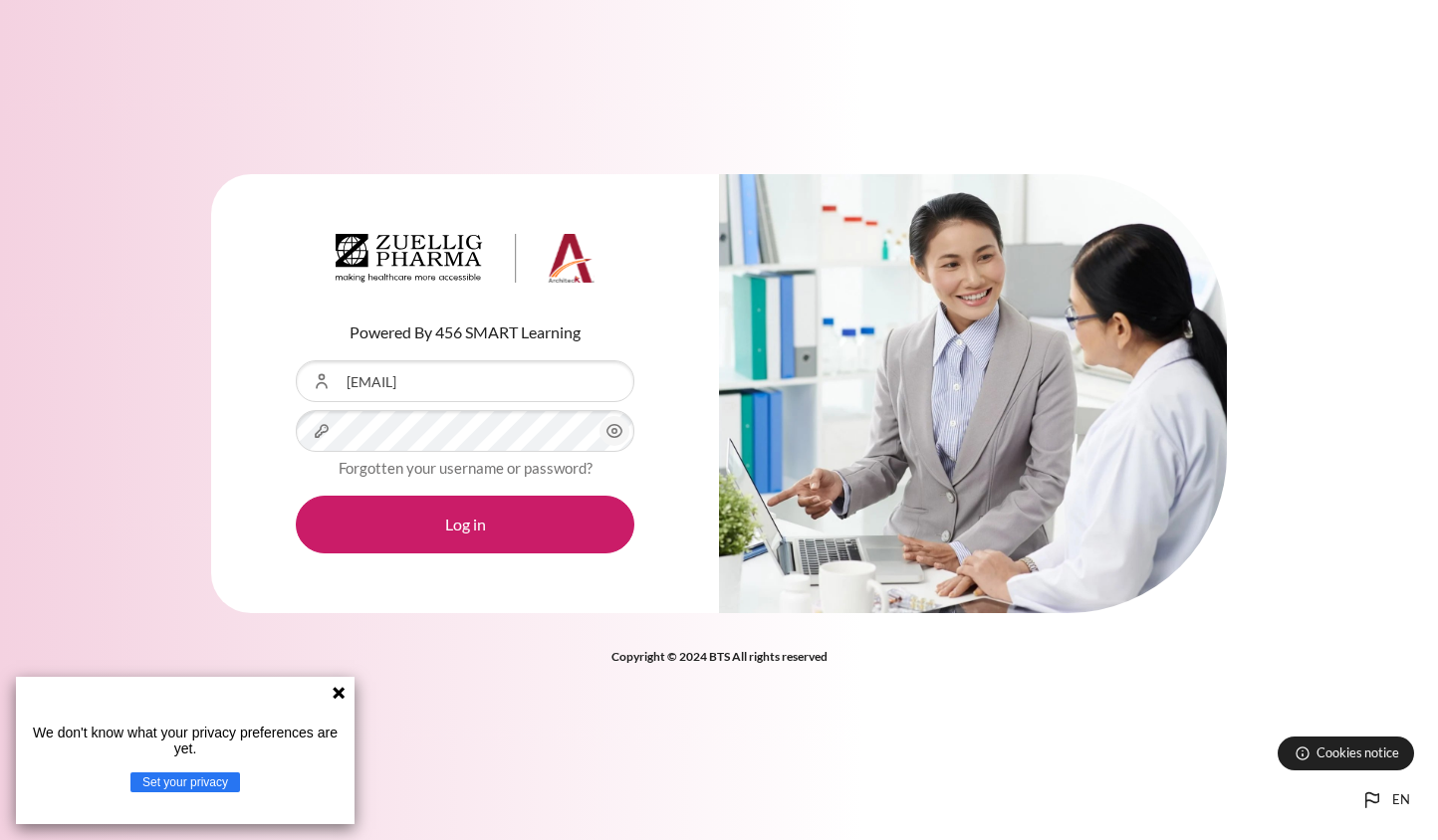 scroll, scrollTop: 0, scrollLeft: 0, axis: both 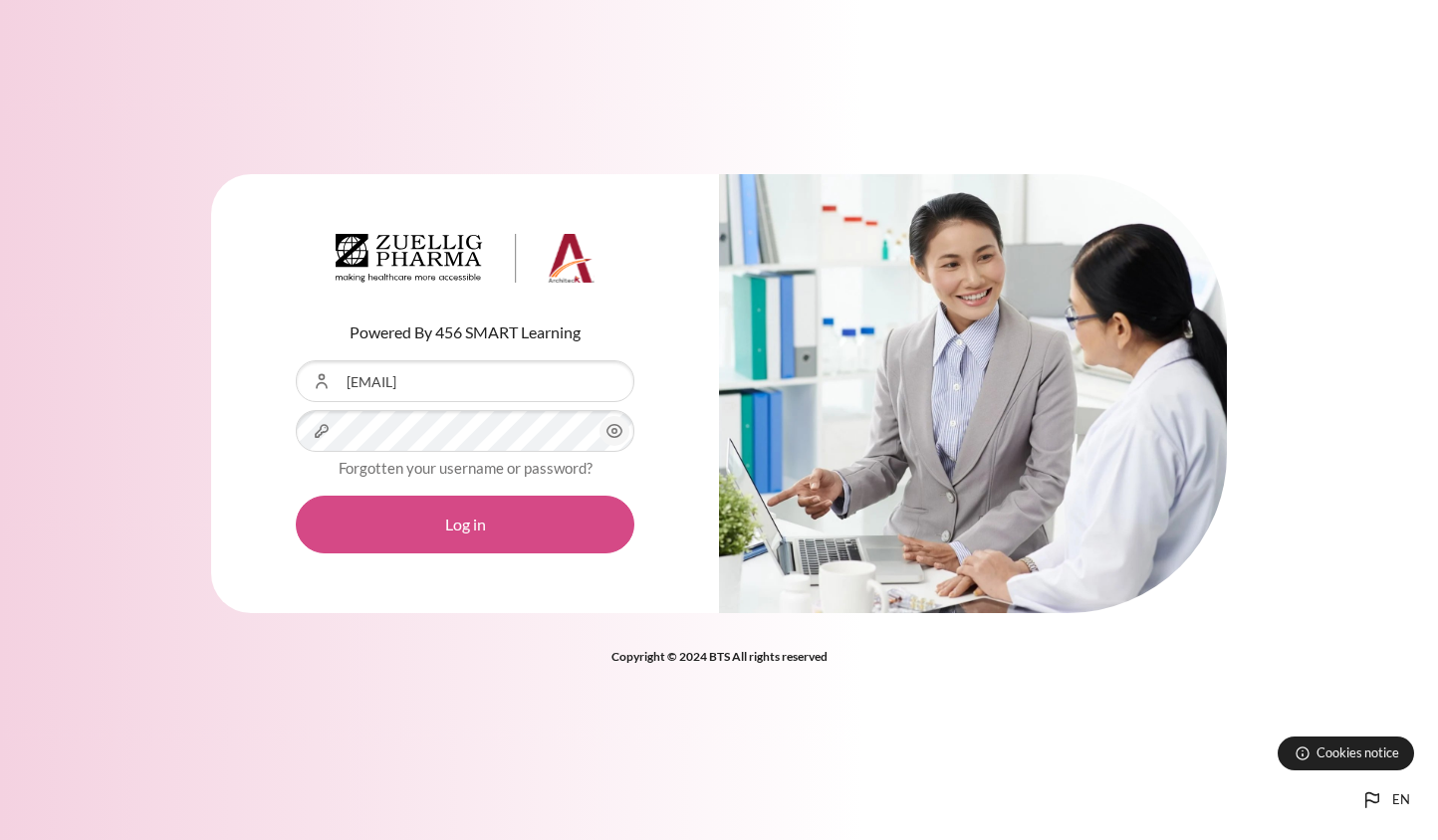 click on "Log in" at bounding box center [465, 525] 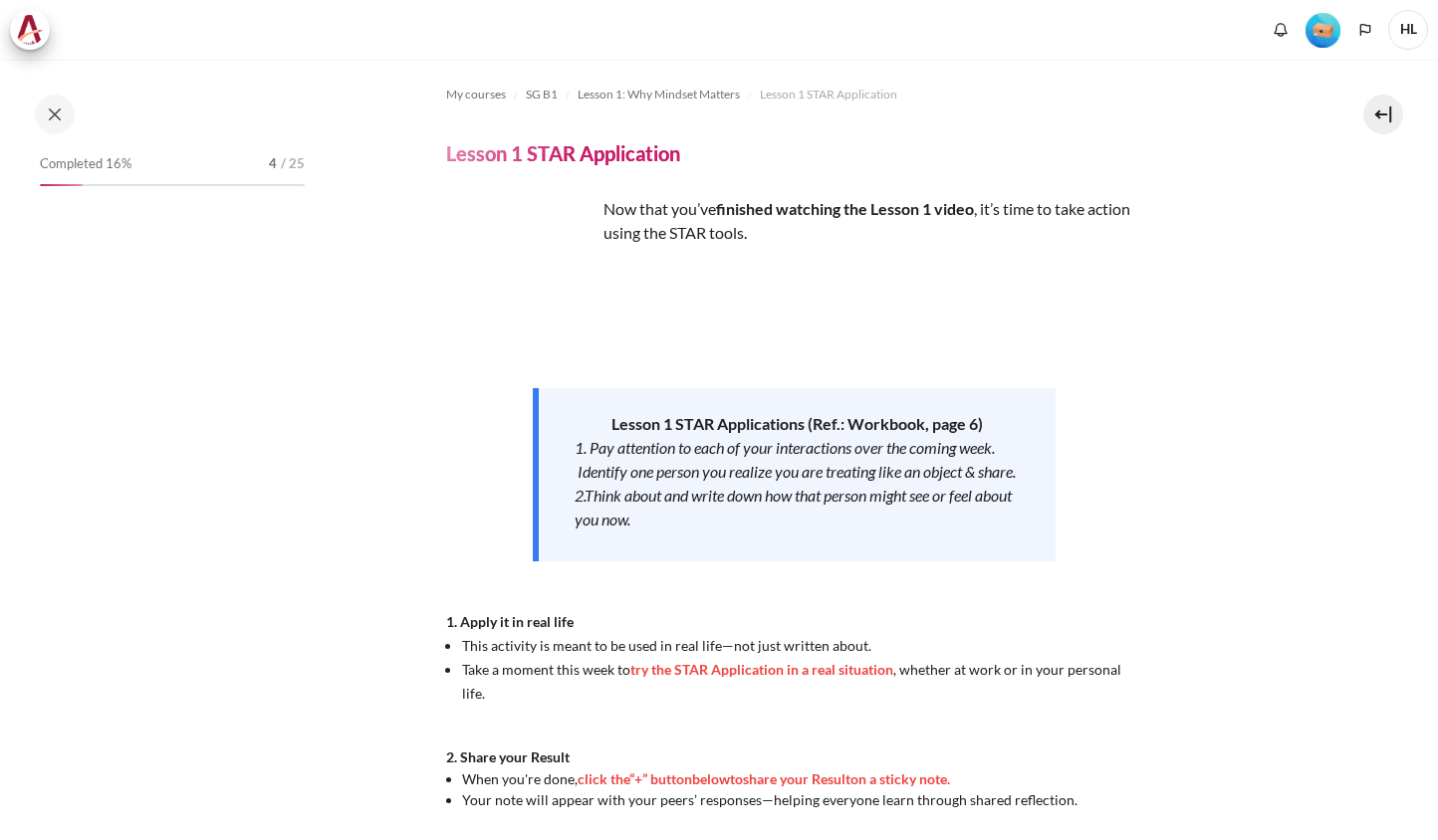 scroll, scrollTop: 0, scrollLeft: 0, axis: both 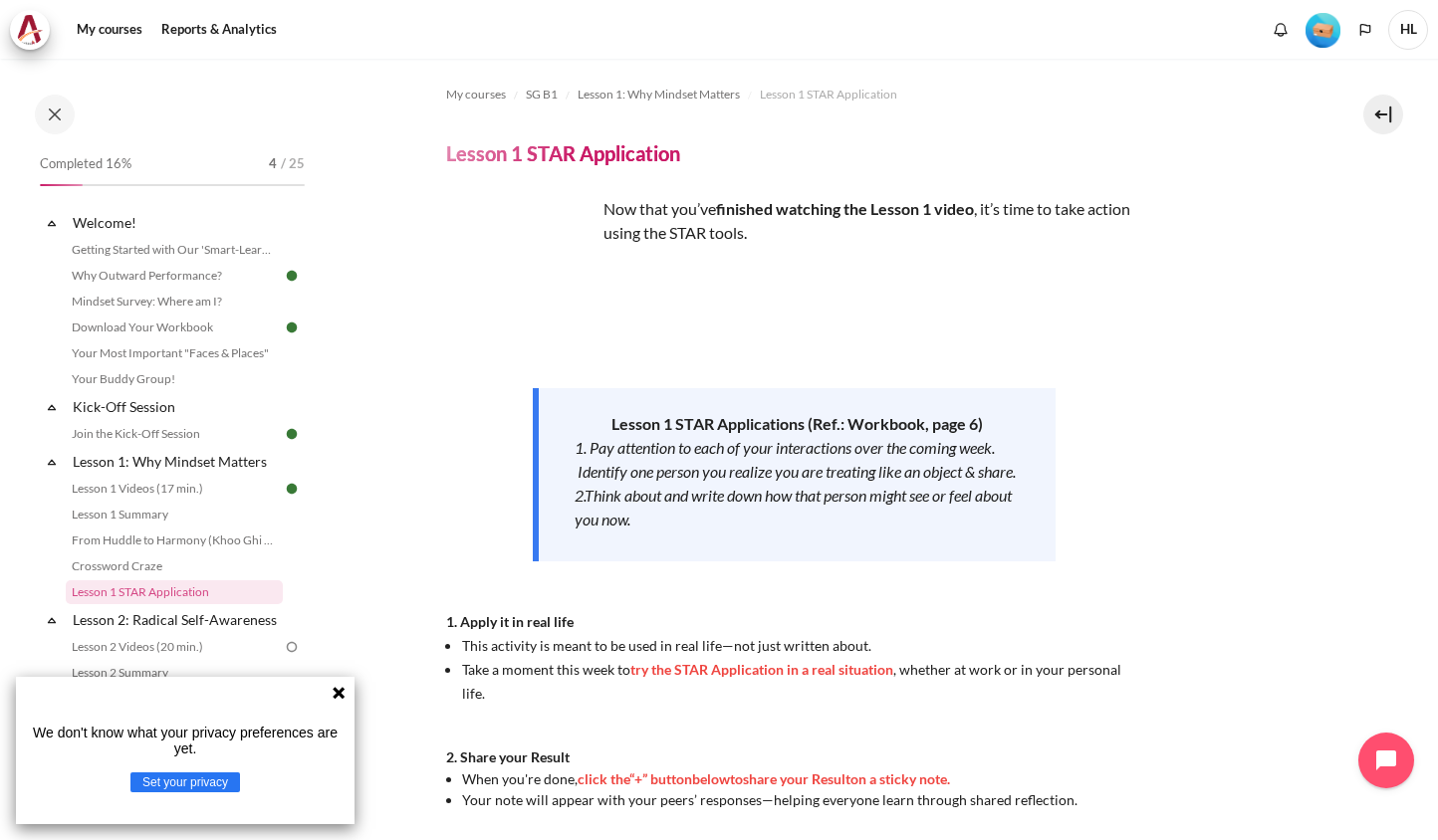 click 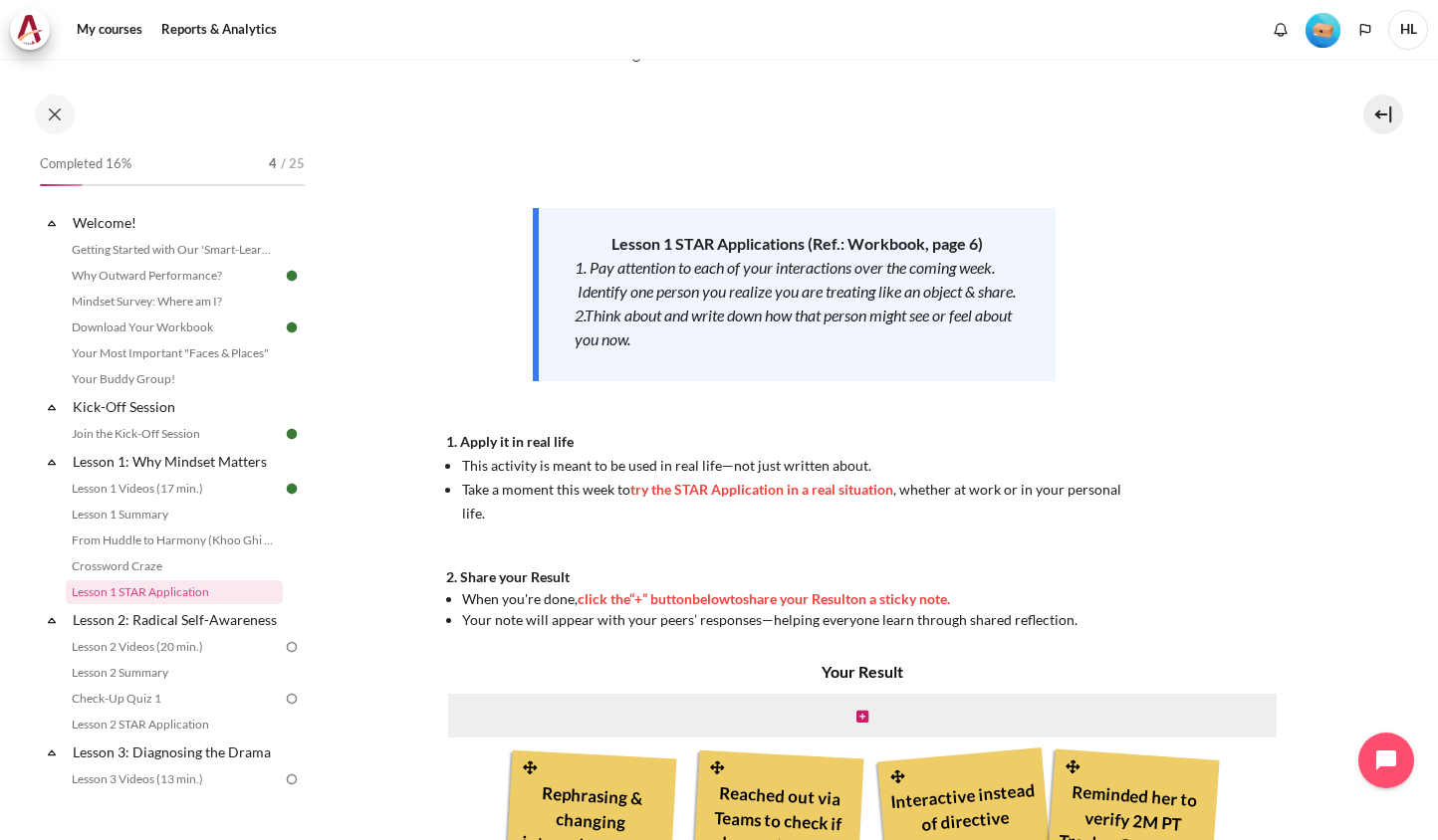 scroll, scrollTop: 100, scrollLeft: 0, axis: vertical 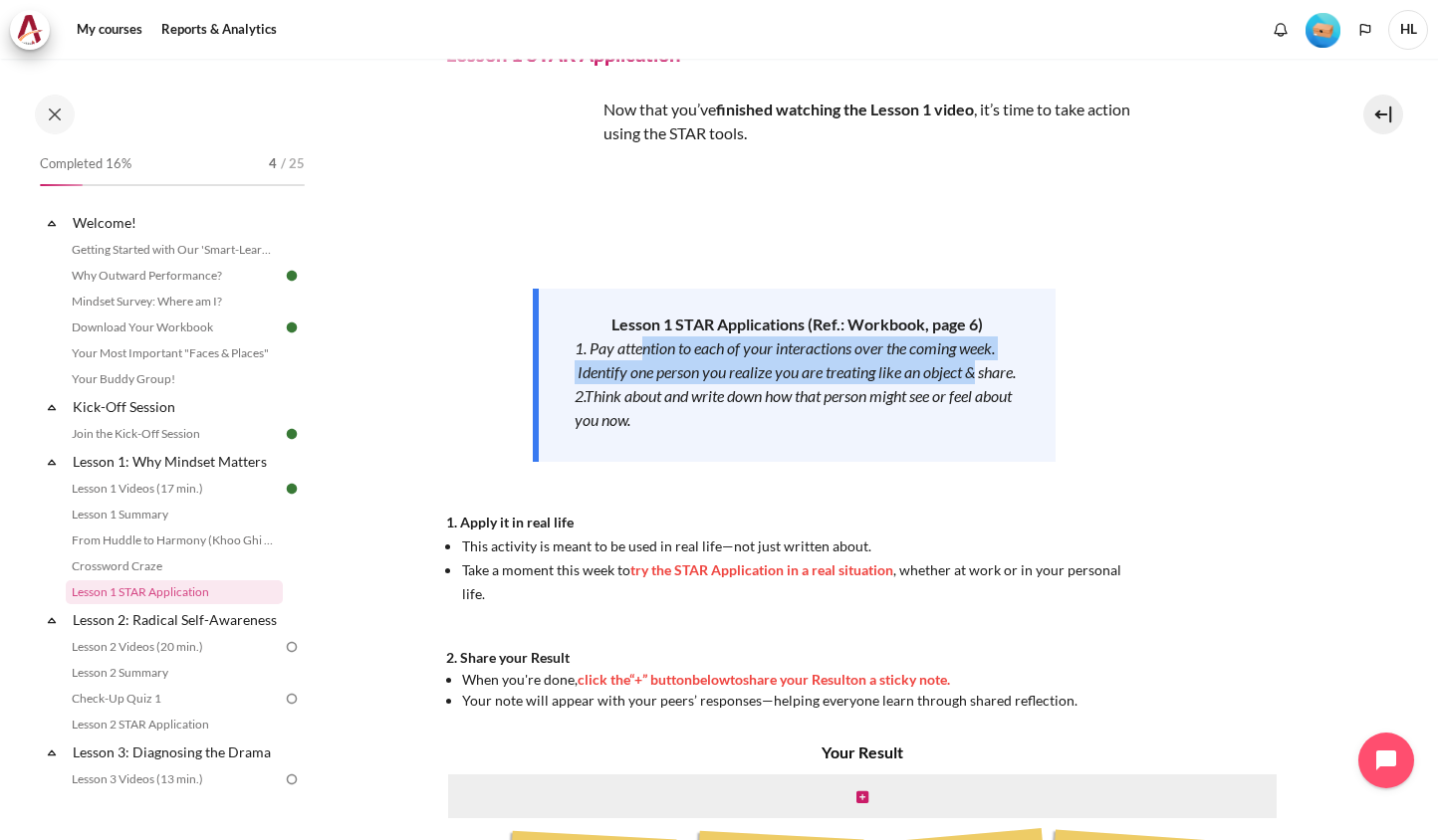 drag, startPoint x: 677, startPoint y: 350, endPoint x: 996, endPoint y: 380, distance: 320.40755 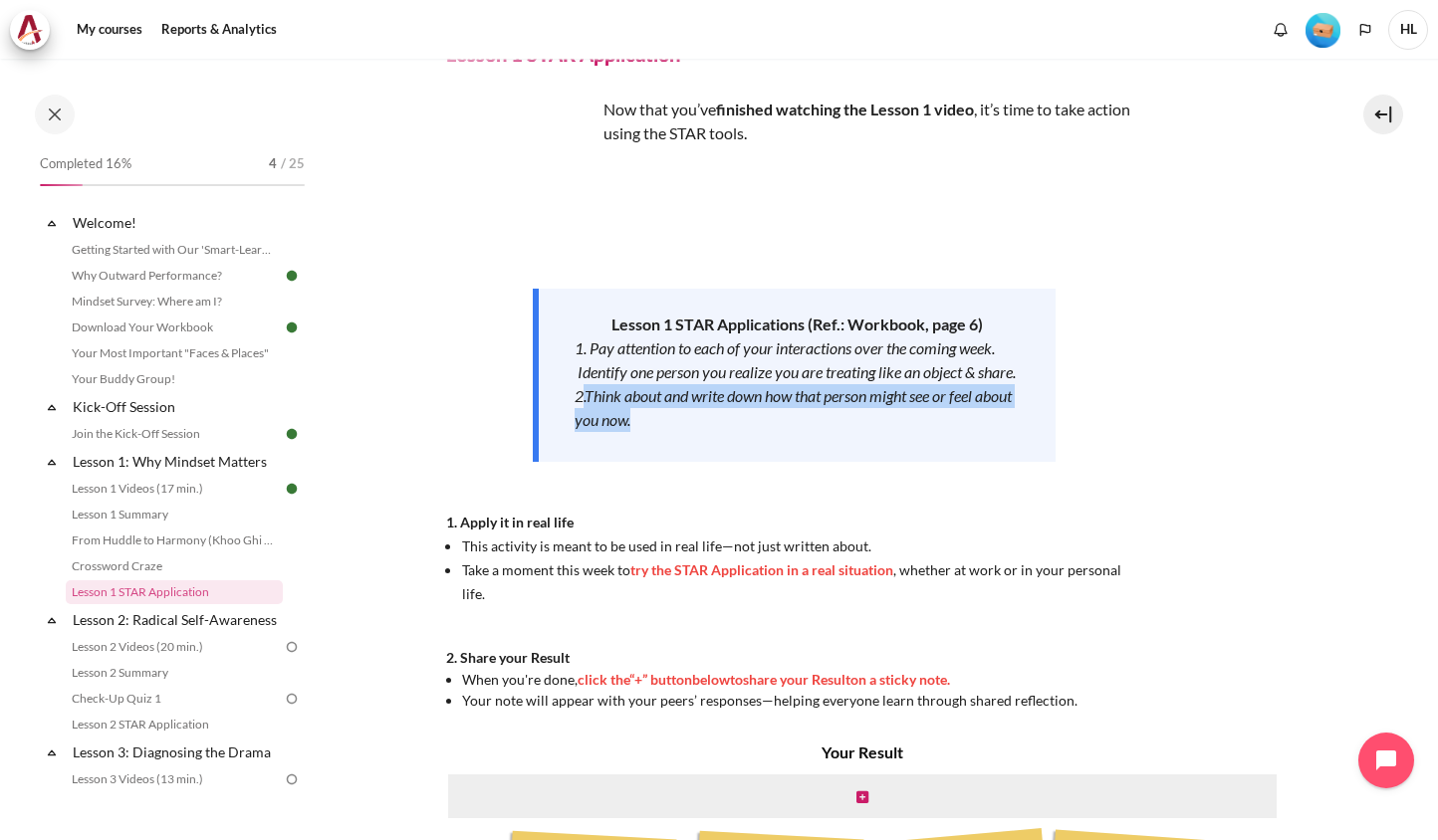 drag, startPoint x: 585, startPoint y: 423, endPoint x: 676, endPoint y: 448, distance: 94.37161 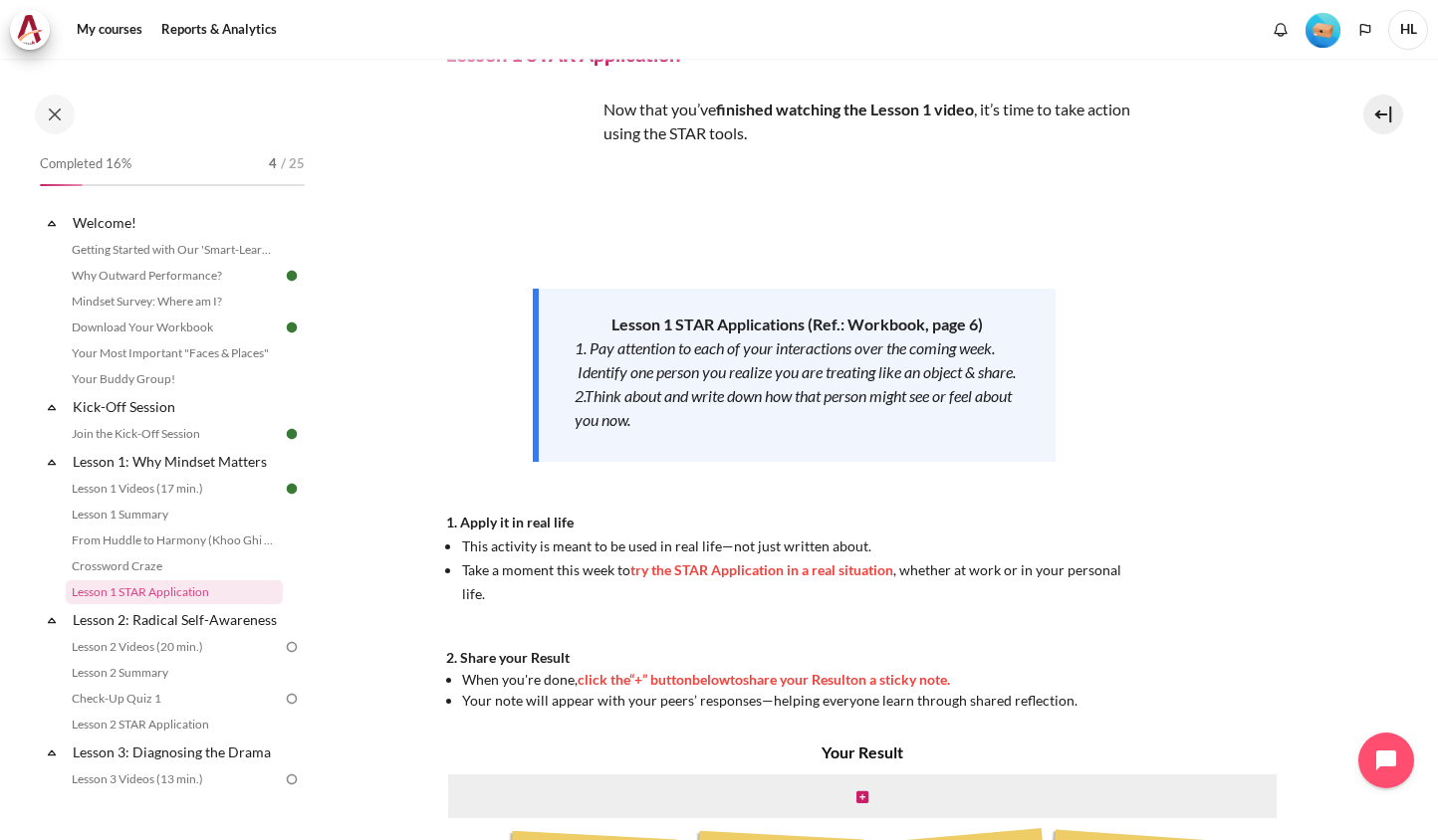 drag, startPoint x: 676, startPoint y: 448, endPoint x: 987, endPoint y: 333, distance: 331.58106 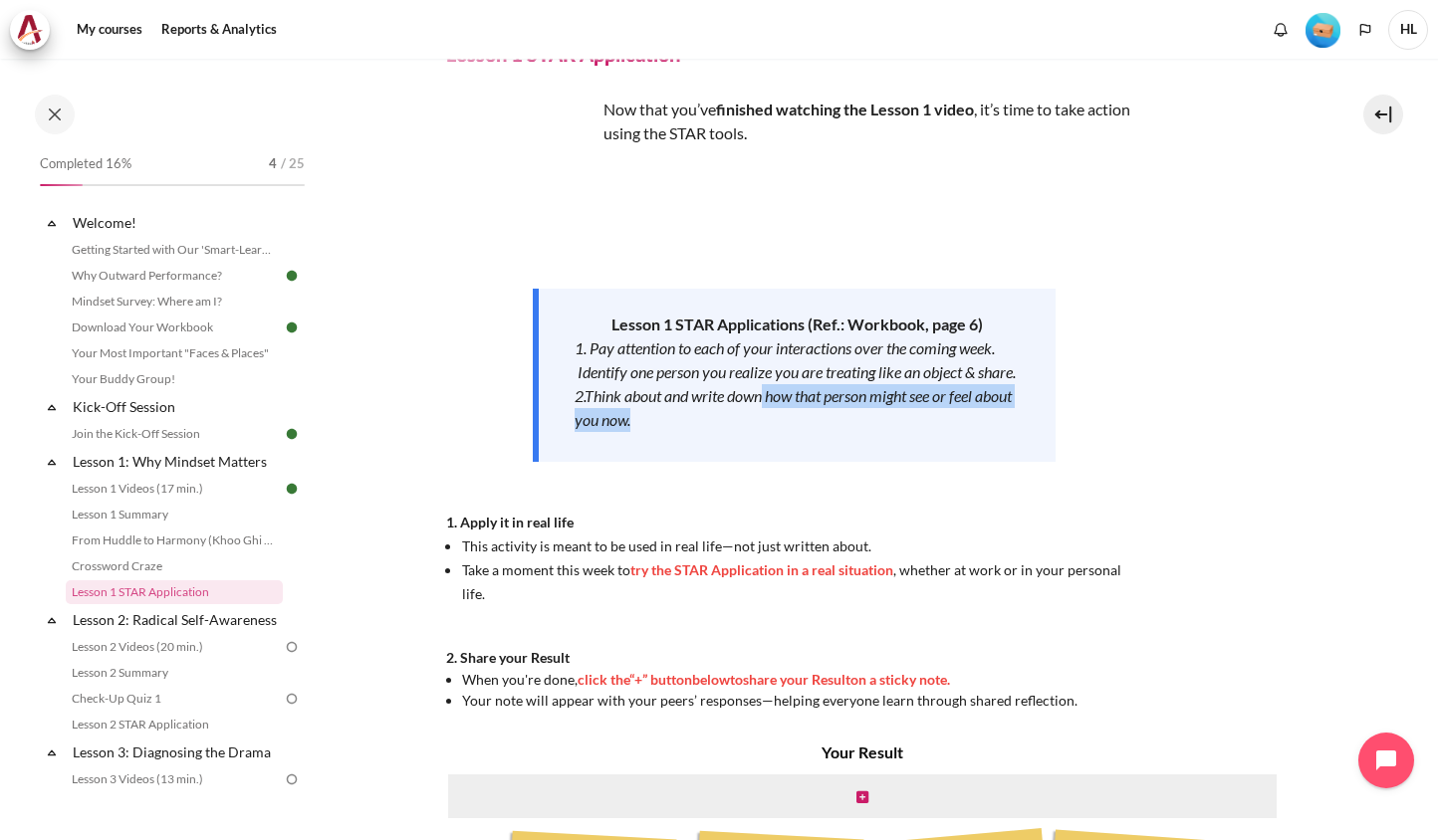 drag, startPoint x: 769, startPoint y: 424, endPoint x: 774, endPoint y: 453, distance: 29.427878 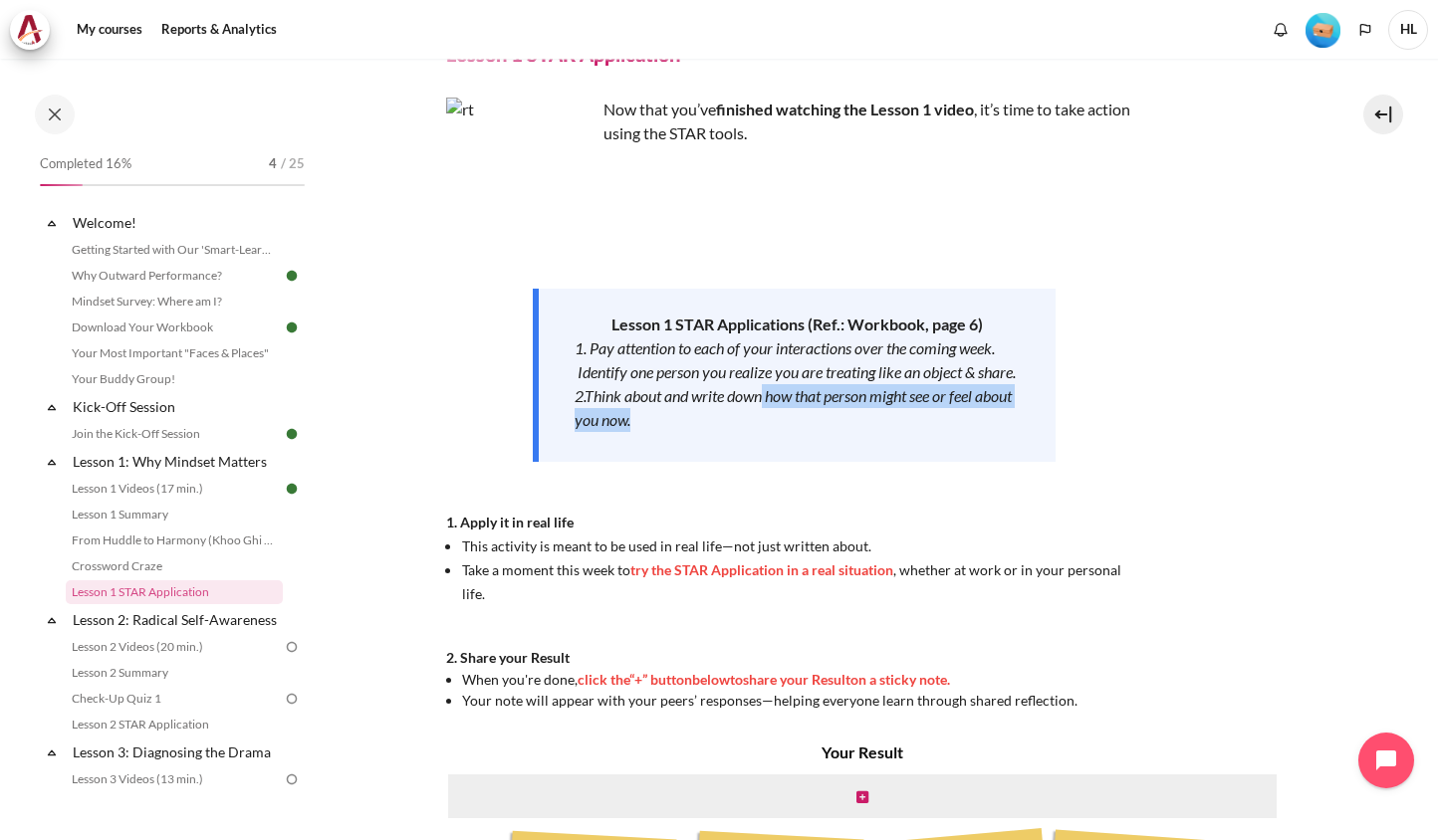click on "2.Think
about and write down how that person might see or feel about you now." at bounding box center [797, 408] 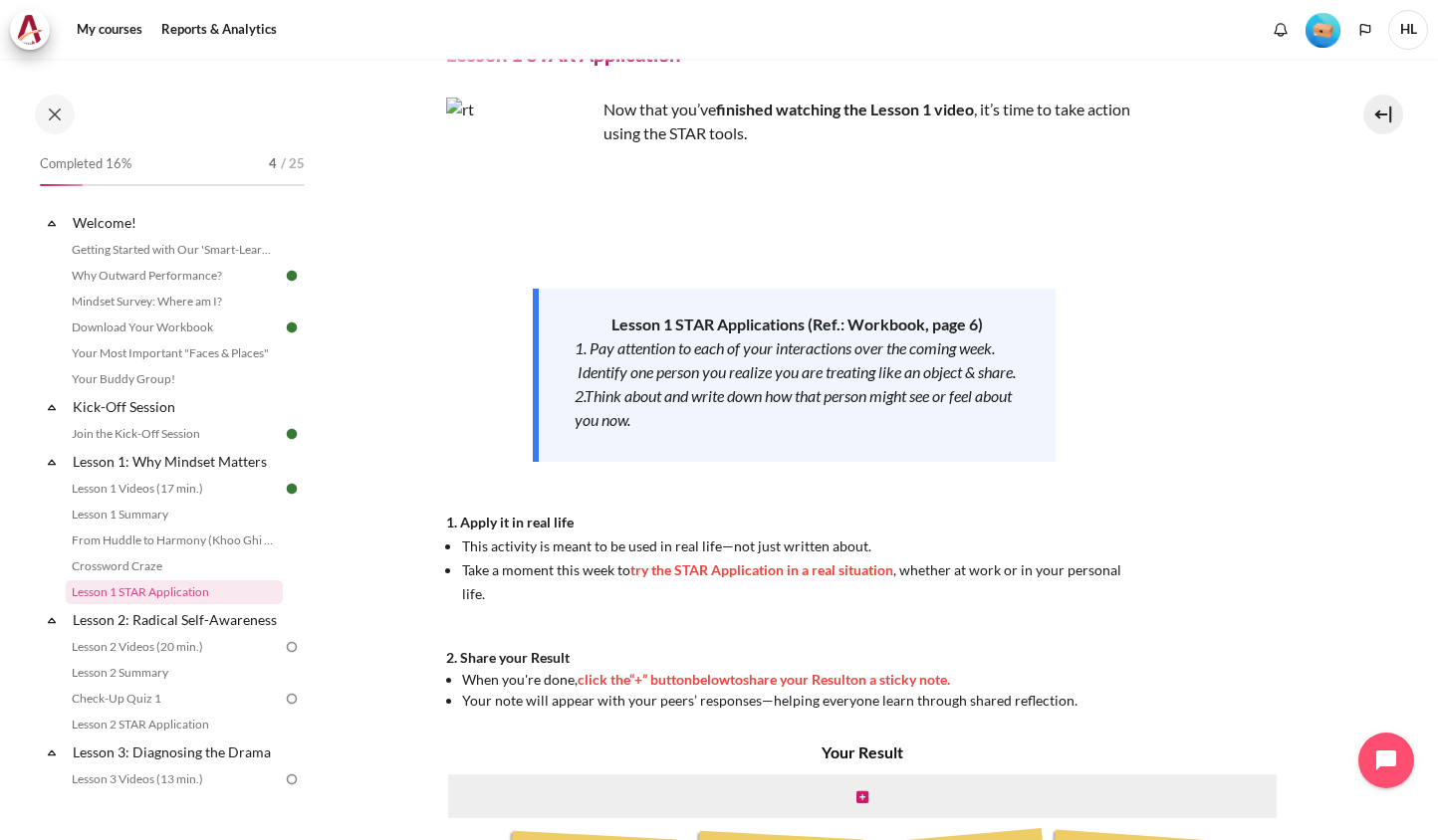 drag, startPoint x: 774, startPoint y: 453, endPoint x: 704, endPoint y: 491, distance: 79.64923 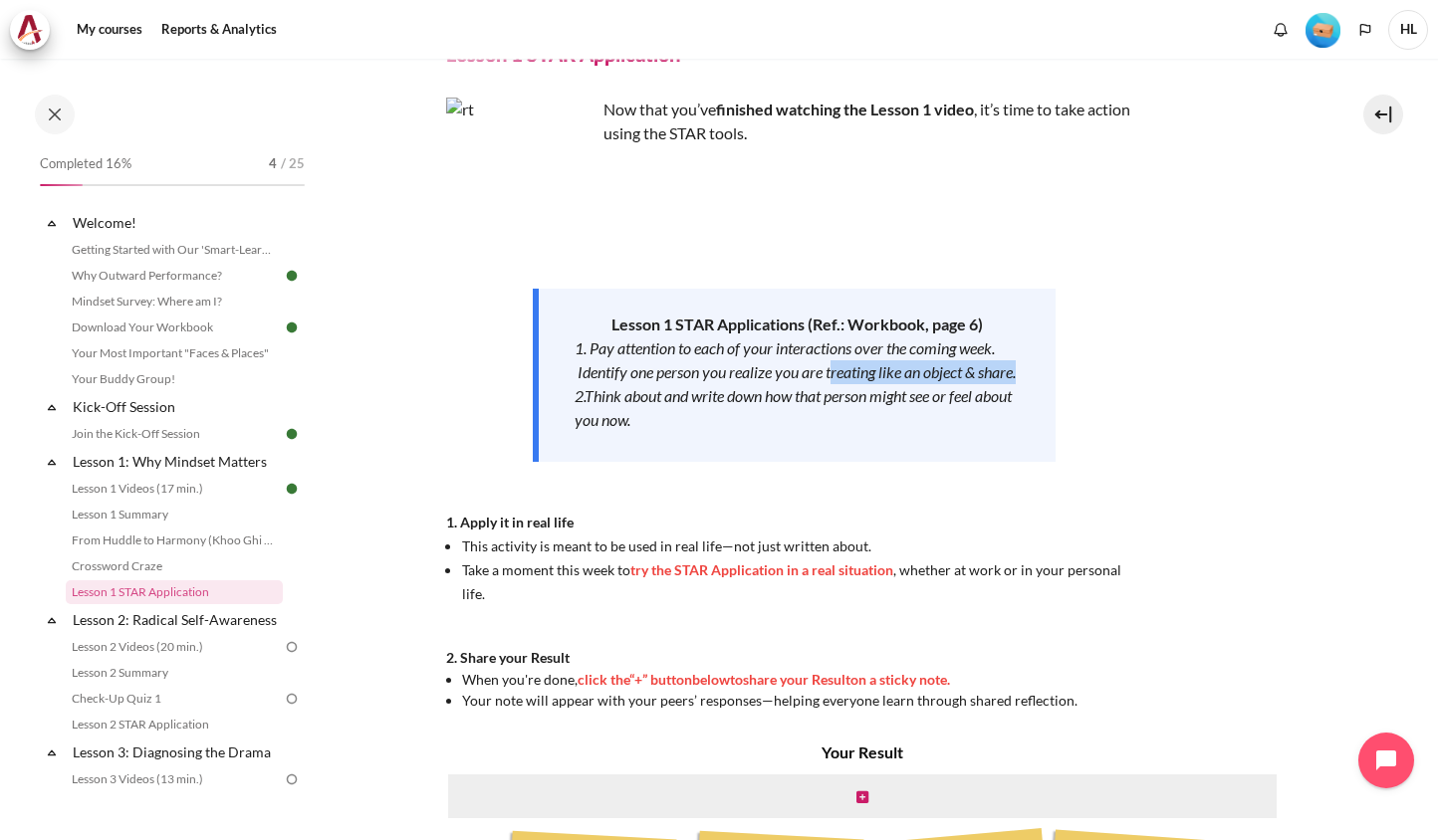 drag, startPoint x: 837, startPoint y: 372, endPoint x: 850, endPoint y: 400, distance: 30.870698 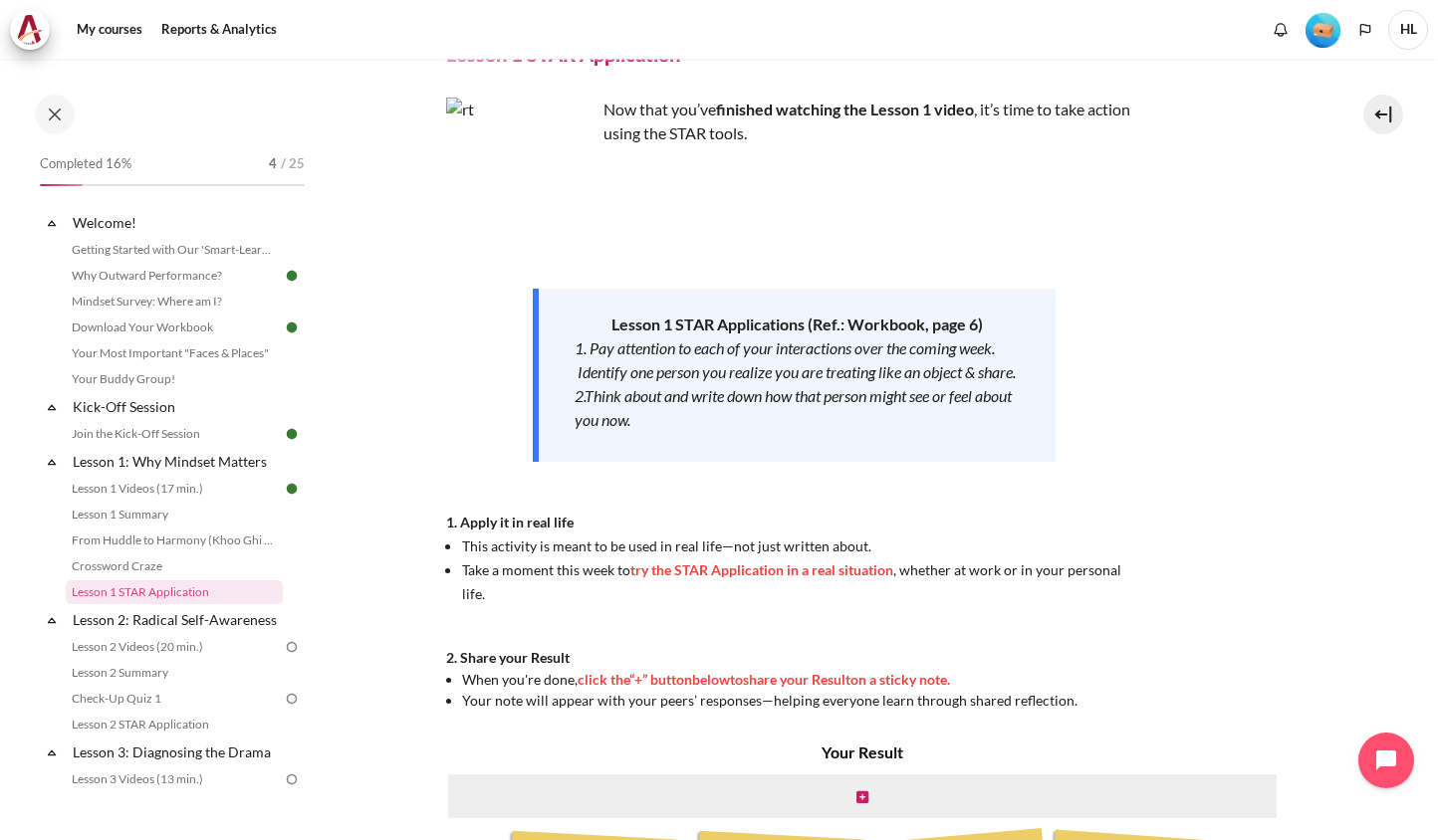 drag, startPoint x: 850, startPoint y: 400, endPoint x: 775, endPoint y: 418, distance: 77.12976 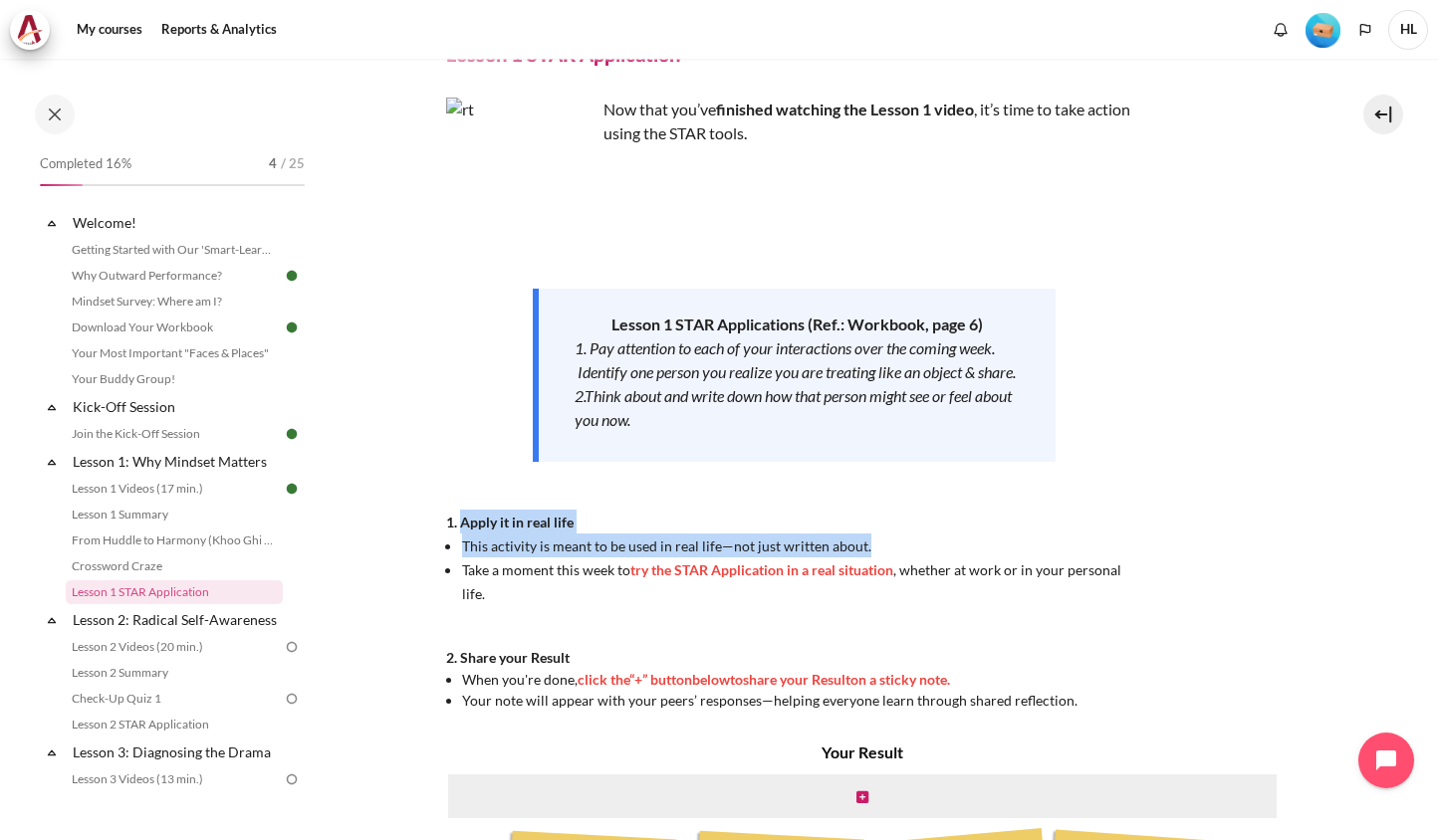 drag, startPoint x: 459, startPoint y: 550, endPoint x: 873, endPoint y: 571, distance: 414.53227 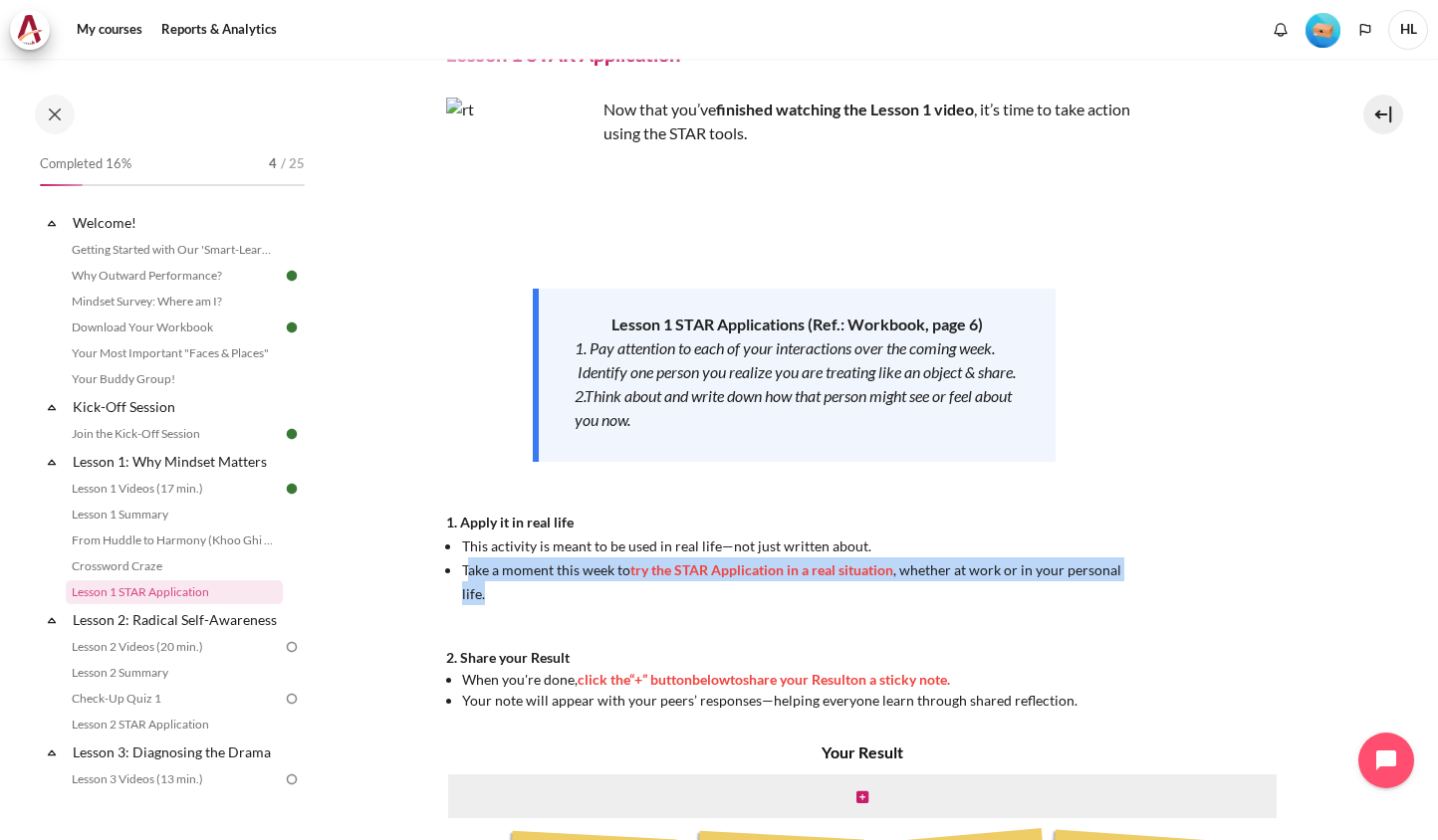 drag, startPoint x: 462, startPoint y: 597, endPoint x: 1147, endPoint y: 599, distance: 685.0029 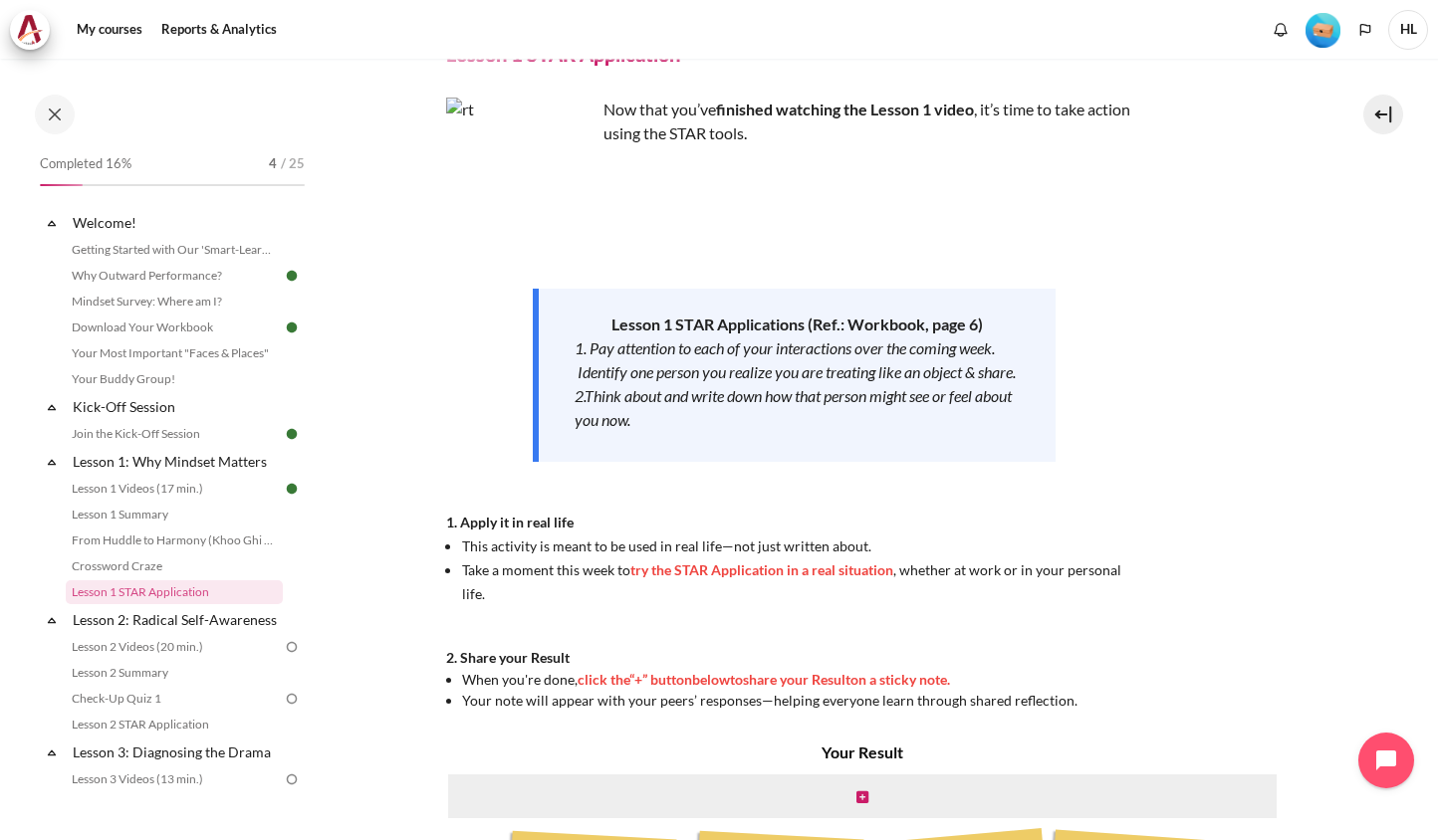 click on "Now that you’ve  finished watching the Lesson 1 video , it’s time to take action using the STAR tools. Lesson 1 STAR Applications (Ref.: Workbook, page 6)
1. Pay attention to each of your
interactions over the coming week.
Identify one person you realize you are treating like an object & share.
2.Think
about and write down how that person might see or feel about you now. 1. Apply it in real life This activity is meant to be used in real life—not just written about.
Take a moment this week to  try the STAR Application in a real situation , whether at work or in your personal life. 2. Share your Result When you're done,  click the  “+” button  below  to  share your Result  on a sticky note. Your note will appear with your peers’ responses—helping everyone learn through shared reflection." at bounding box center [795, 404] 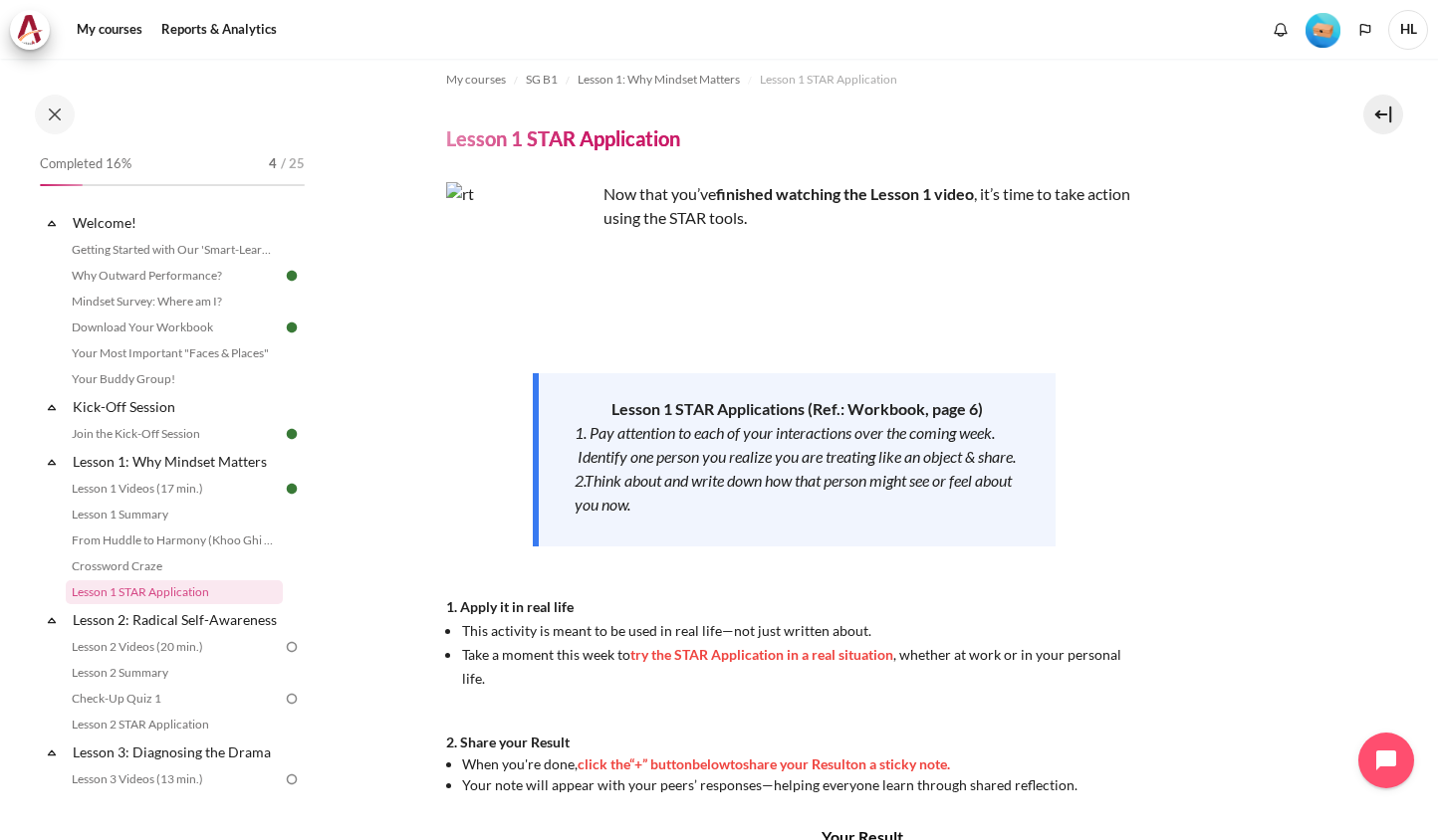 scroll, scrollTop: 0, scrollLeft: 0, axis: both 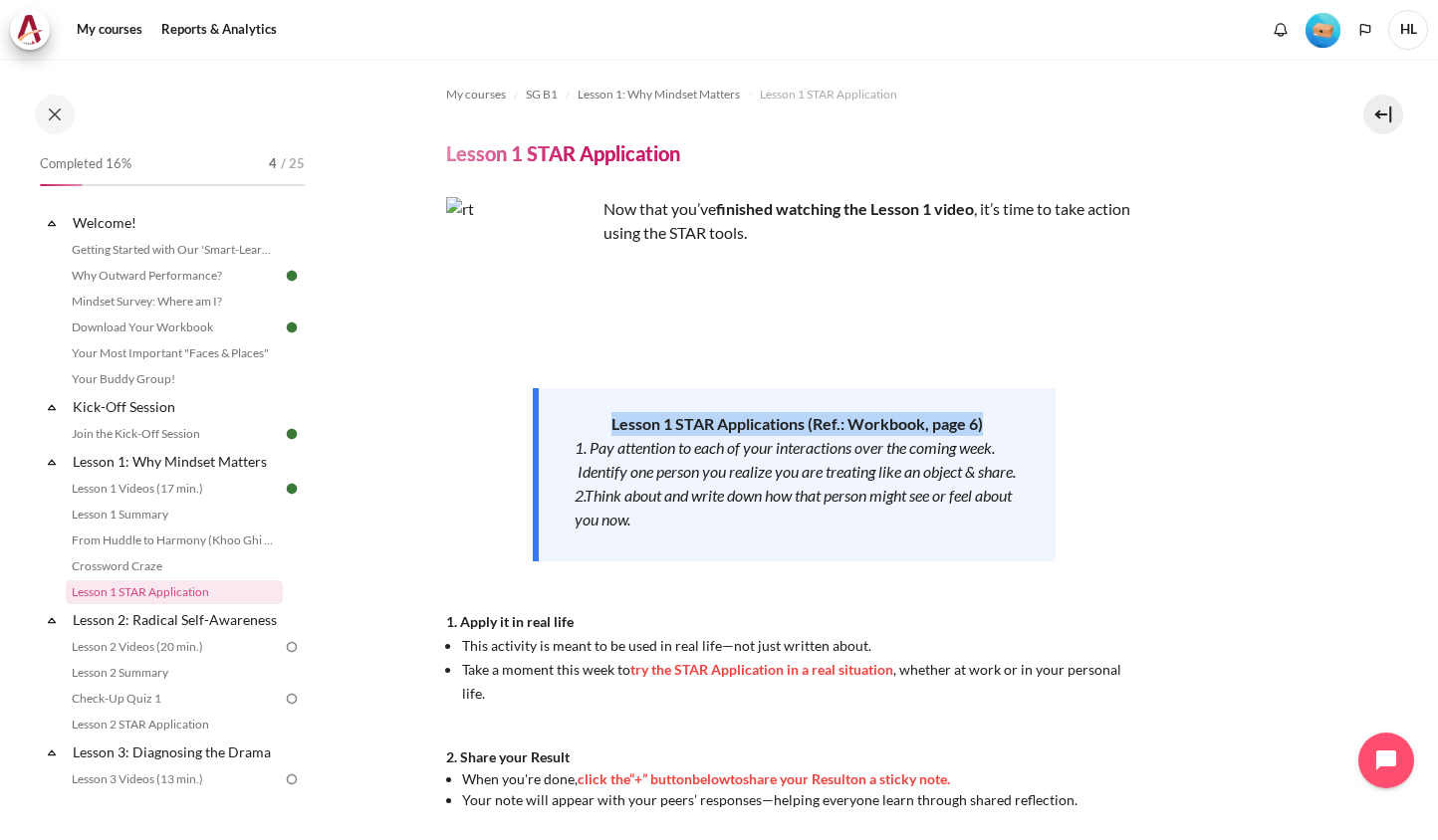 drag, startPoint x: 581, startPoint y: 417, endPoint x: 1012, endPoint y: 407, distance: 431.11599 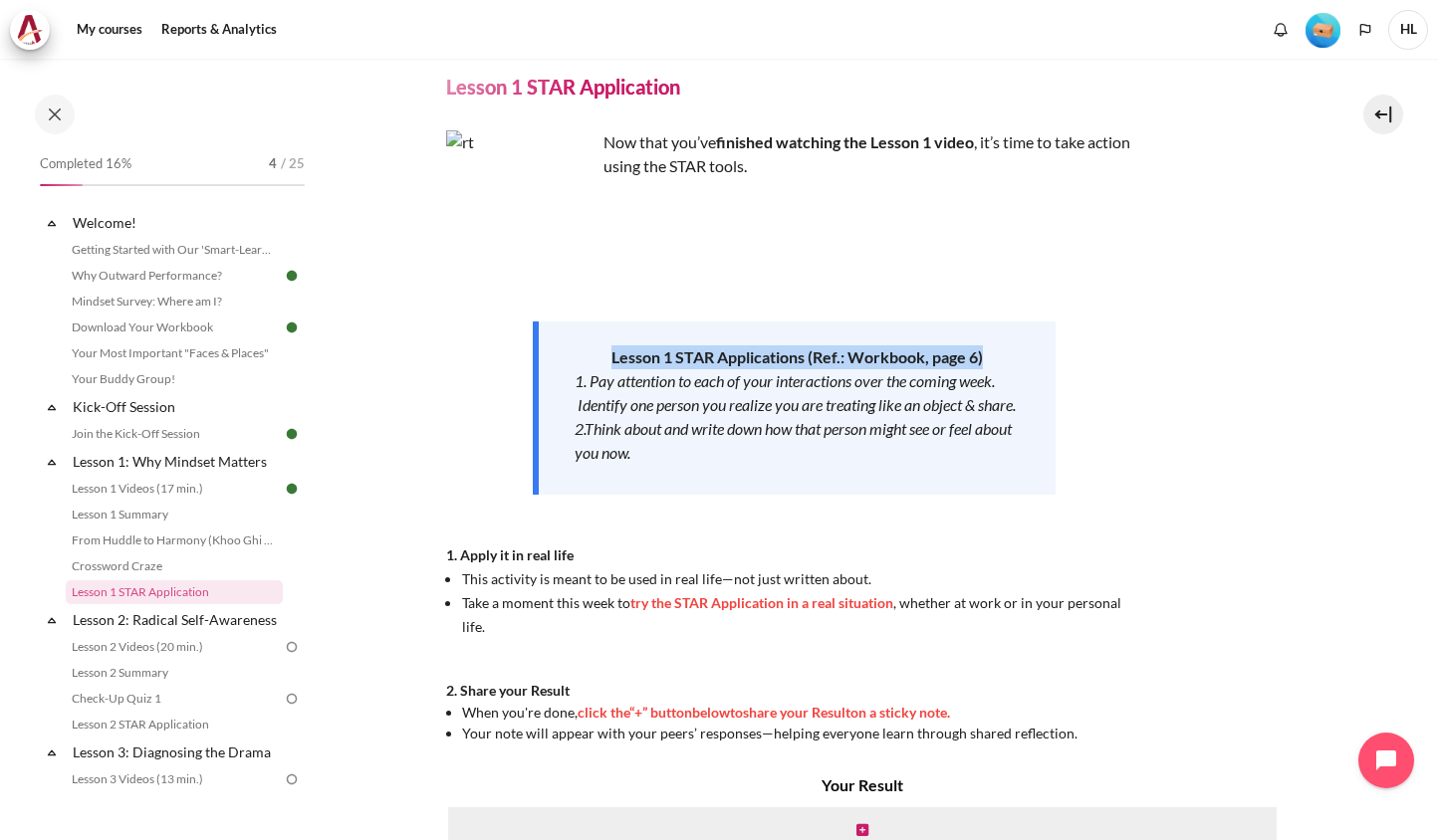 scroll, scrollTop: 21, scrollLeft: 0, axis: vertical 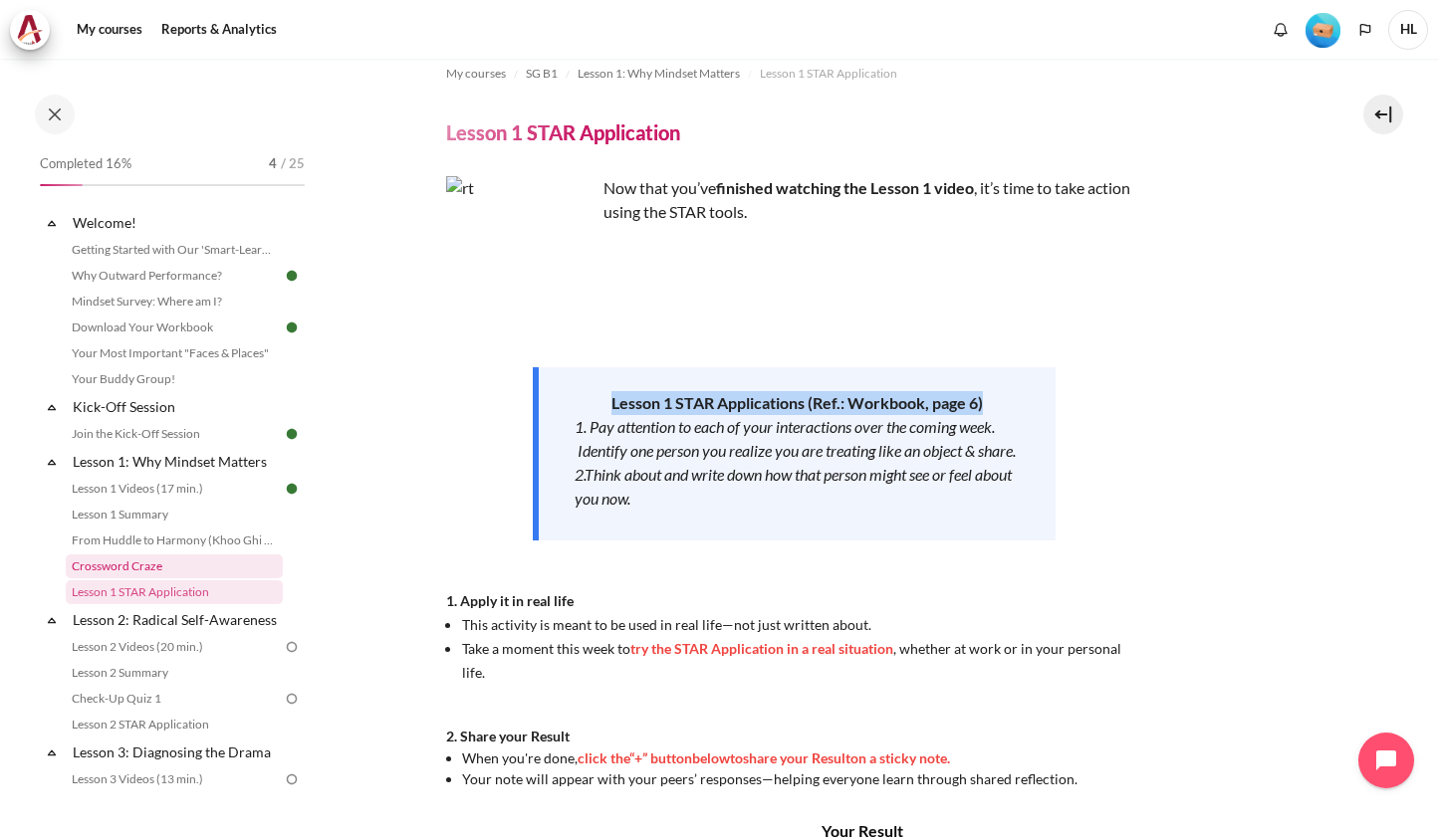 click on "Crossword Craze" at bounding box center (174, 566) 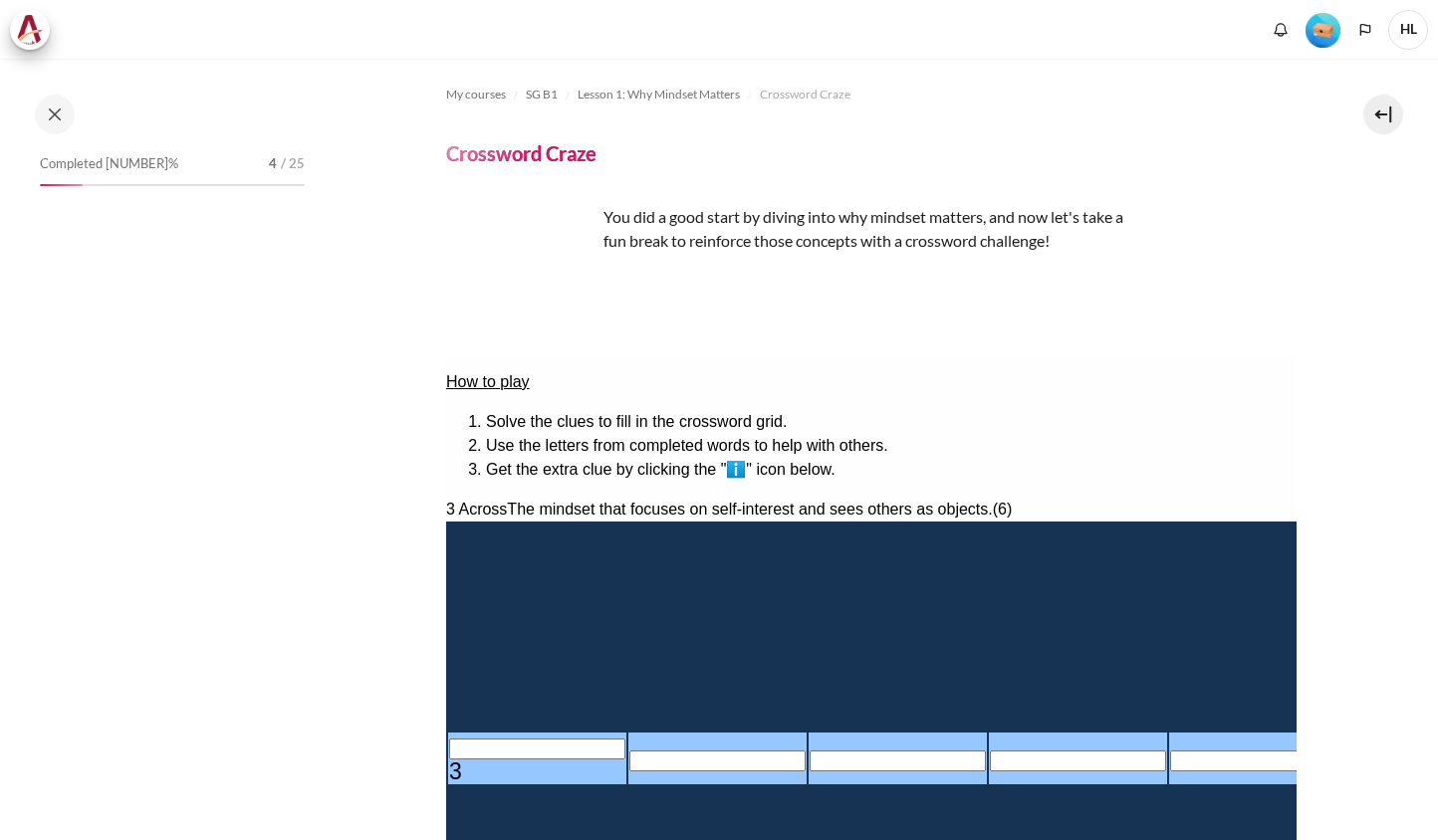 scroll, scrollTop: 0, scrollLeft: 0, axis: both 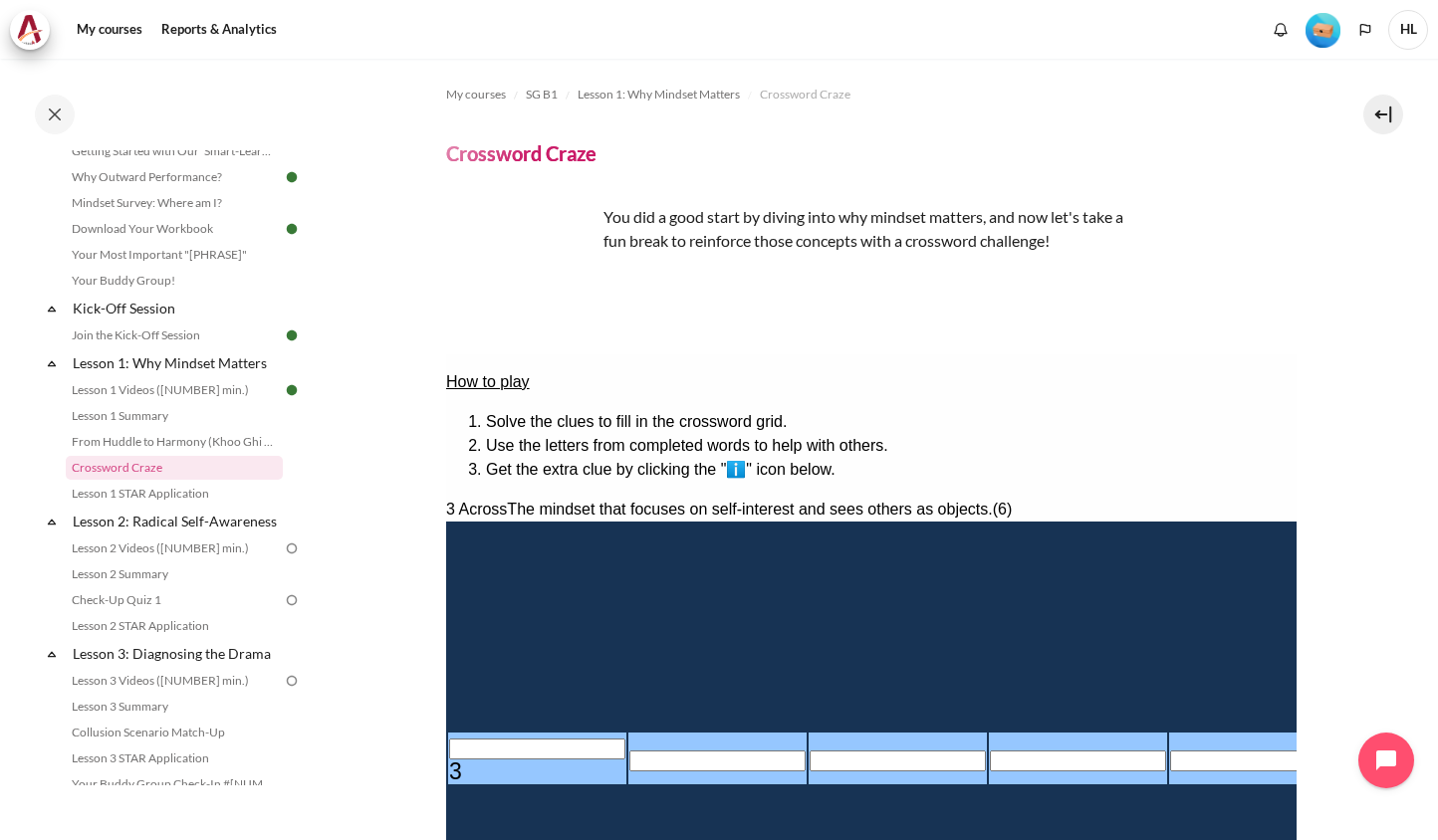 type 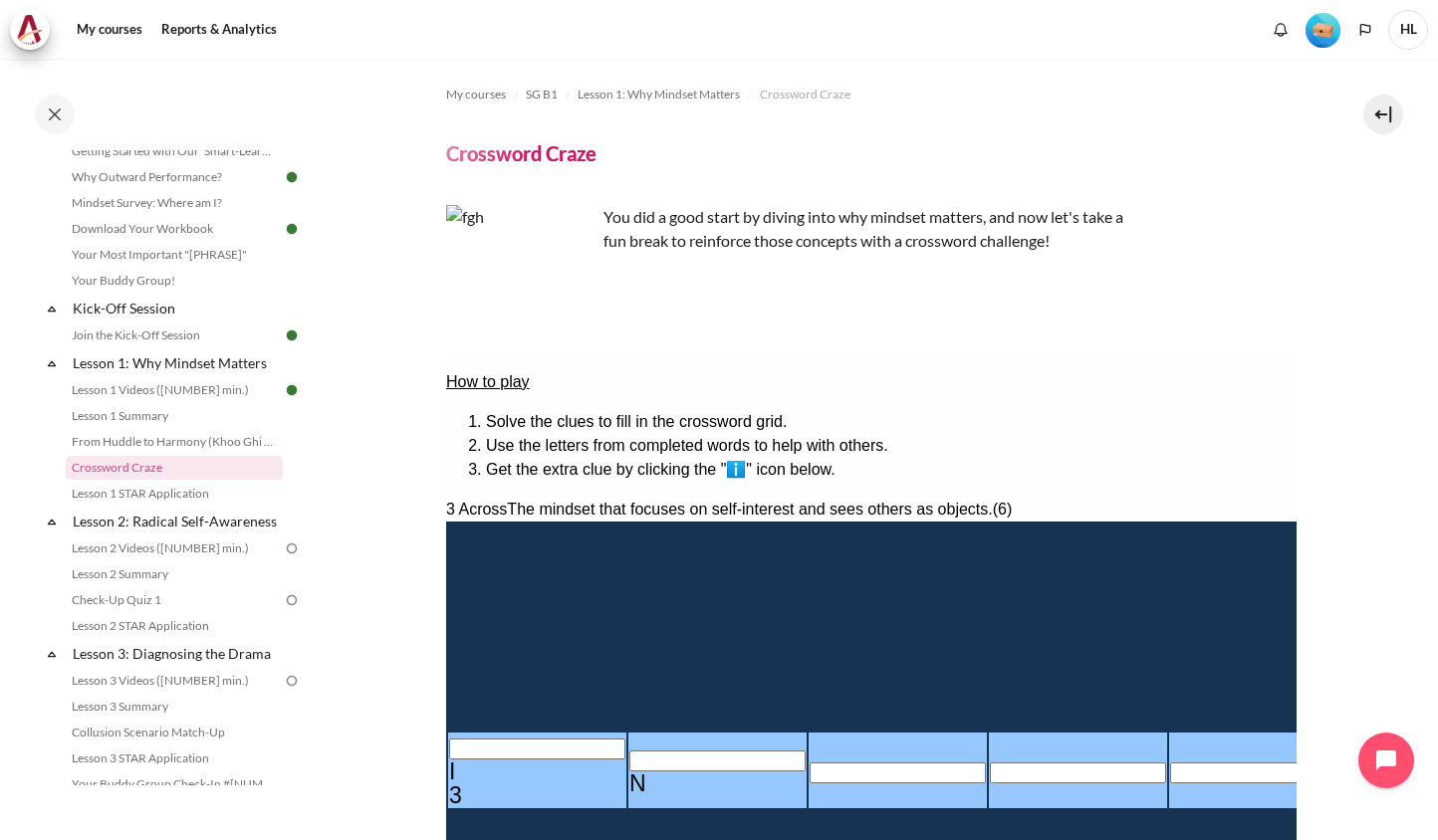 type 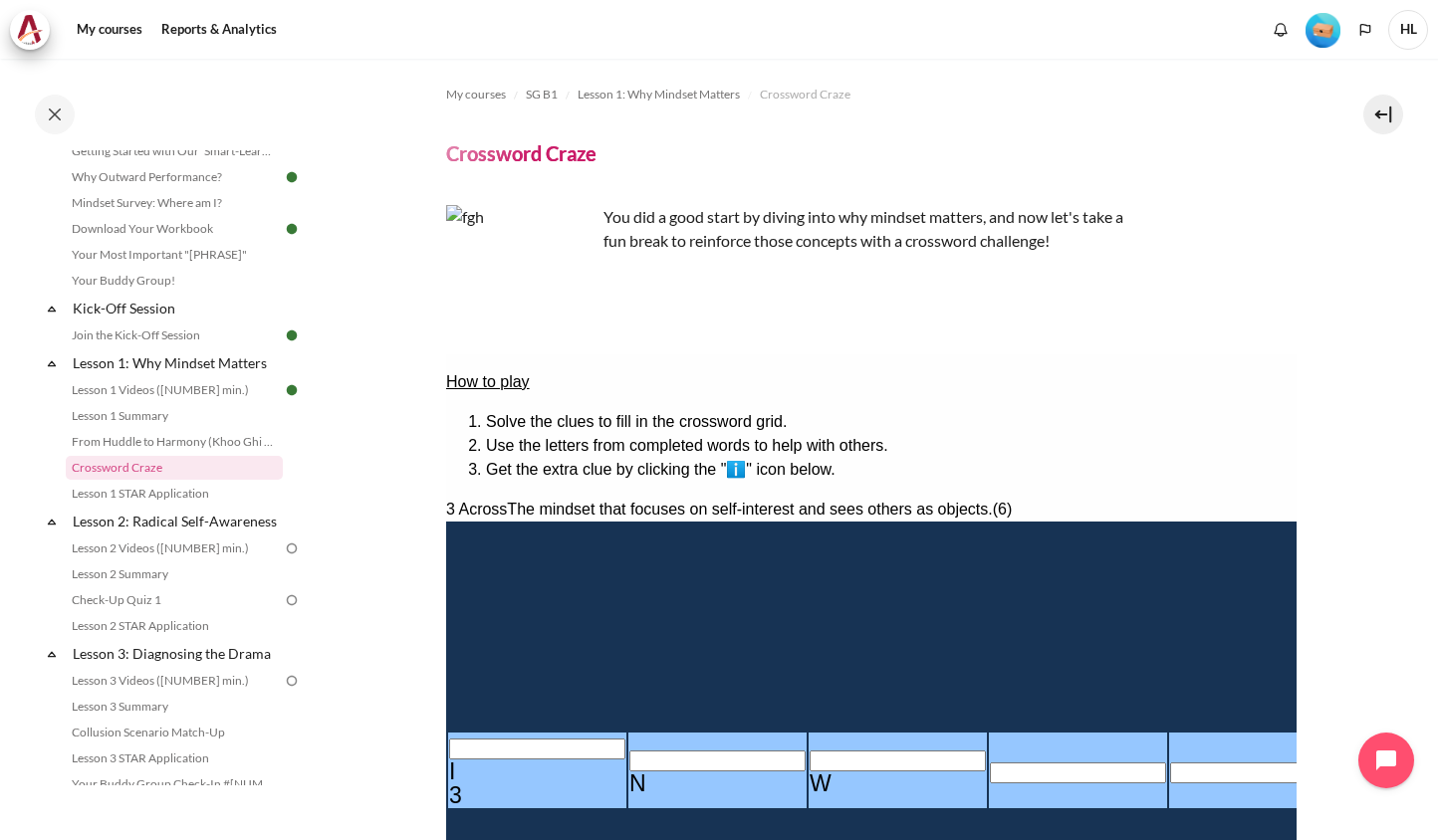 type 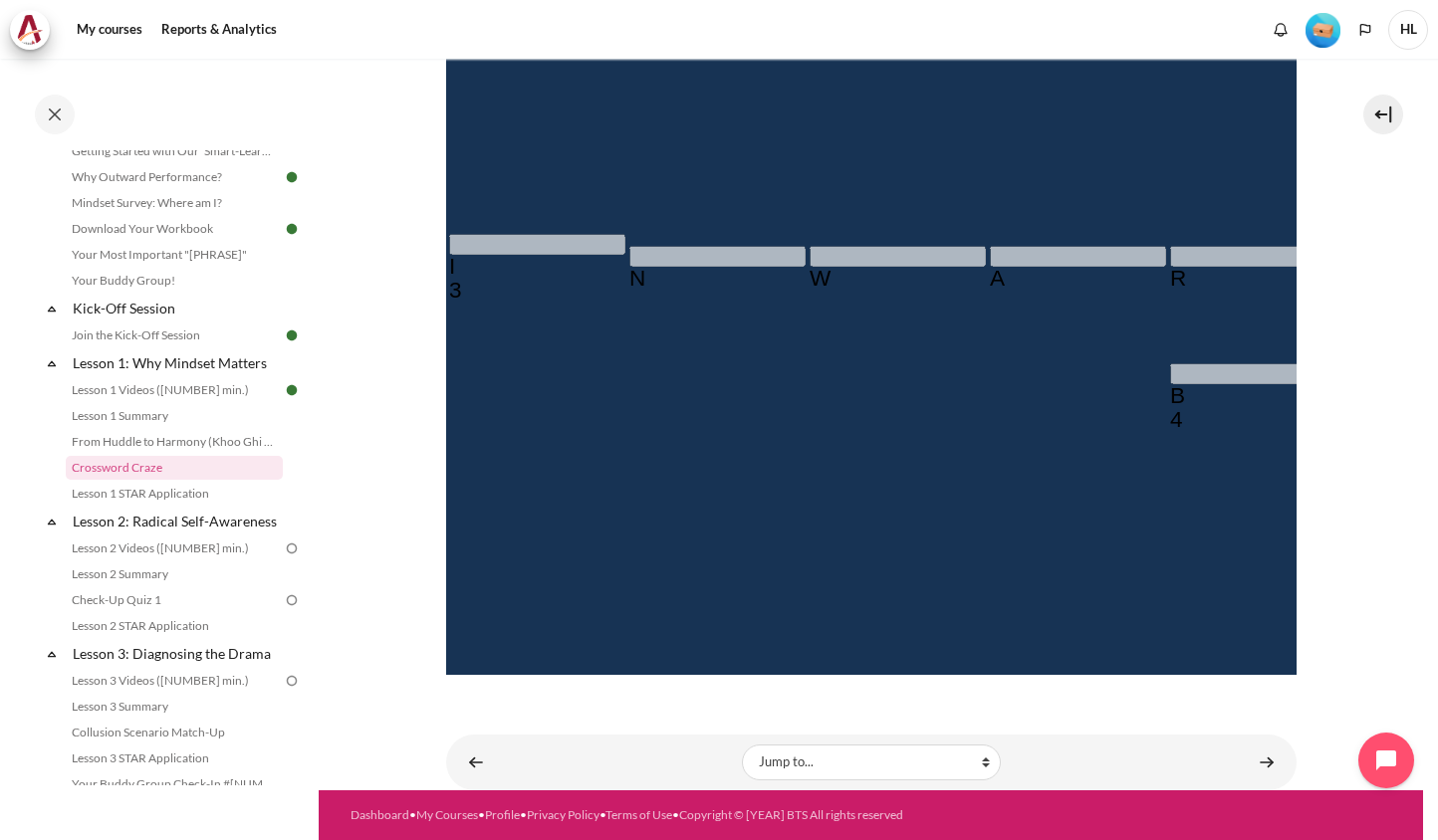 scroll, scrollTop: 495, scrollLeft: 0, axis: vertical 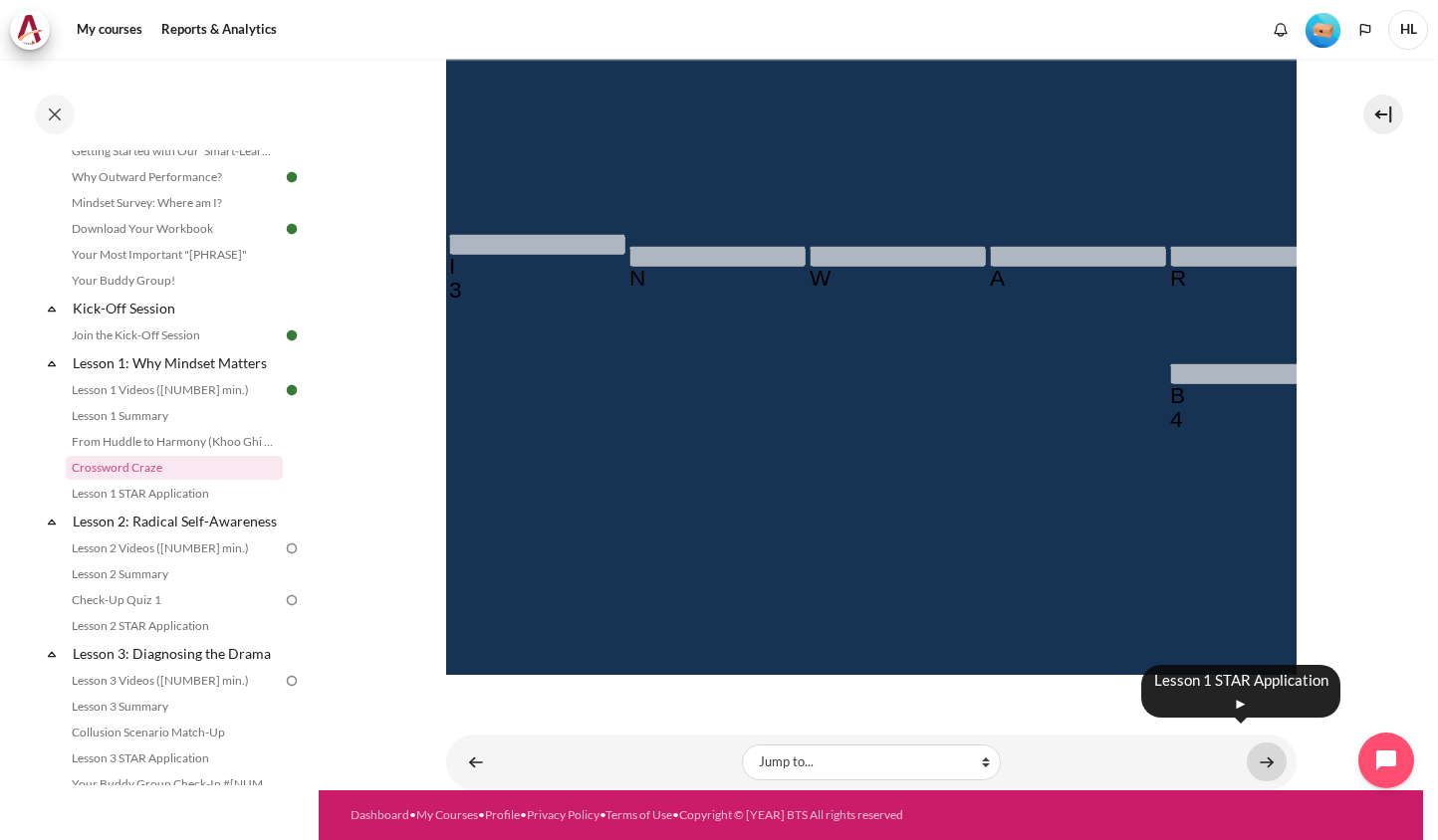 click at bounding box center (1267, 761) 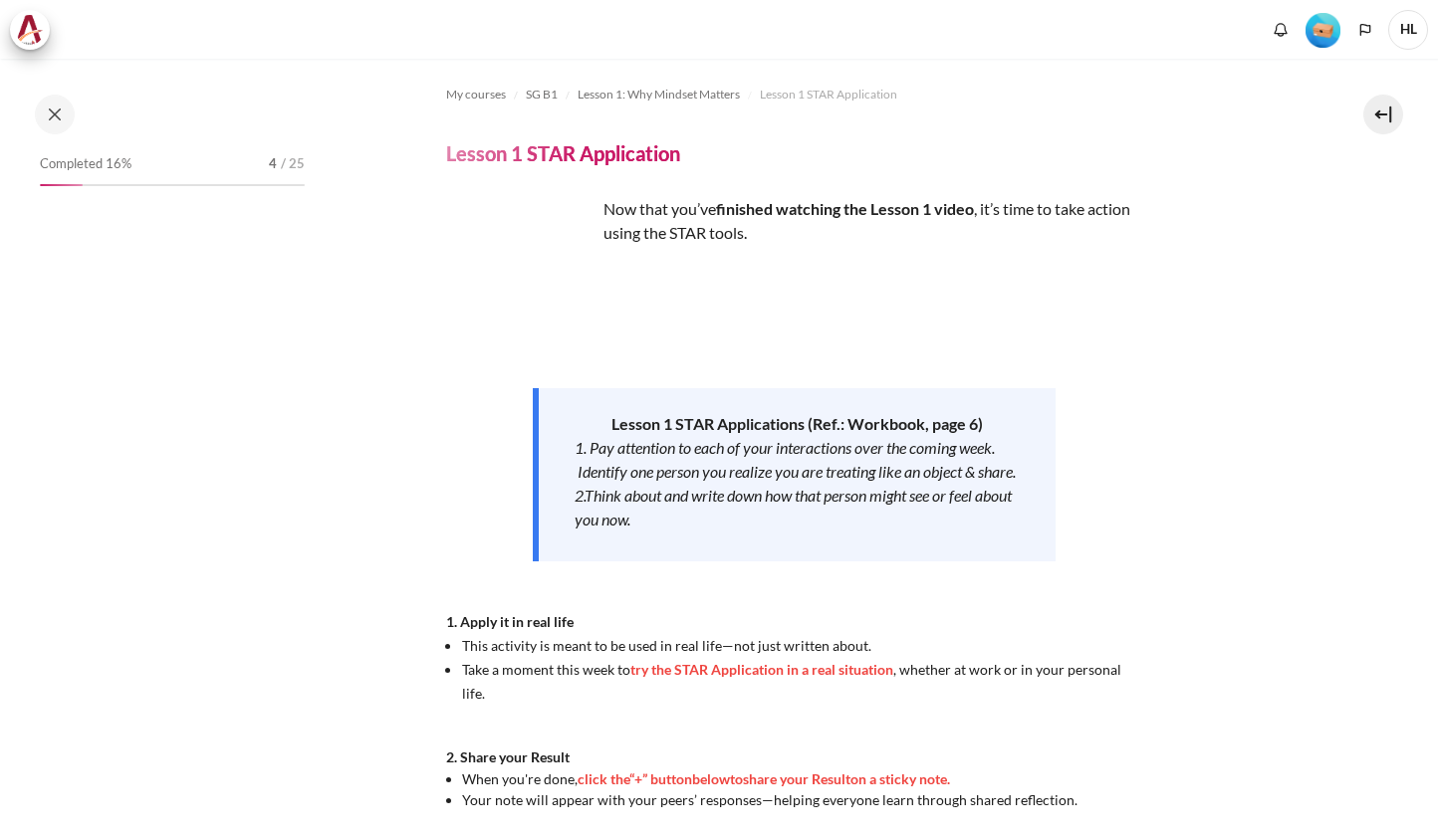 scroll, scrollTop: 0, scrollLeft: 0, axis: both 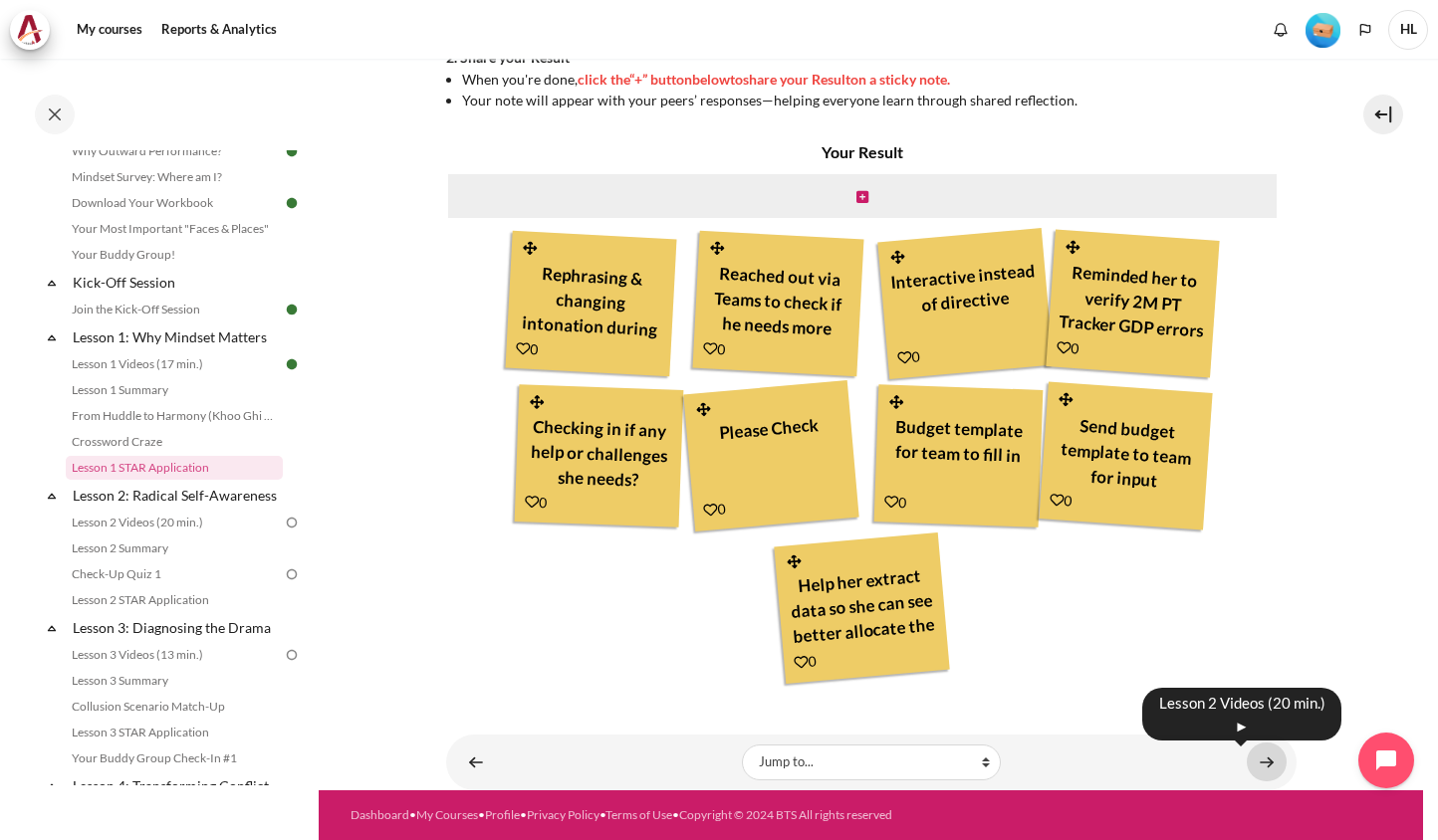 click at bounding box center [1267, 761] 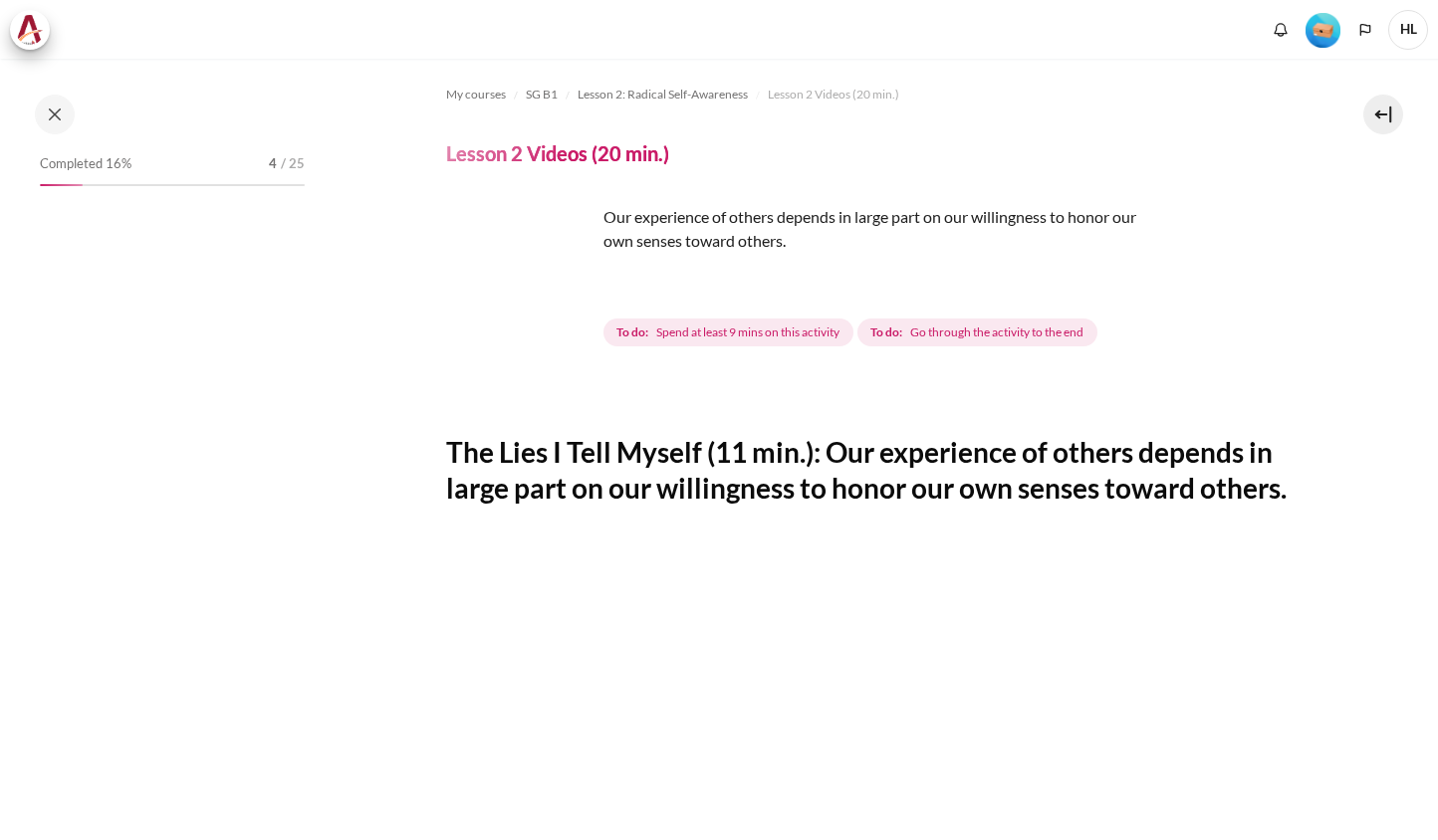 scroll, scrollTop: 0, scrollLeft: 0, axis: both 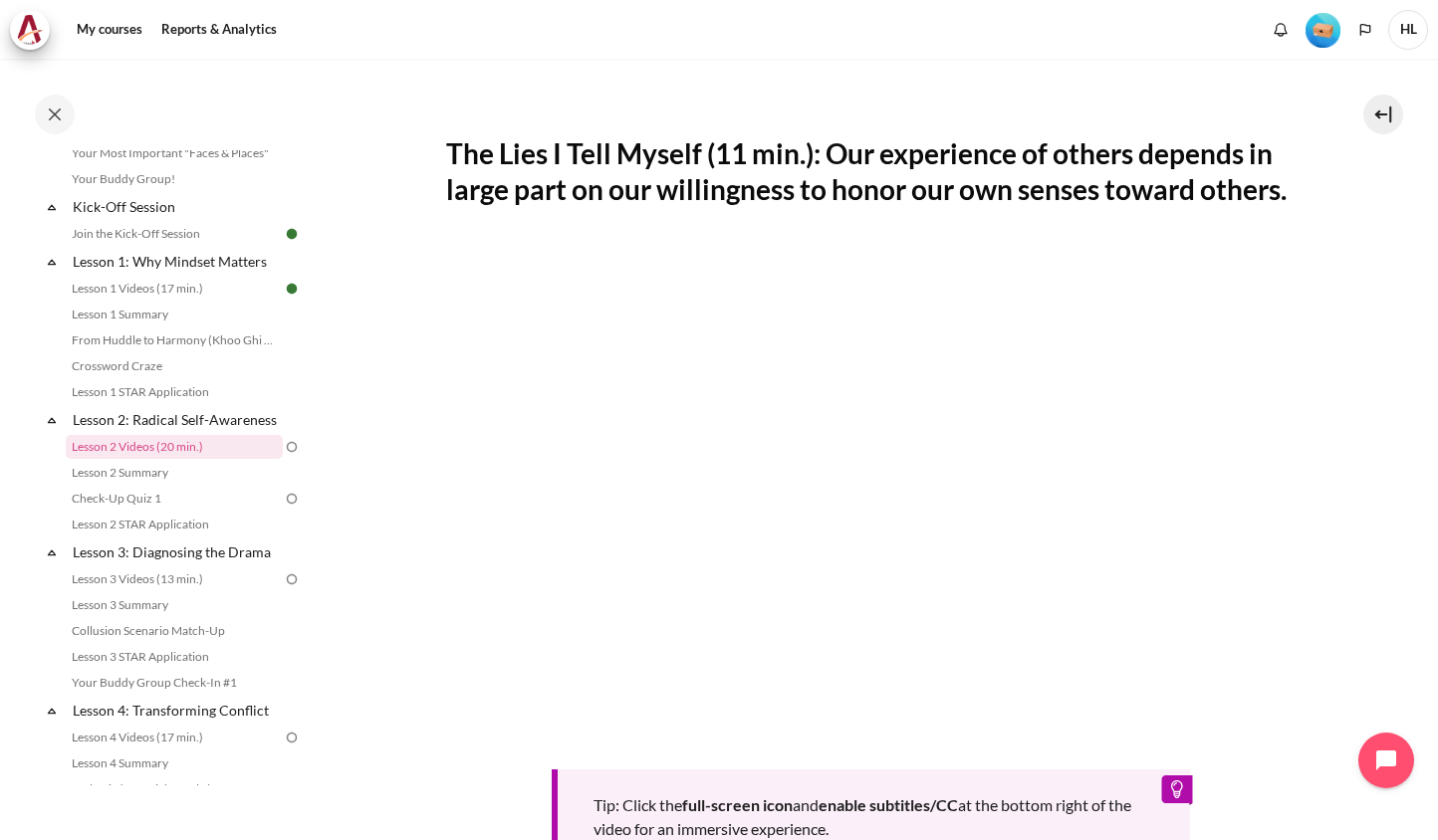 click on "My courses
SG B1
Lesson 2: Radical Self-Awareness
Lesson 2 Videos (20 min.)
Lesson 2 Videos (20 min.)
Completion requirements" at bounding box center [870, 446] 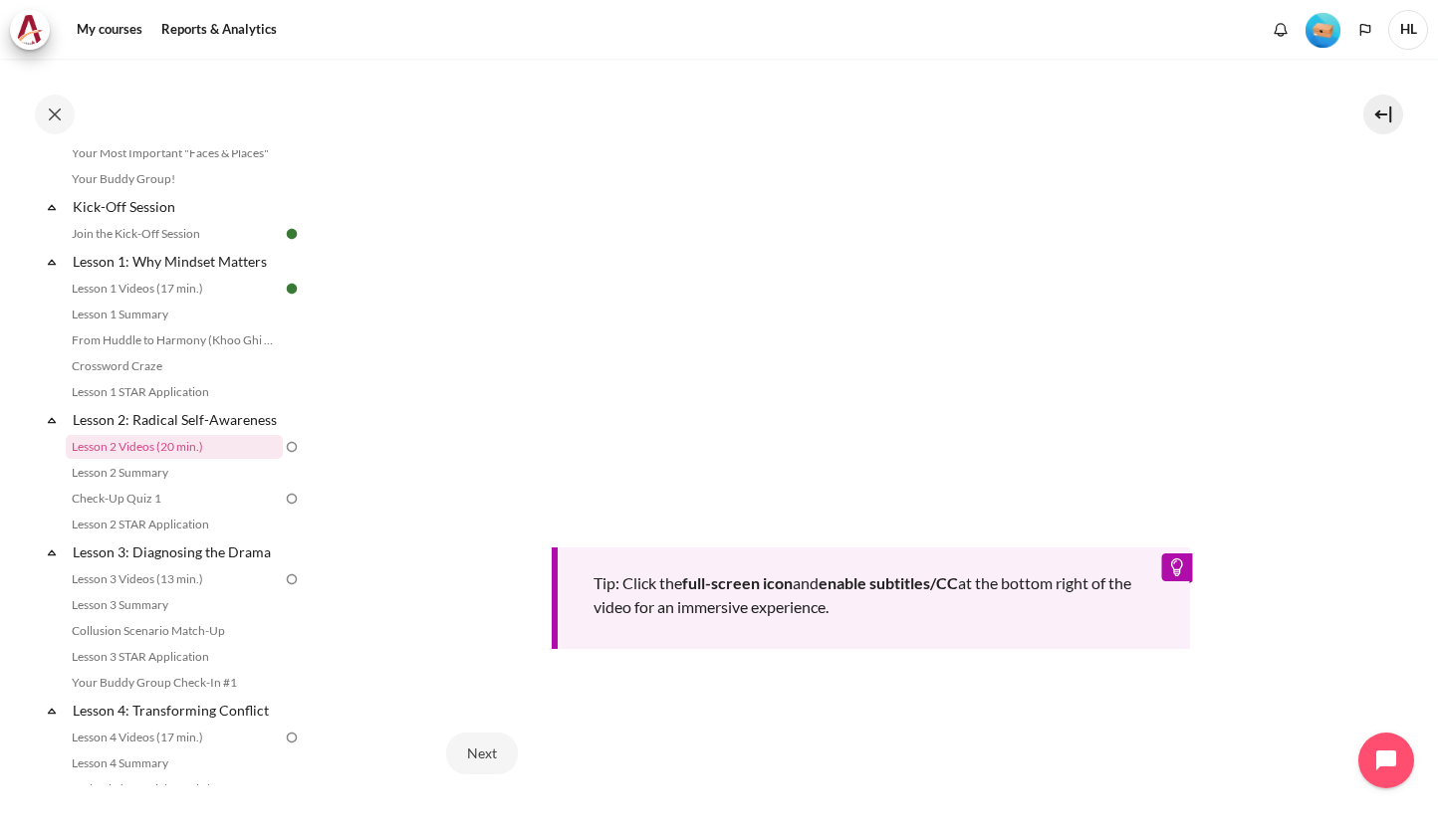 scroll, scrollTop: 597, scrollLeft: 0, axis: vertical 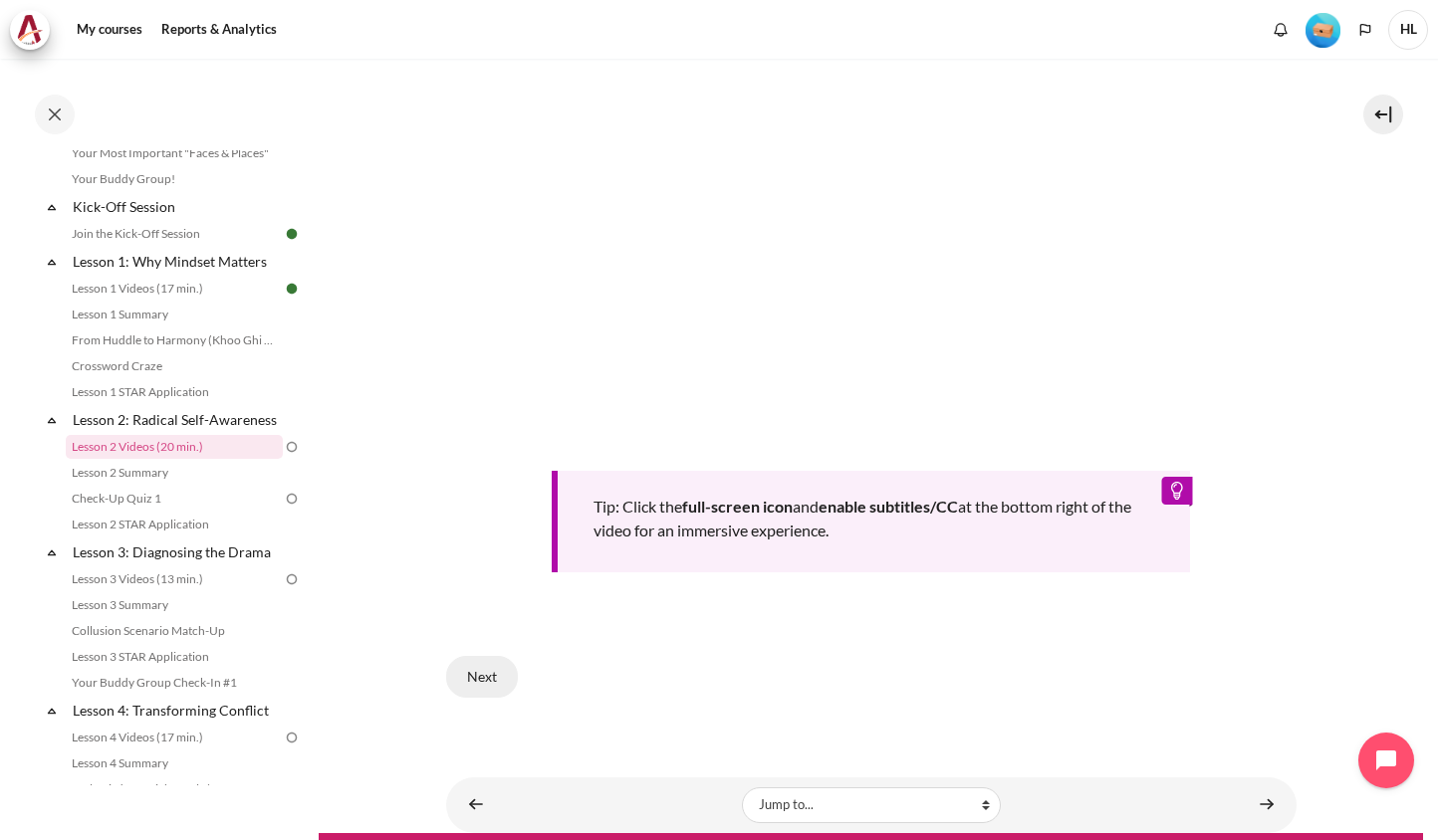 click on "Next" at bounding box center [482, 677] 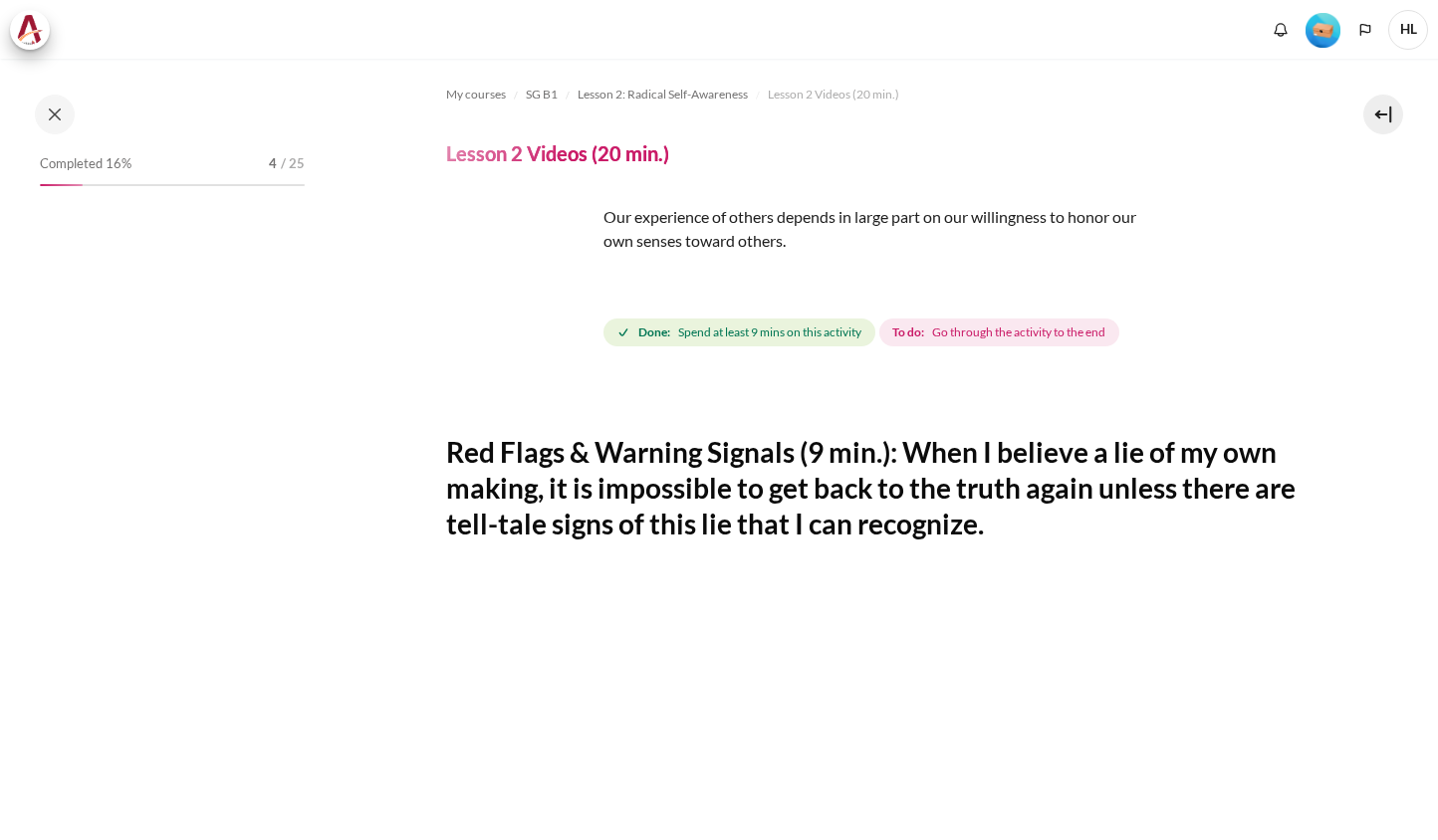 scroll, scrollTop: 0, scrollLeft: 0, axis: both 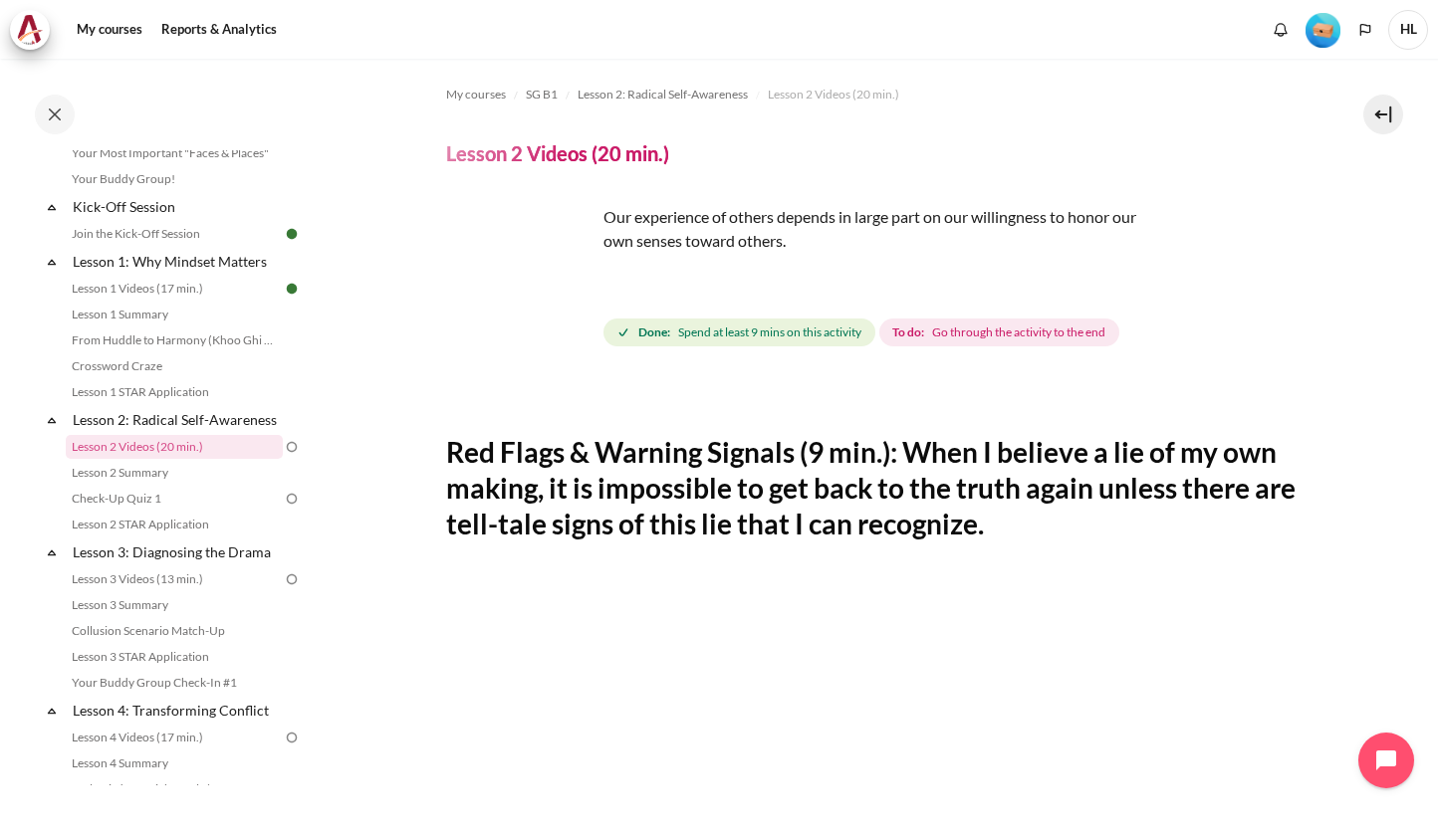 drag, startPoint x: 552, startPoint y: 488, endPoint x: 1076, endPoint y: 532, distance: 525.8441 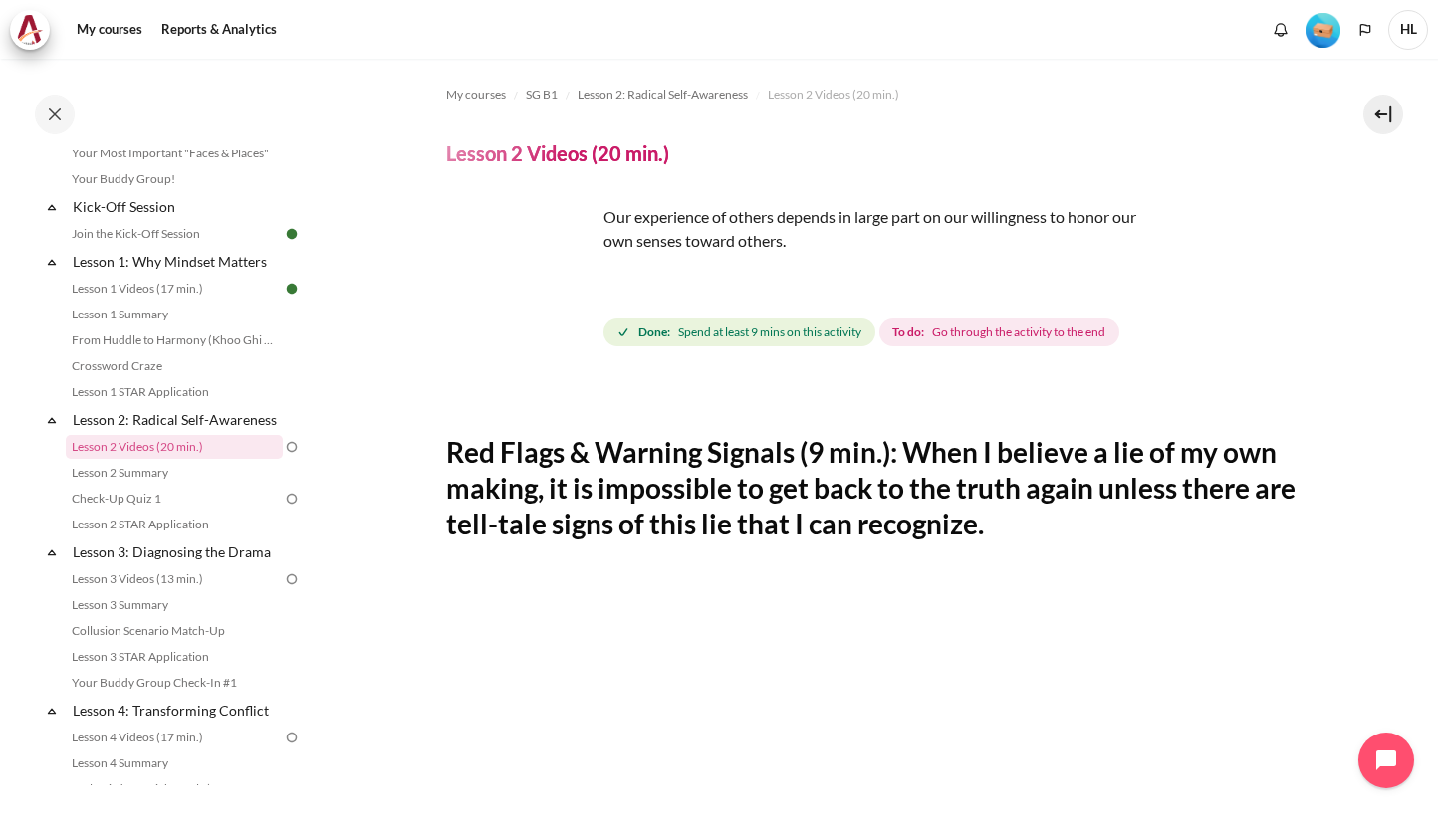 drag, startPoint x: 952, startPoint y: 495, endPoint x: 1038, endPoint y: 534, distance: 94.429868 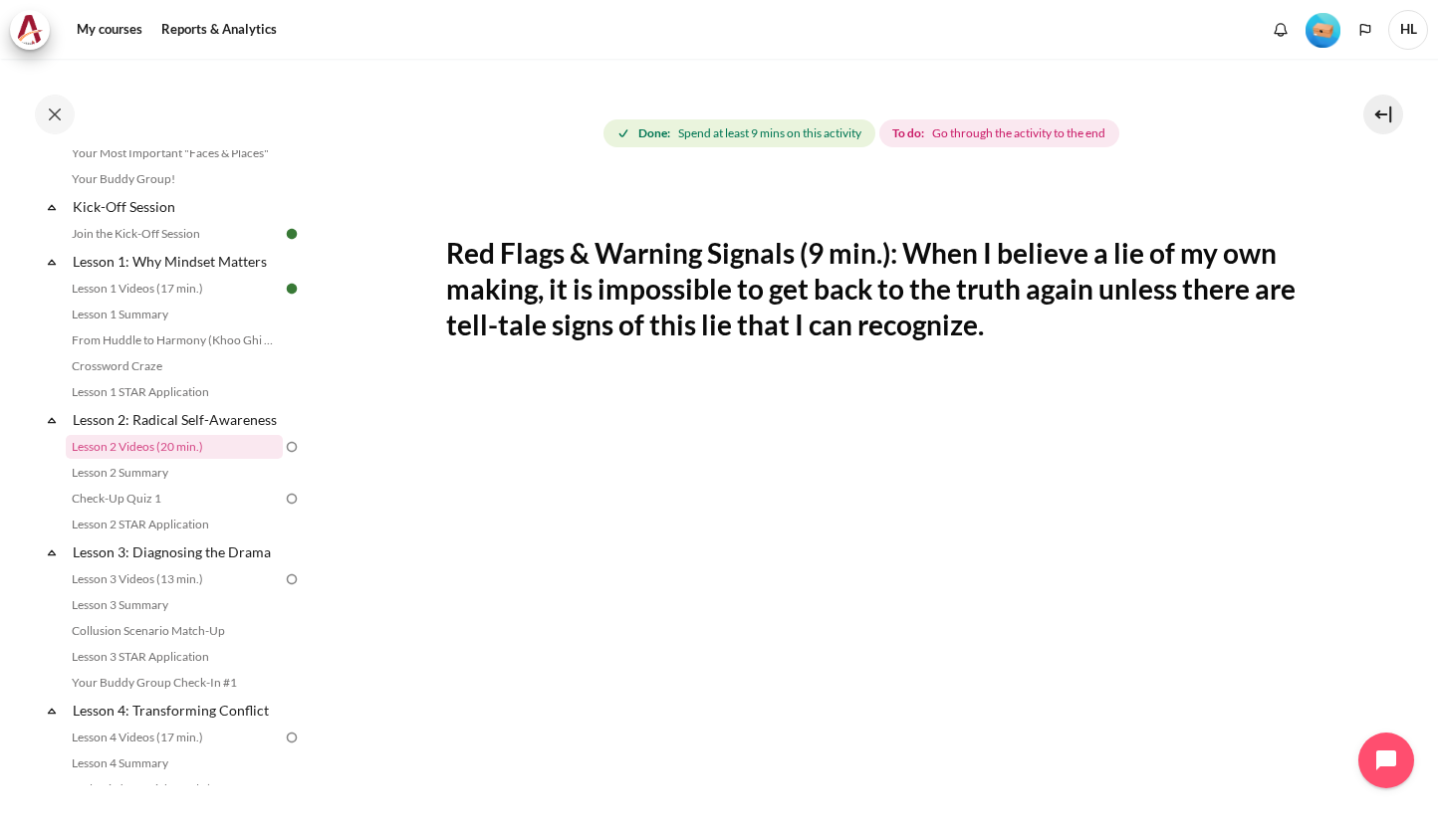scroll, scrollTop: 299, scrollLeft: 0, axis: vertical 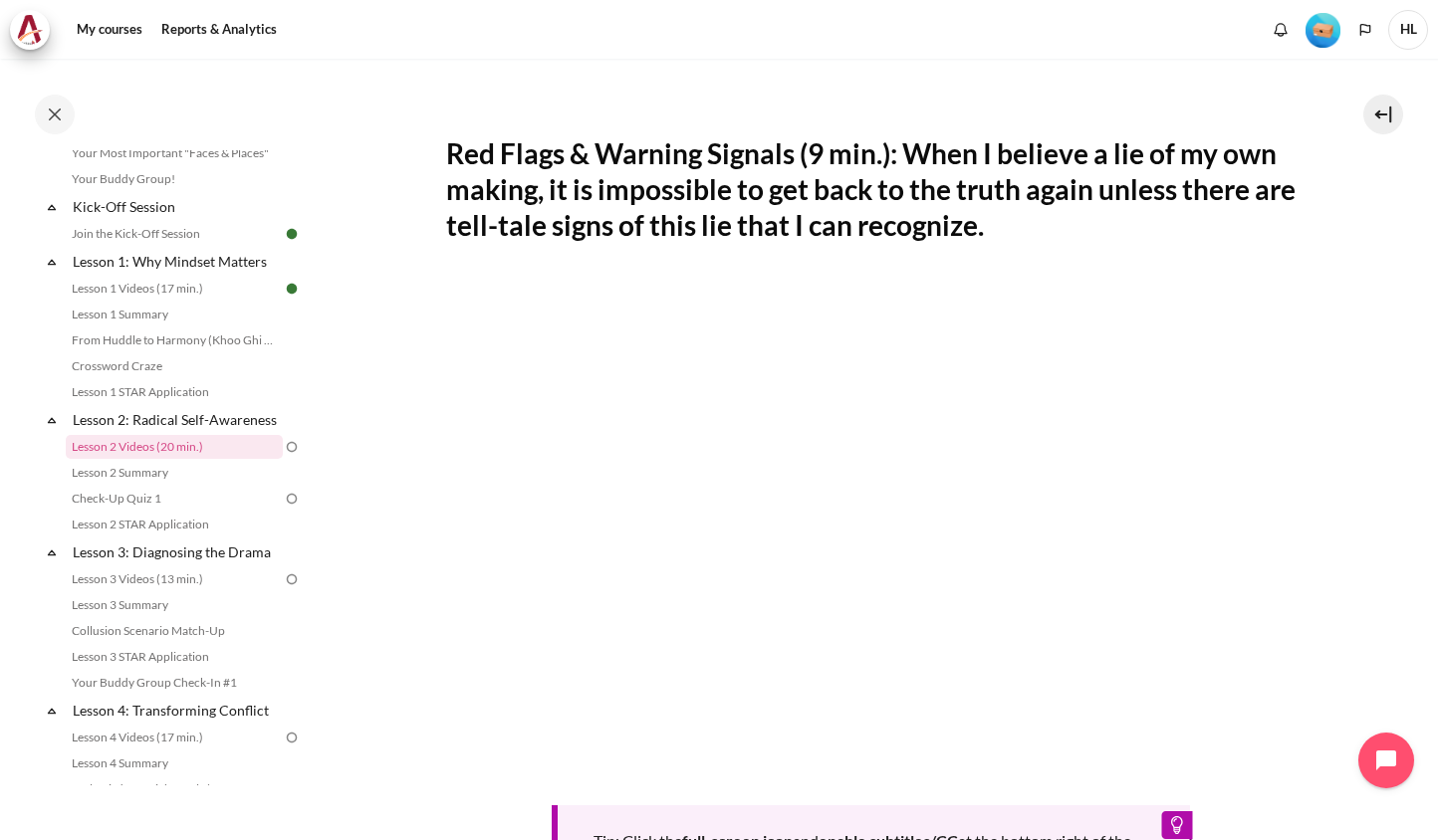 drag, startPoint x: 1127, startPoint y: 188, endPoint x: 1148, endPoint y: 226, distance: 43.416587 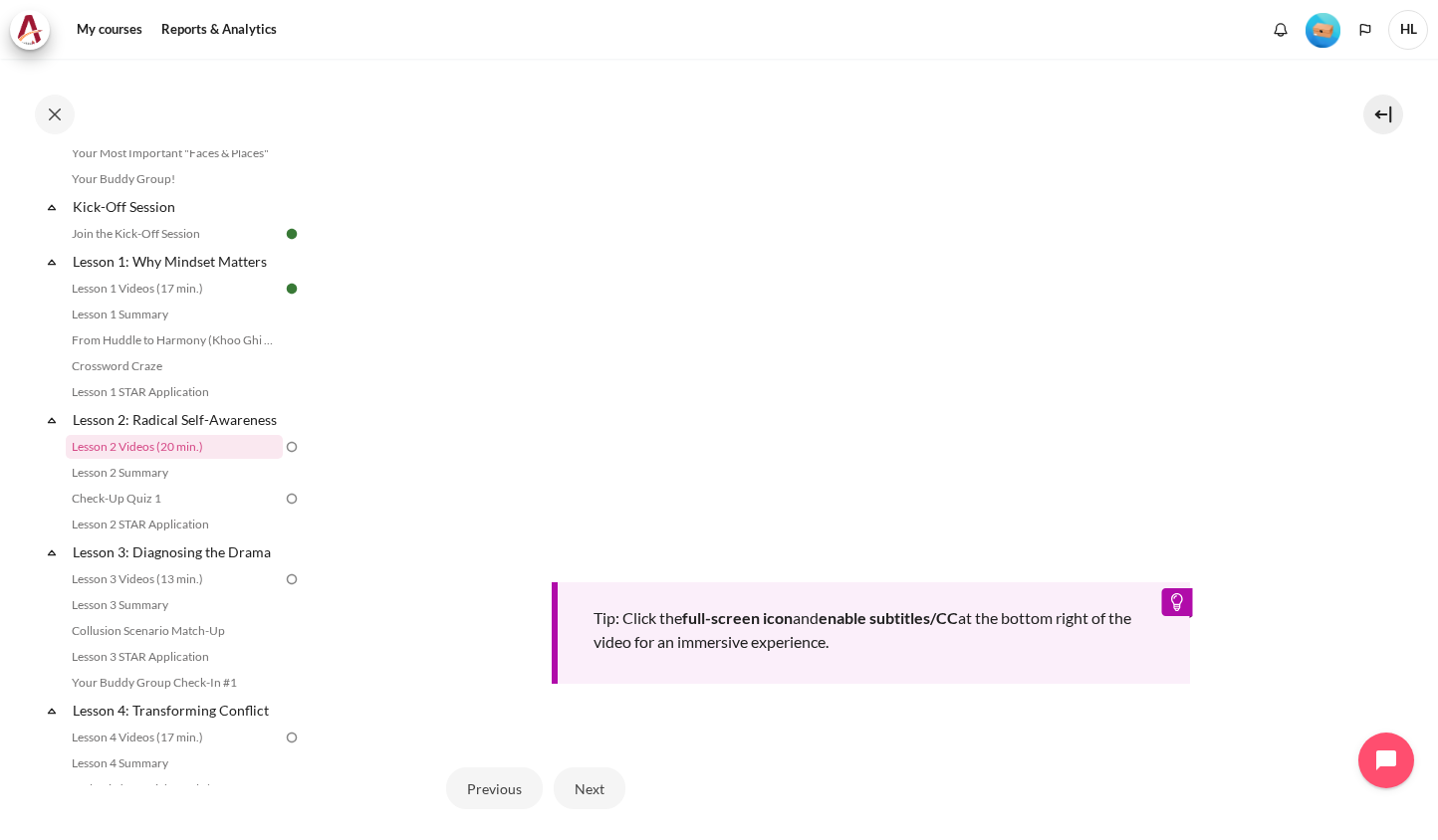 scroll, scrollTop: 490, scrollLeft: 0, axis: vertical 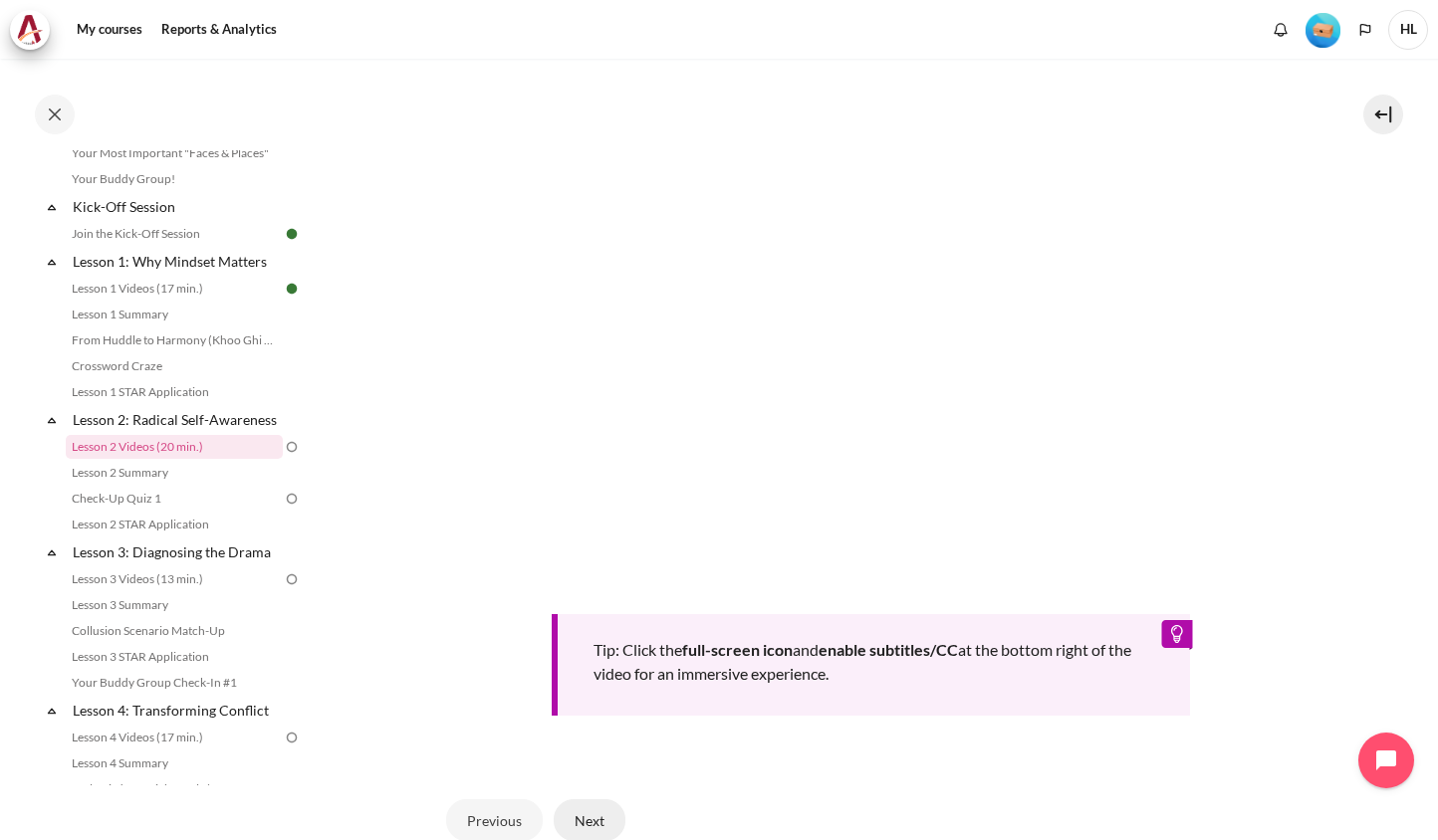 click on "Next" at bounding box center [590, 820] 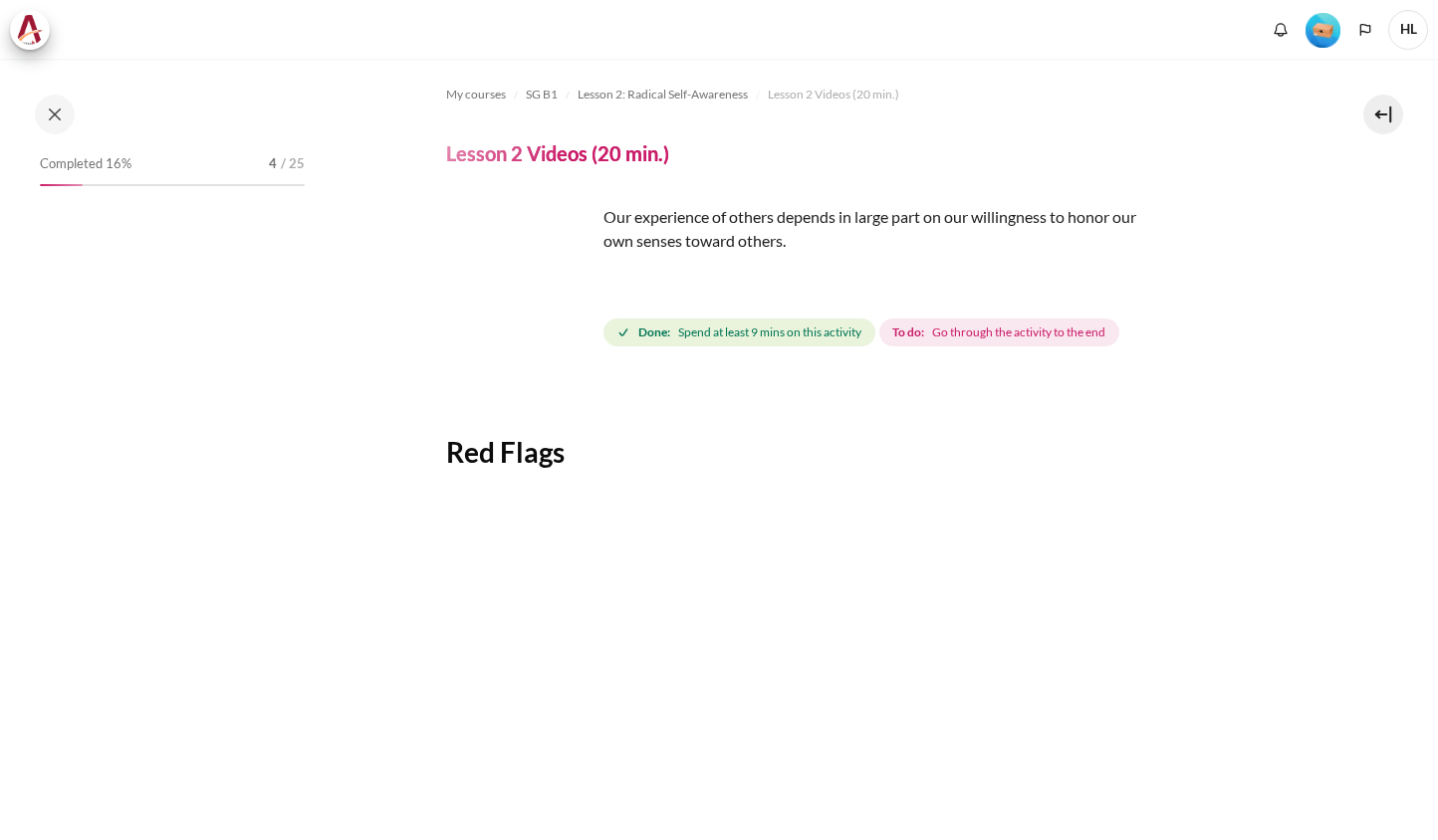 scroll, scrollTop: 0, scrollLeft: 0, axis: both 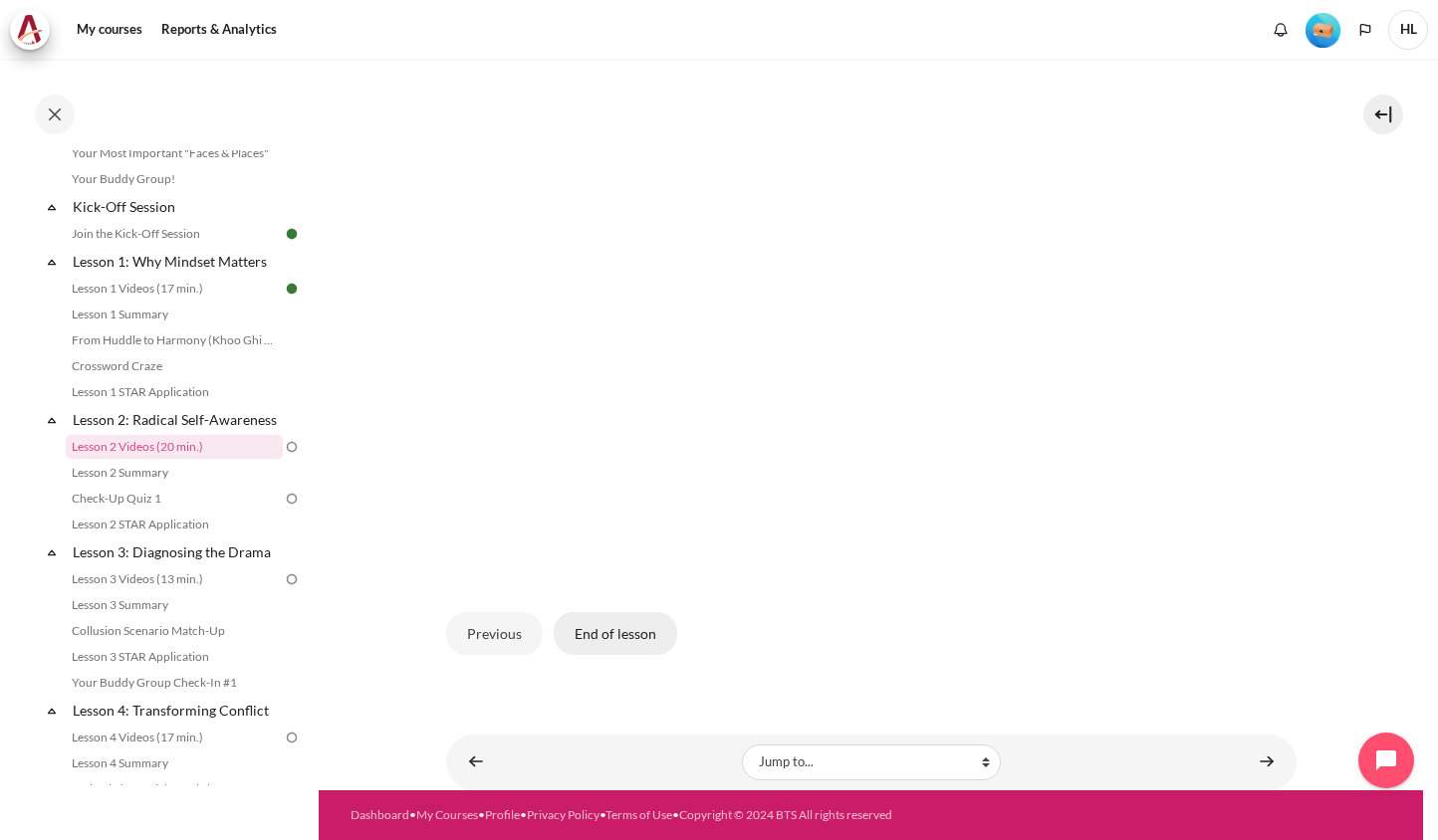 click on "End of lesson" at bounding box center (615, 633) 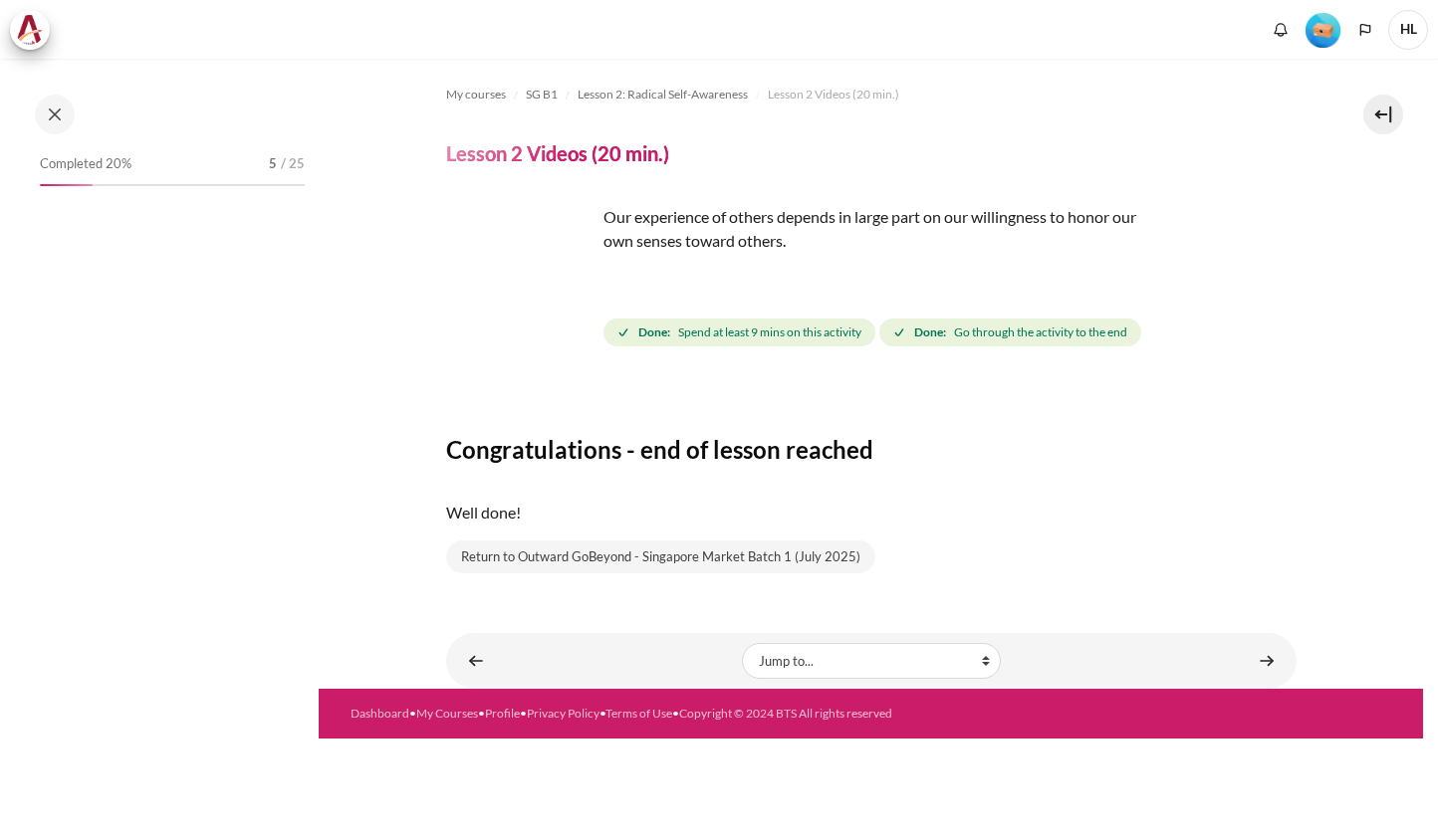scroll, scrollTop: 0, scrollLeft: 0, axis: both 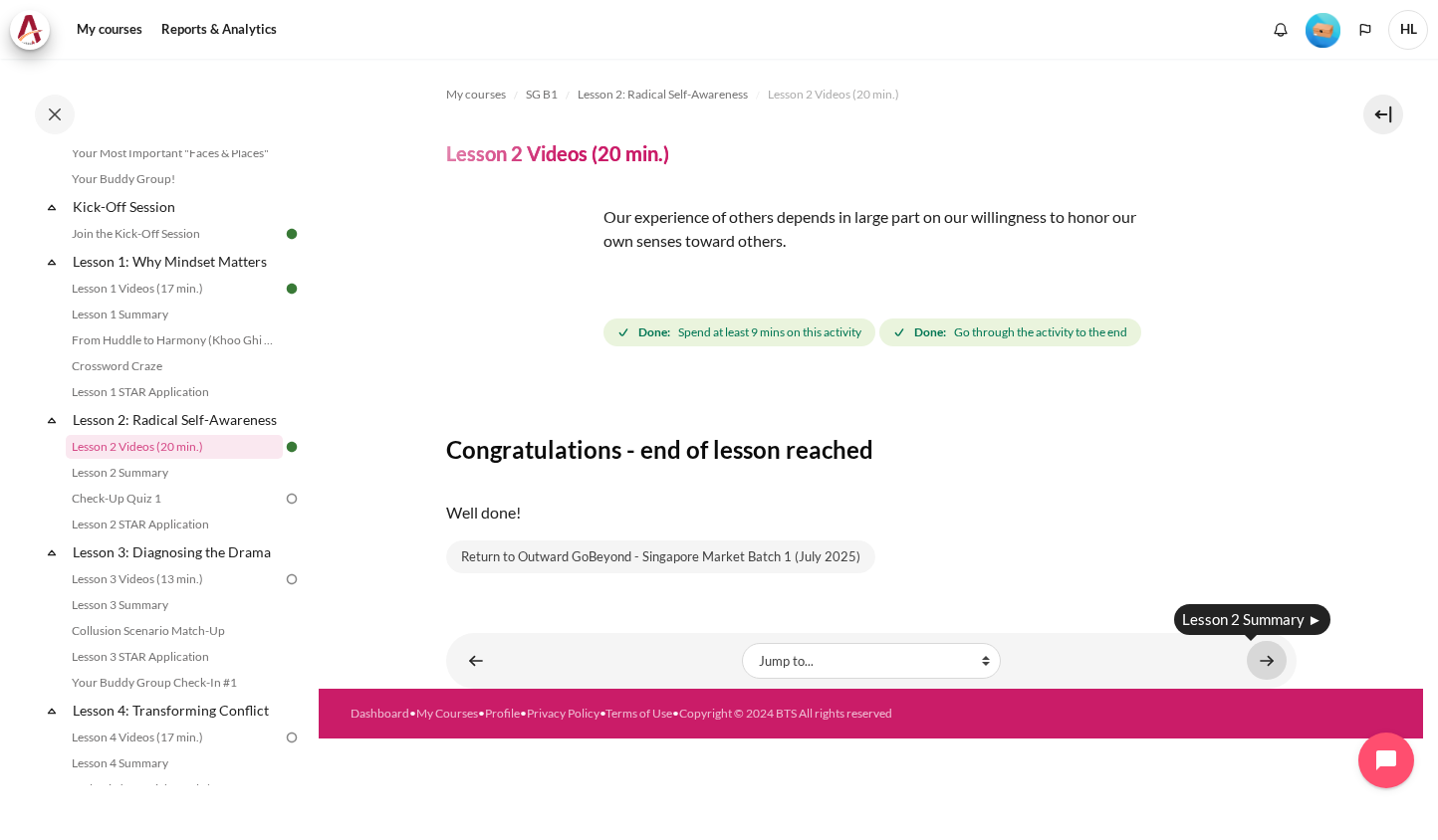 click at bounding box center (1267, 660) 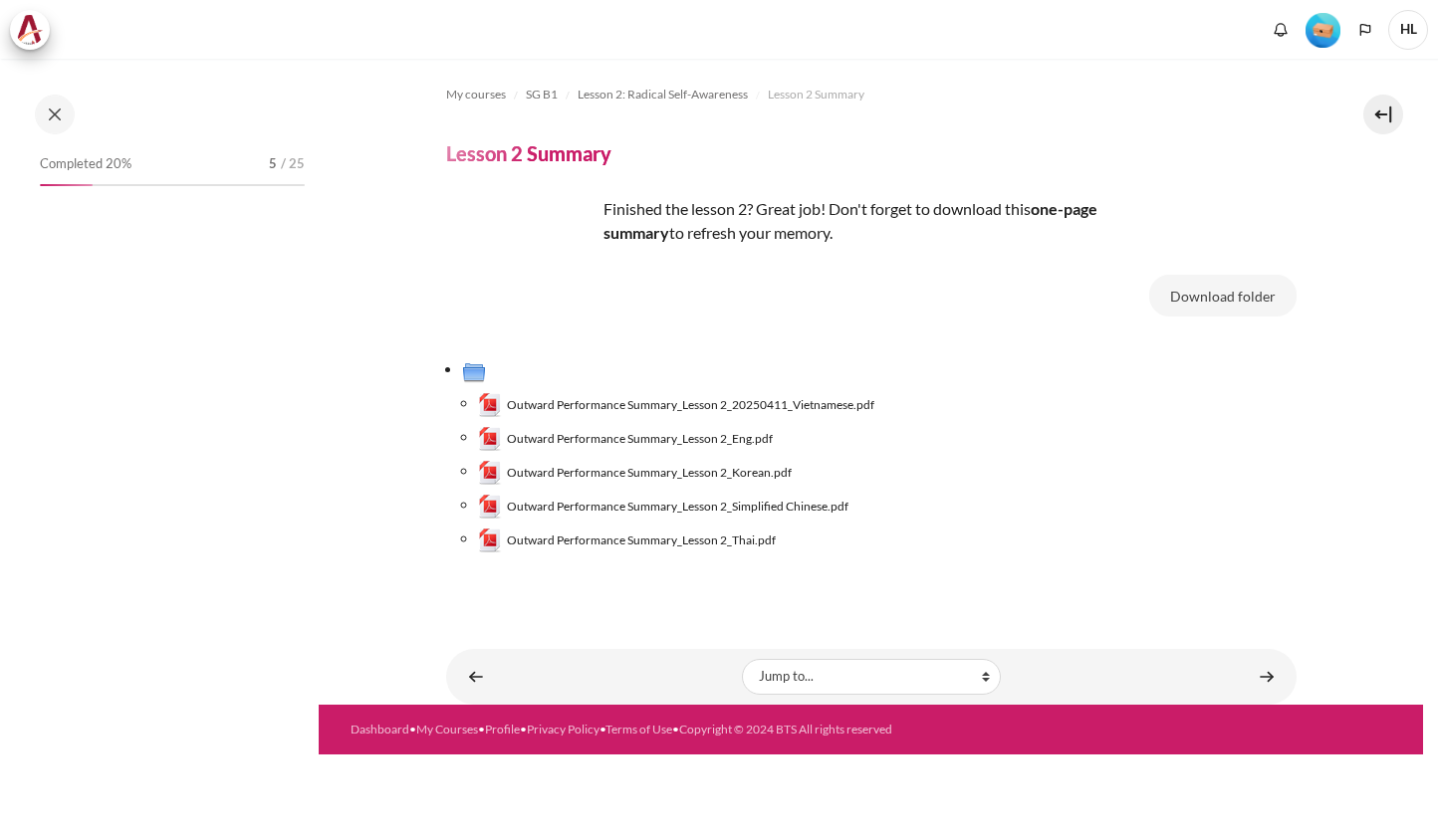 scroll, scrollTop: 0, scrollLeft: 0, axis: both 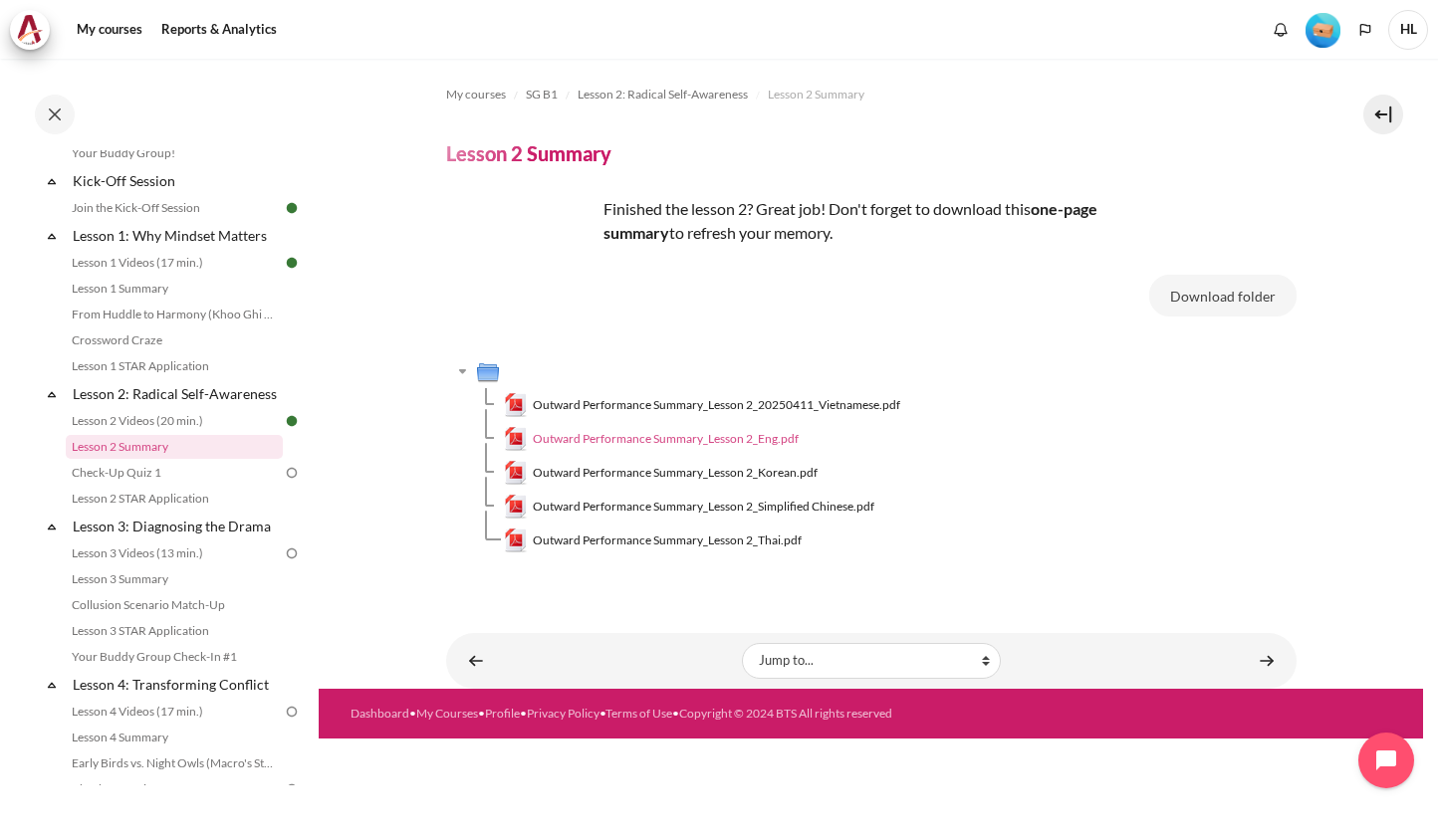 click on "Outward Performance Summary_Lesson 2_Eng.pdf" at bounding box center (665, 439) 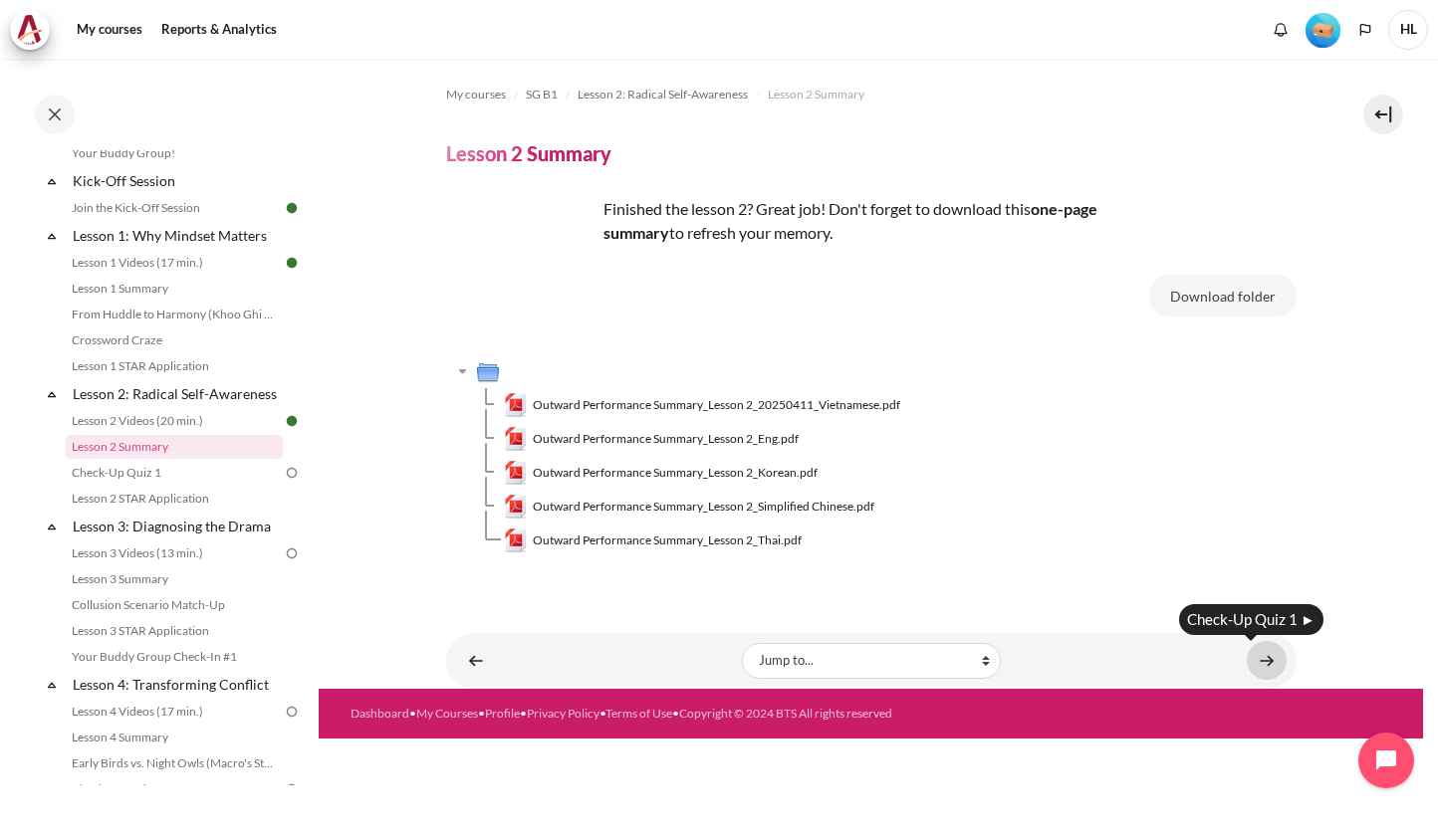 click at bounding box center (1267, 660) 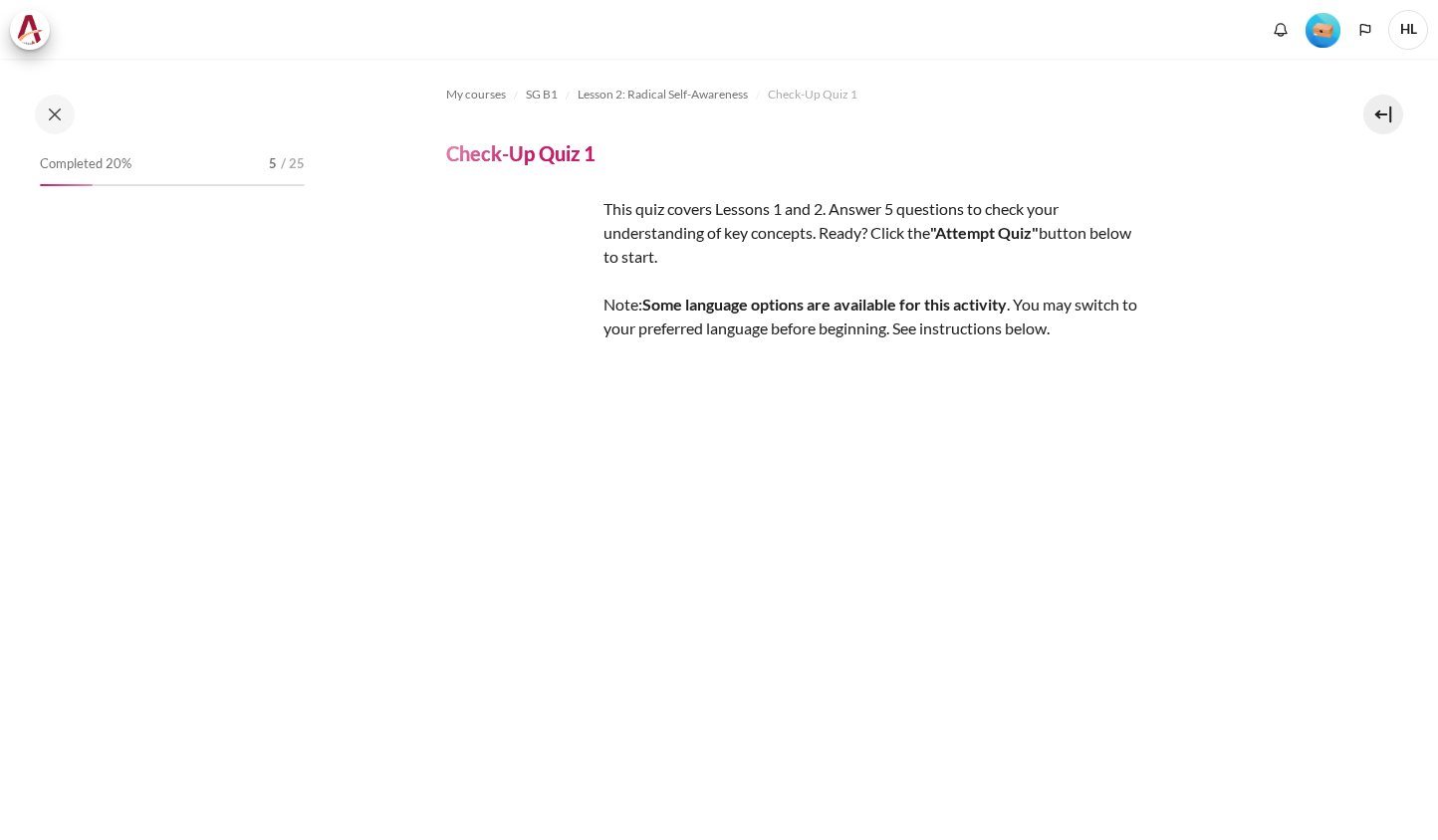 scroll, scrollTop: 0, scrollLeft: 0, axis: both 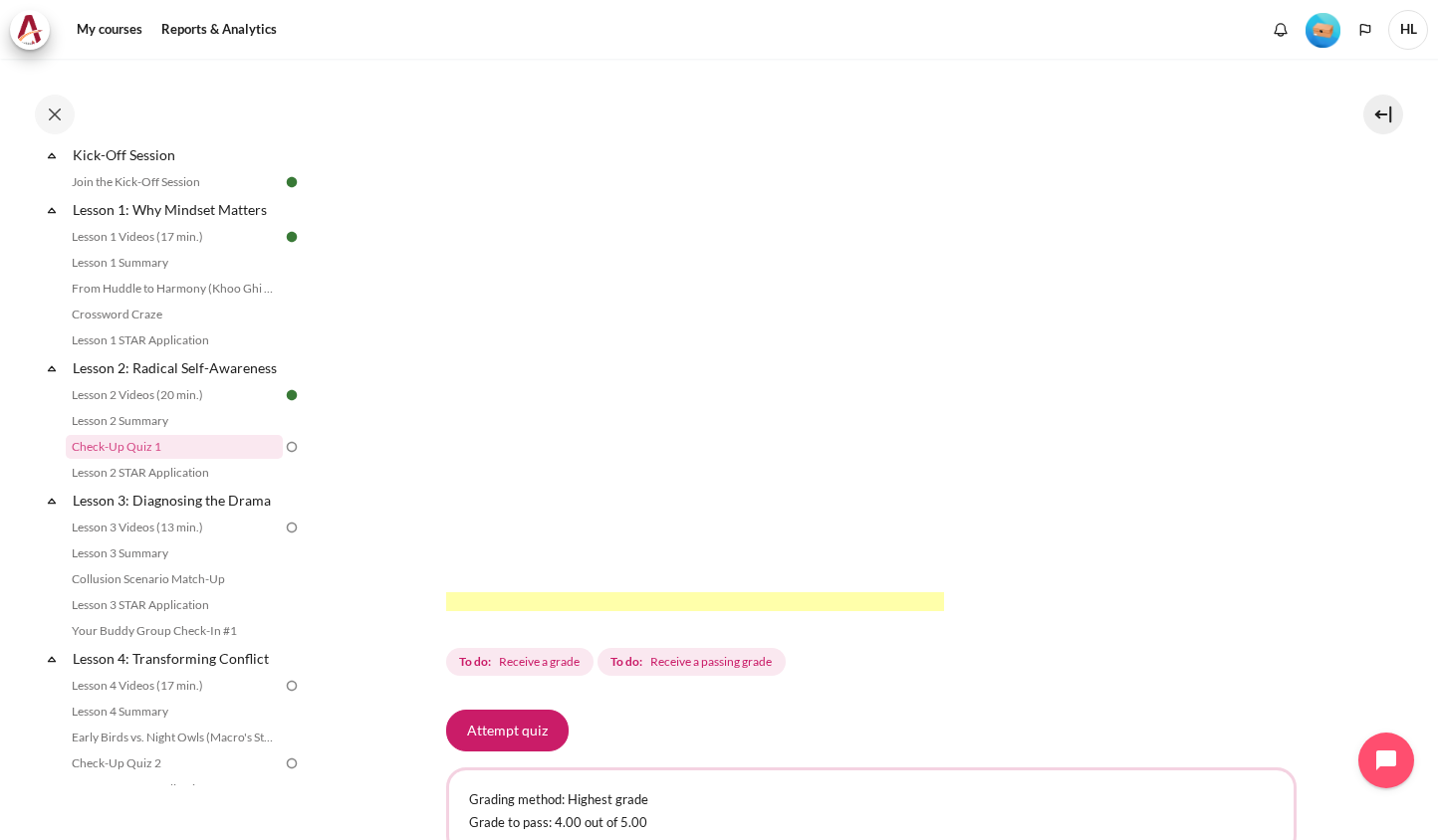 click at bounding box center [695, 362] 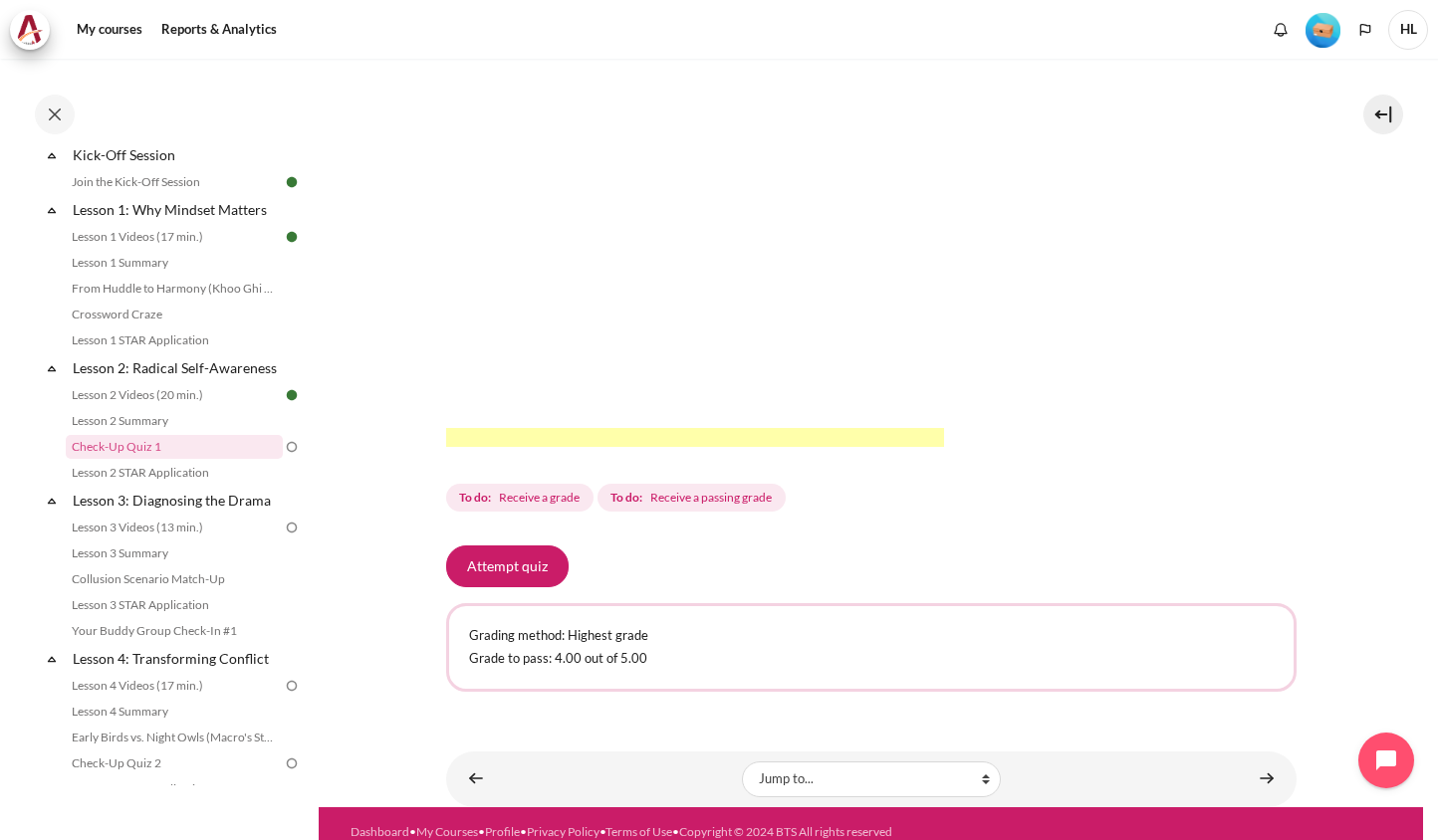 scroll, scrollTop: 498, scrollLeft: 0, axis: vertical 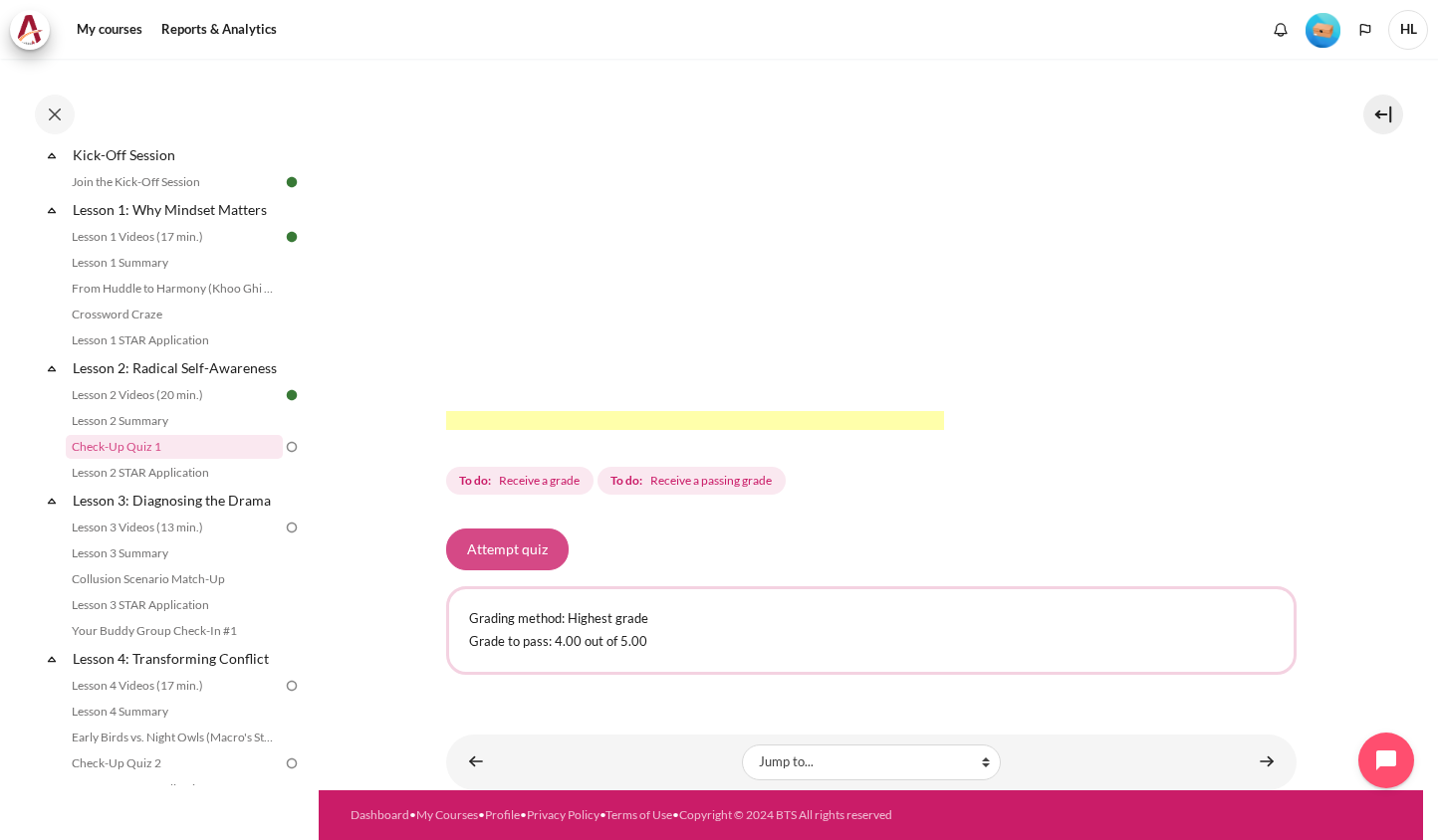 click on "Attempt quiz" at bounding box center (507, 549) 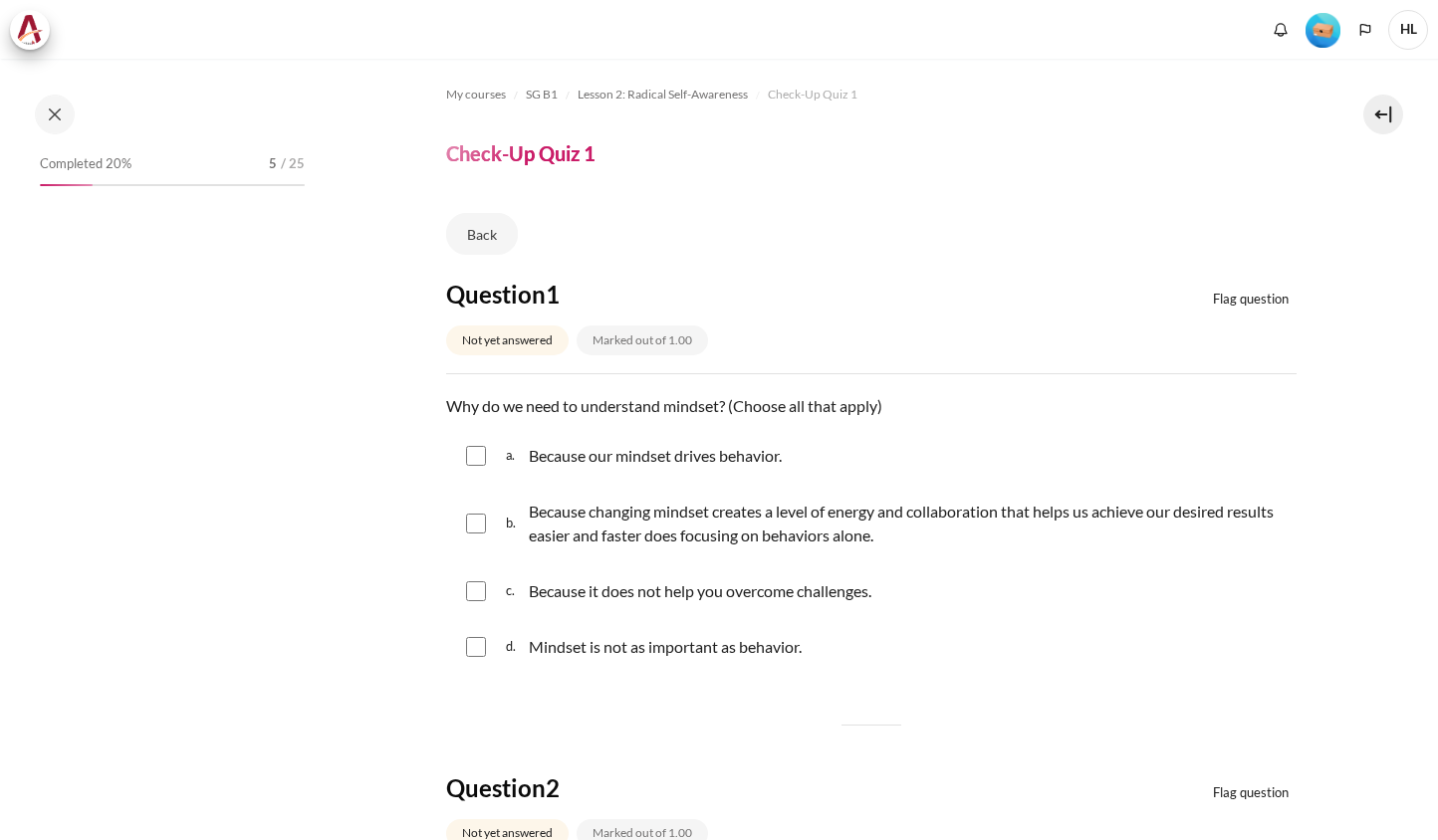 scroll, scrollTop: 0, scrollLeft: 0, axis: both 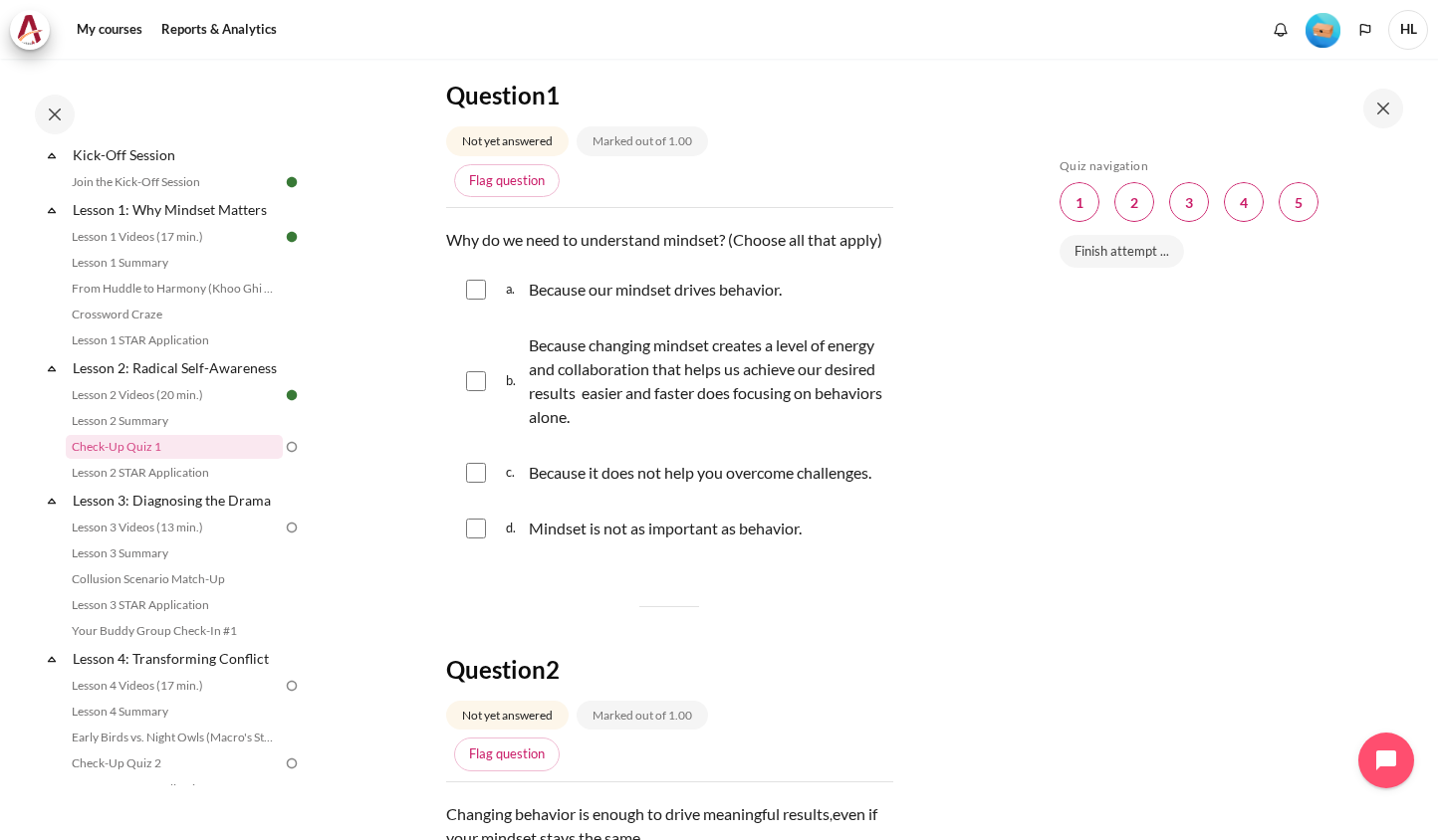 click at bounding box center (476, 290) 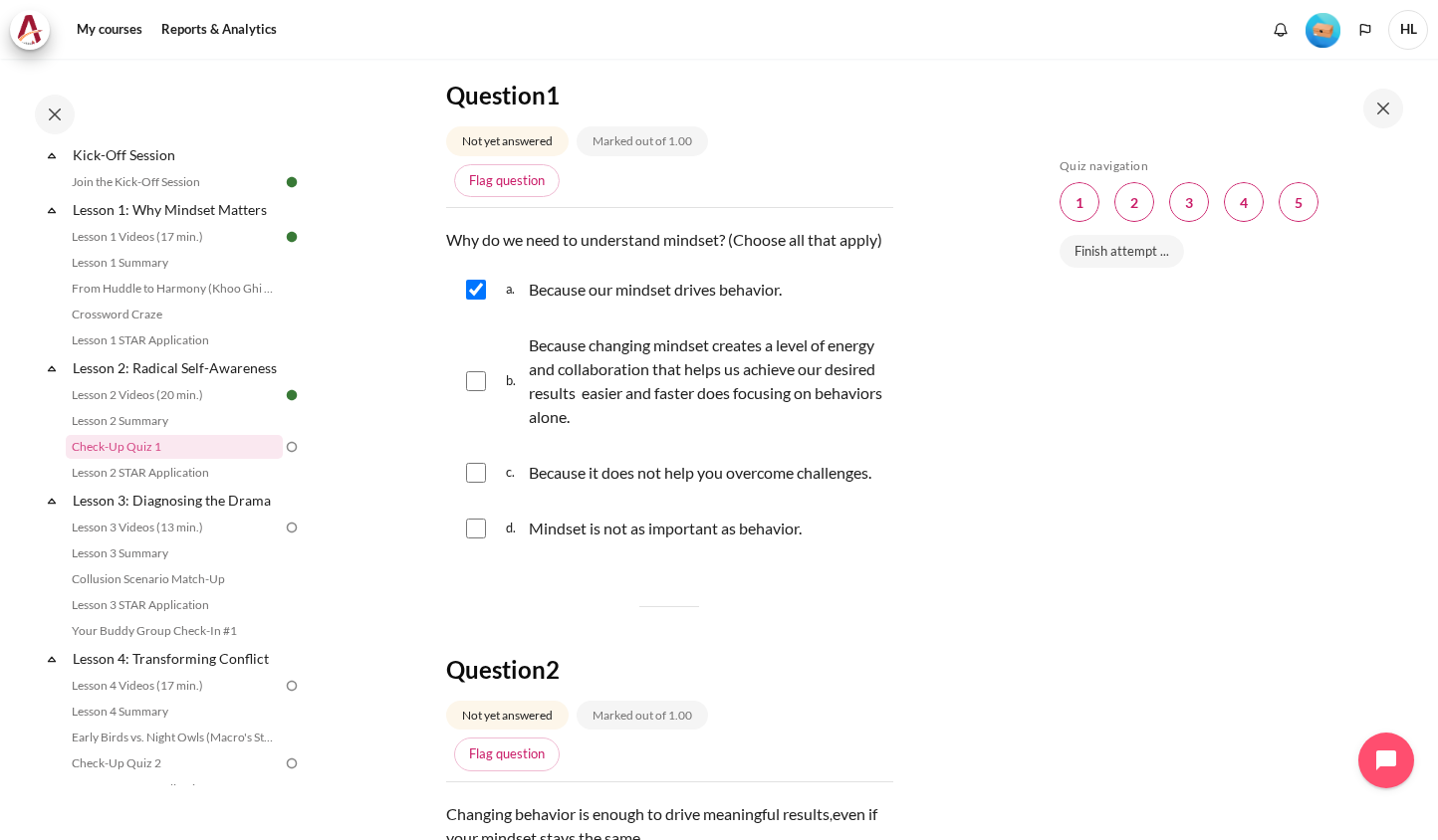 click at bounding box center (476, 381) 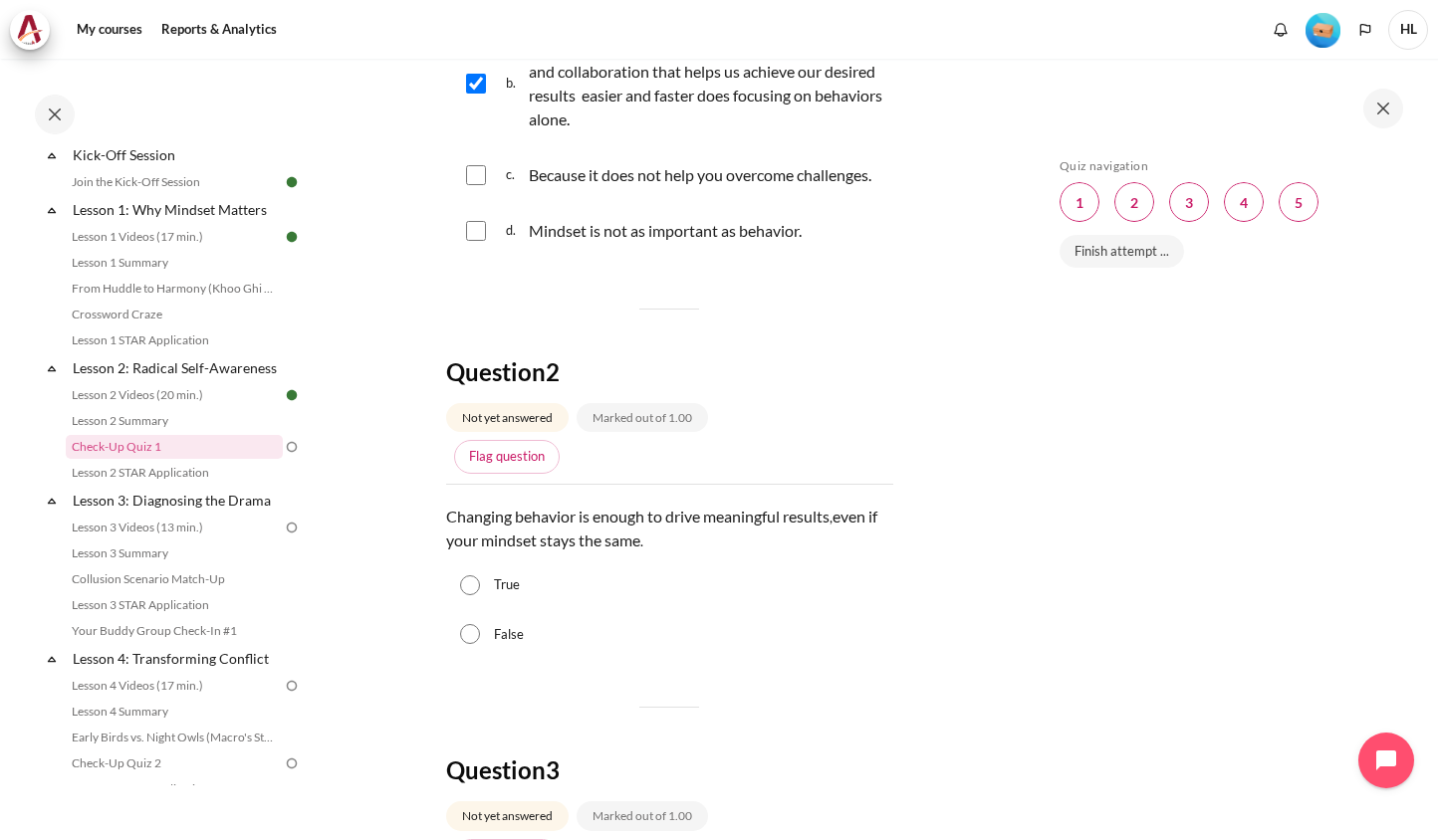 scroll, scrollTop: 498, scrollLeft: 0, axis: vertical 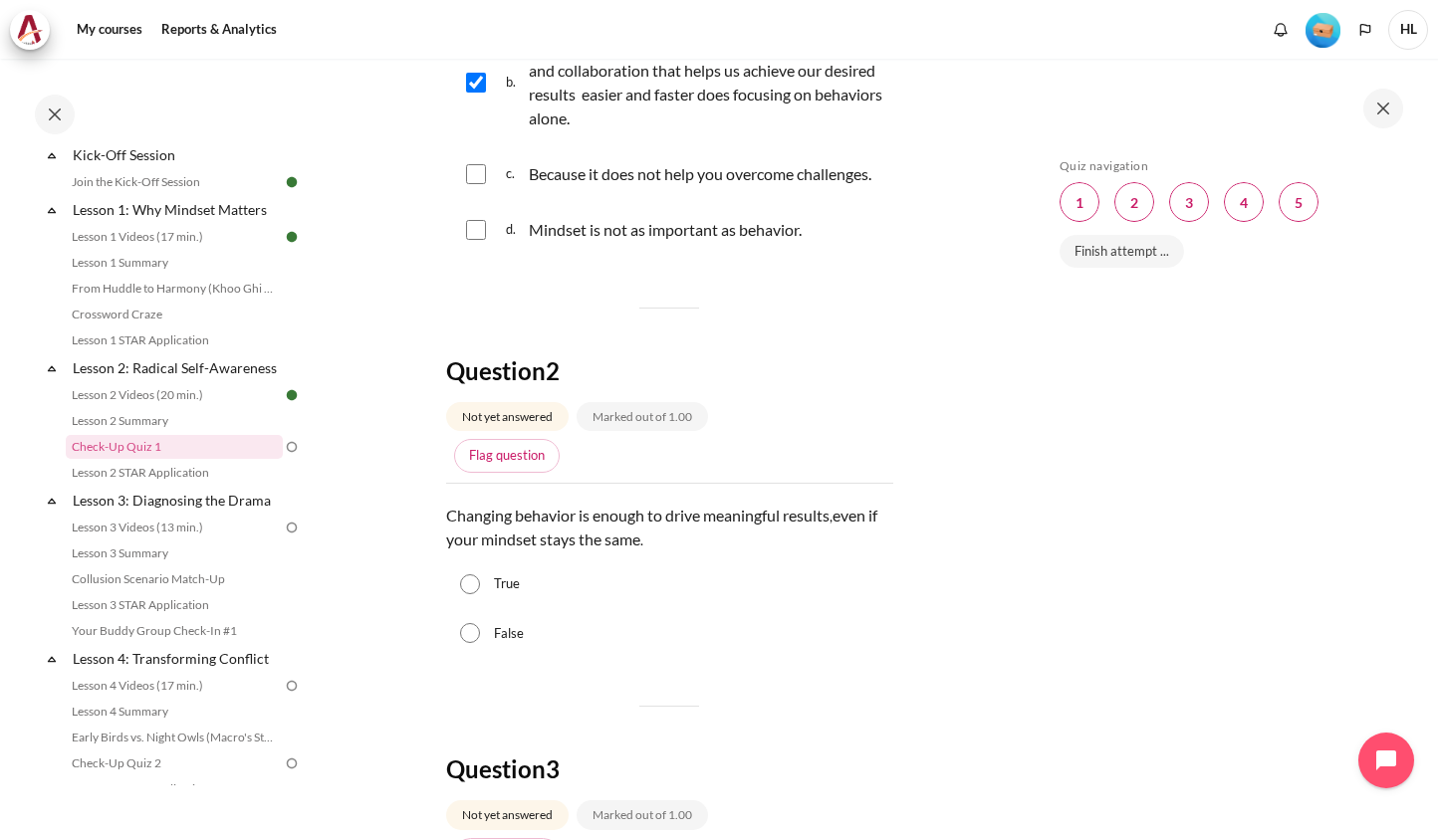 click on "True" at bounding box center [470, 584] 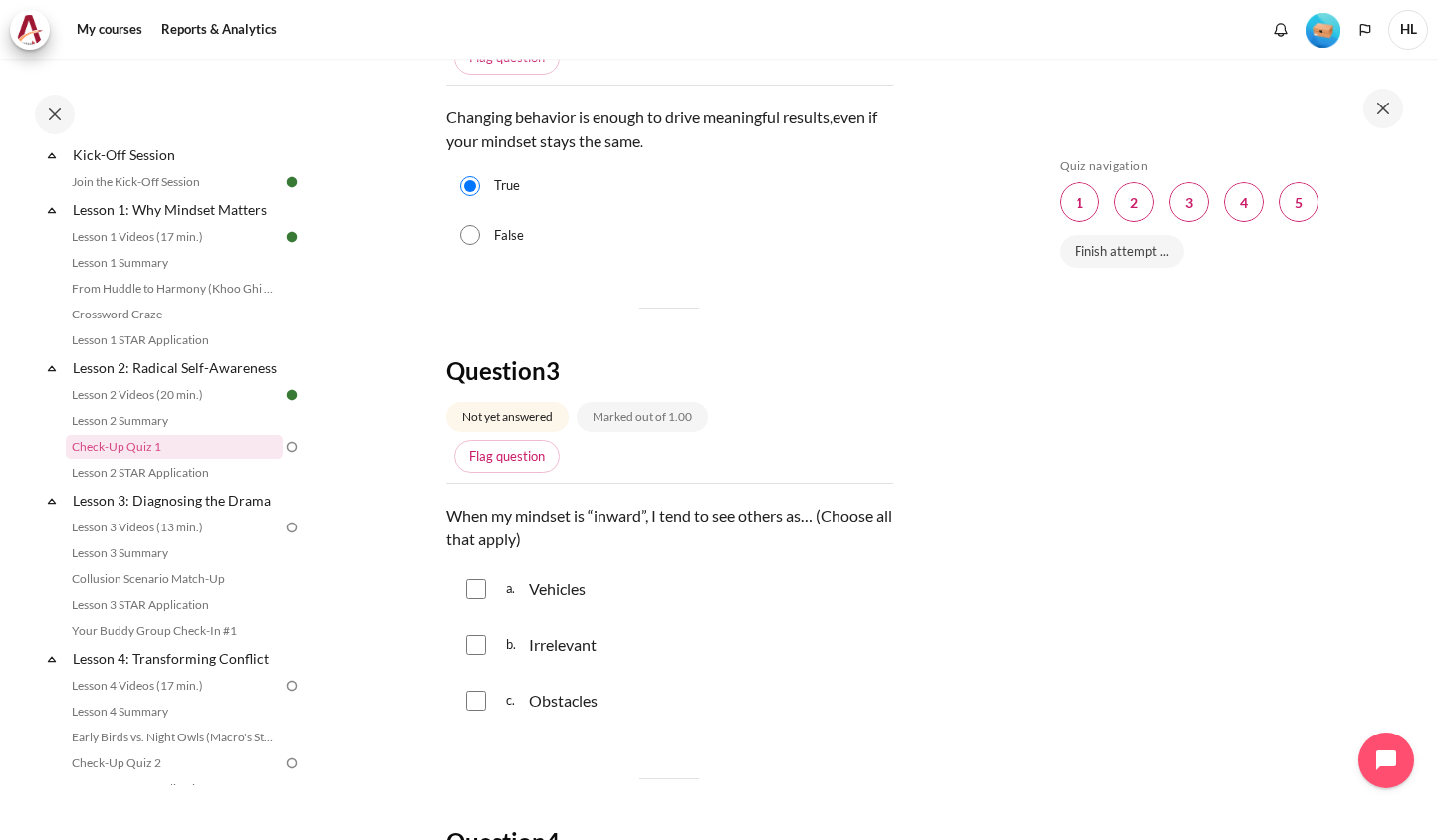scroll, scrollTop: 995, scrollLeft: 0, axis: vertical 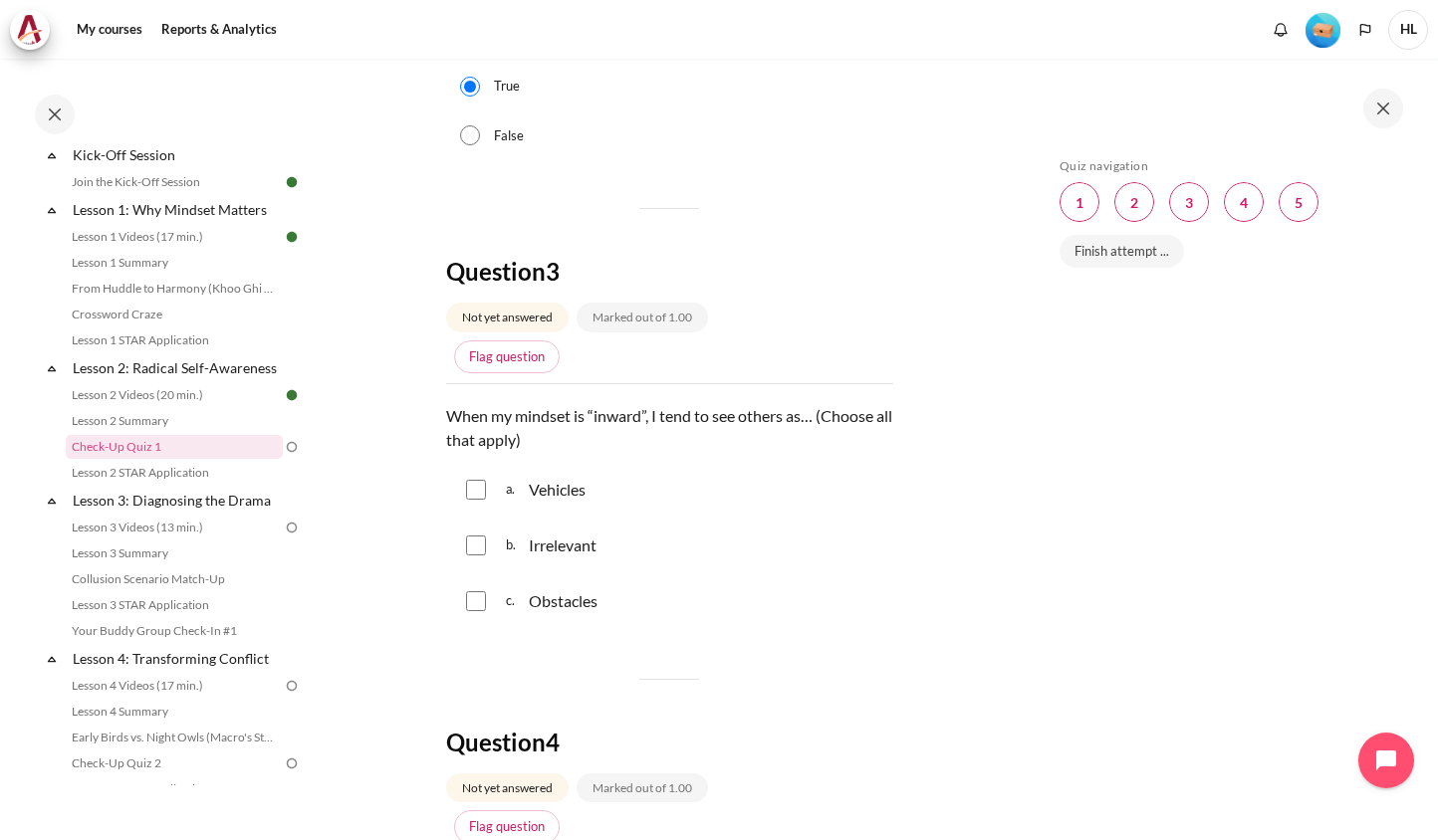 click at bounding box center [476, 490] 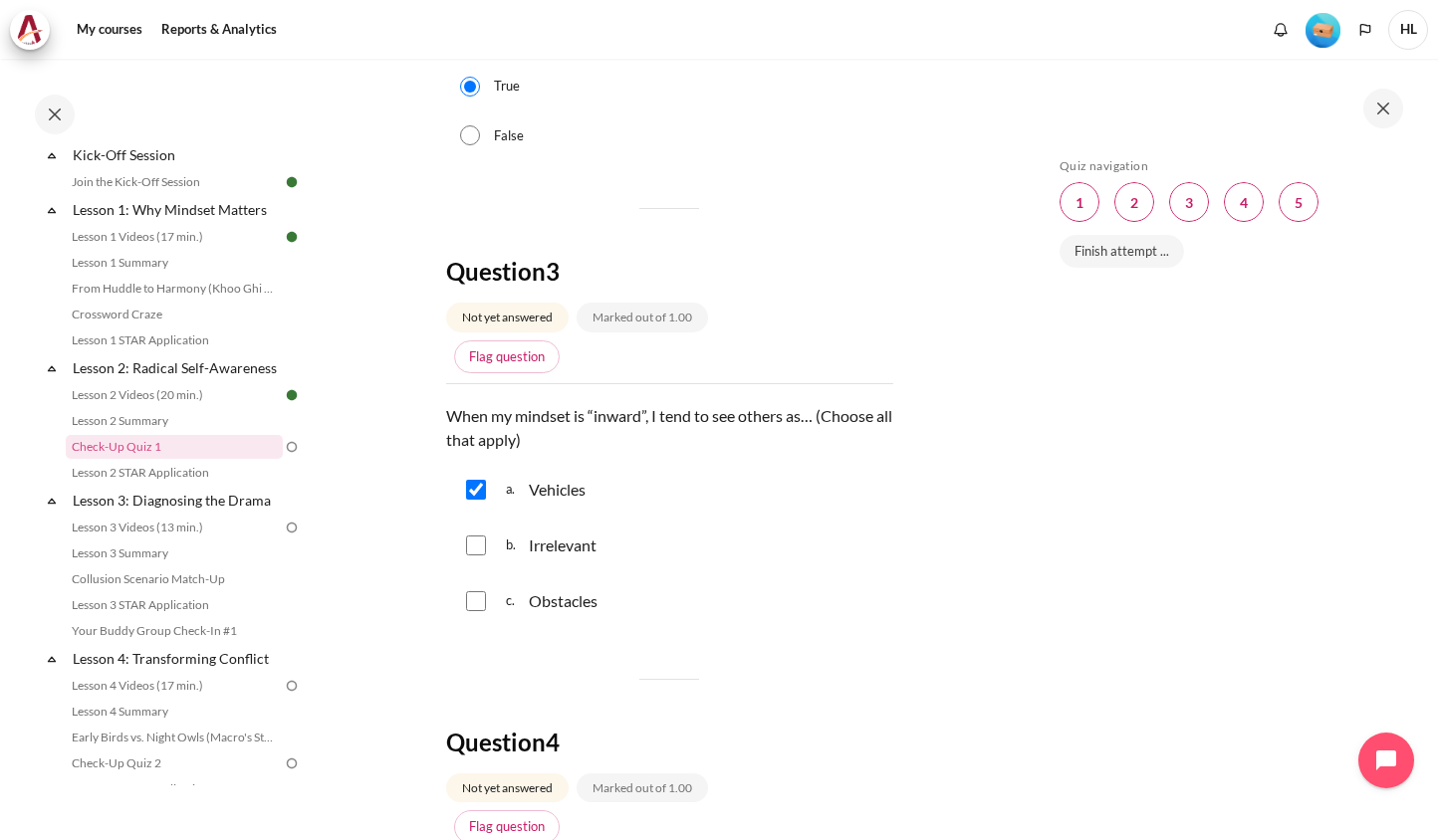 click at bounding box center (476, 601) 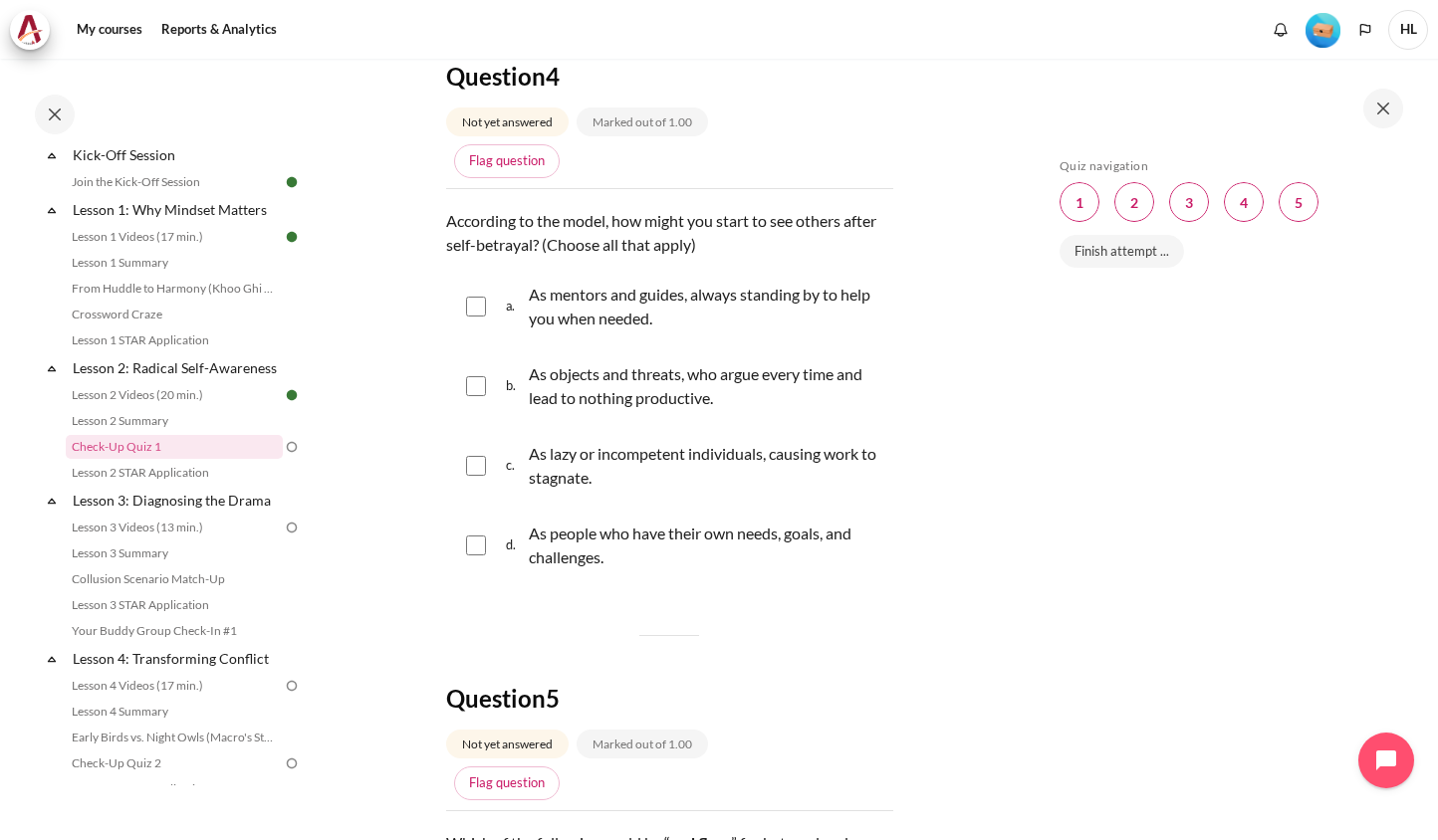 scroll, scrollTop: 1692, scrollLeft: 0, axis: vertical 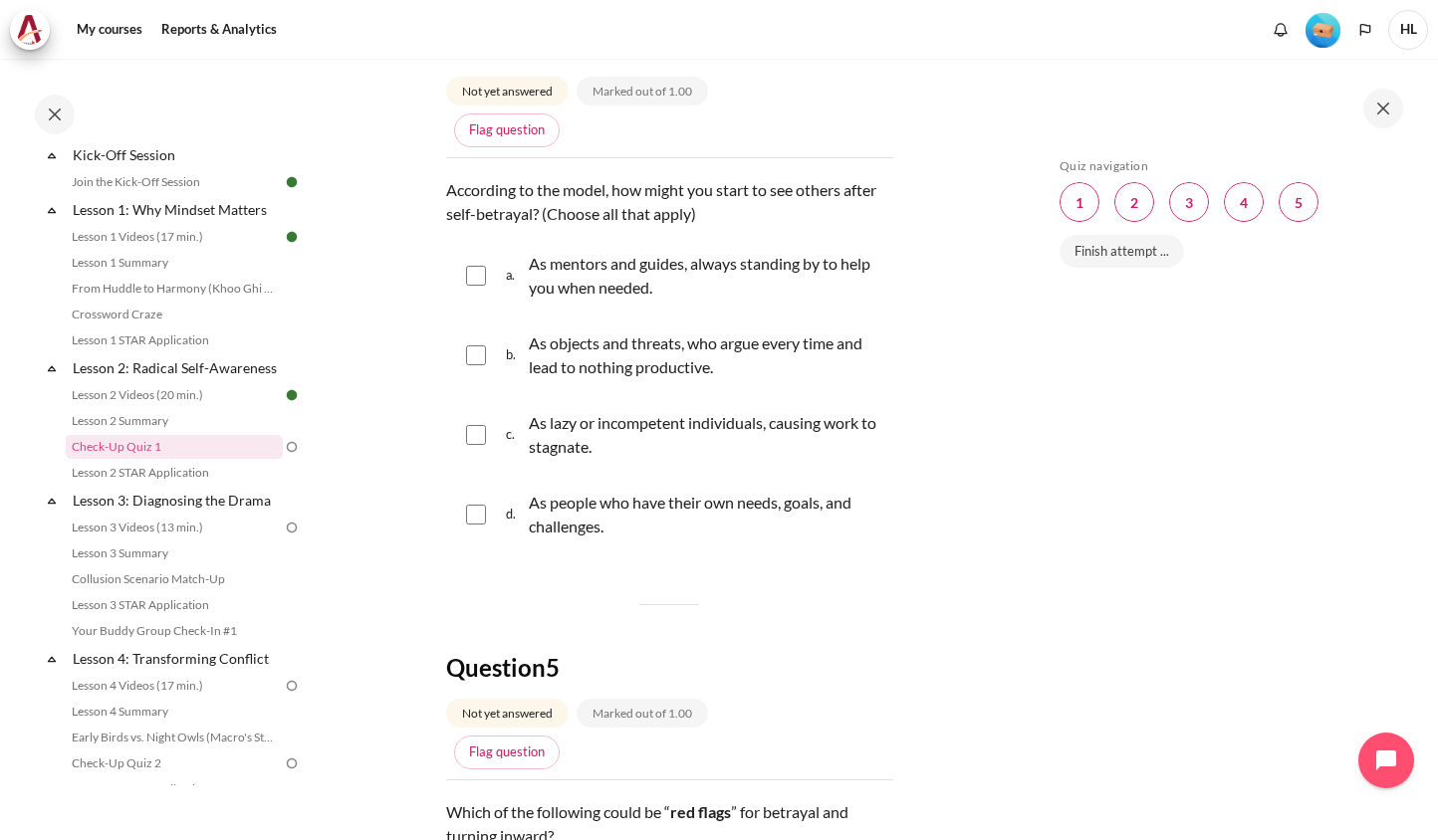 click at bounding box center [476, 355] 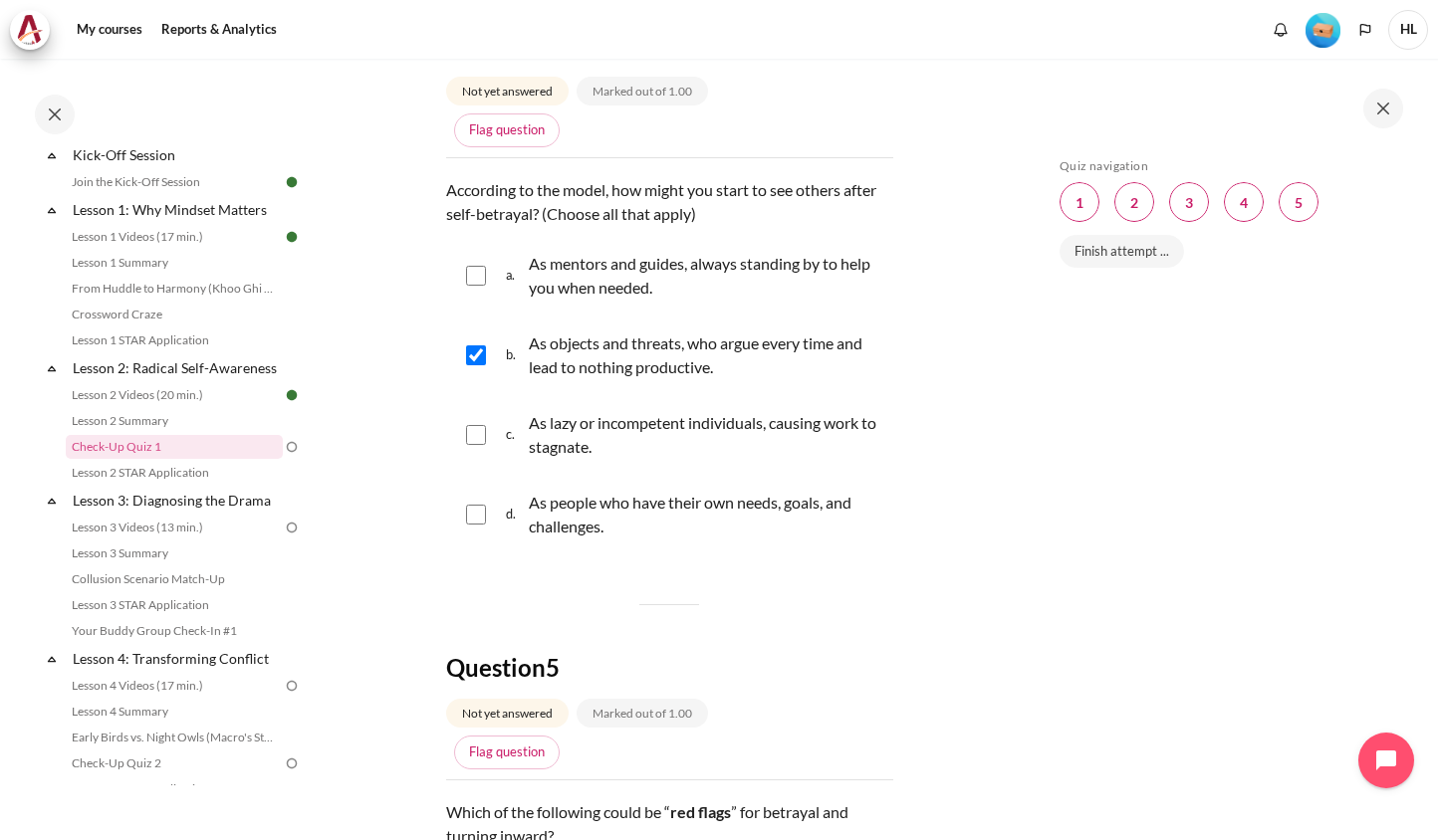 click at bounding box center [476, 435] 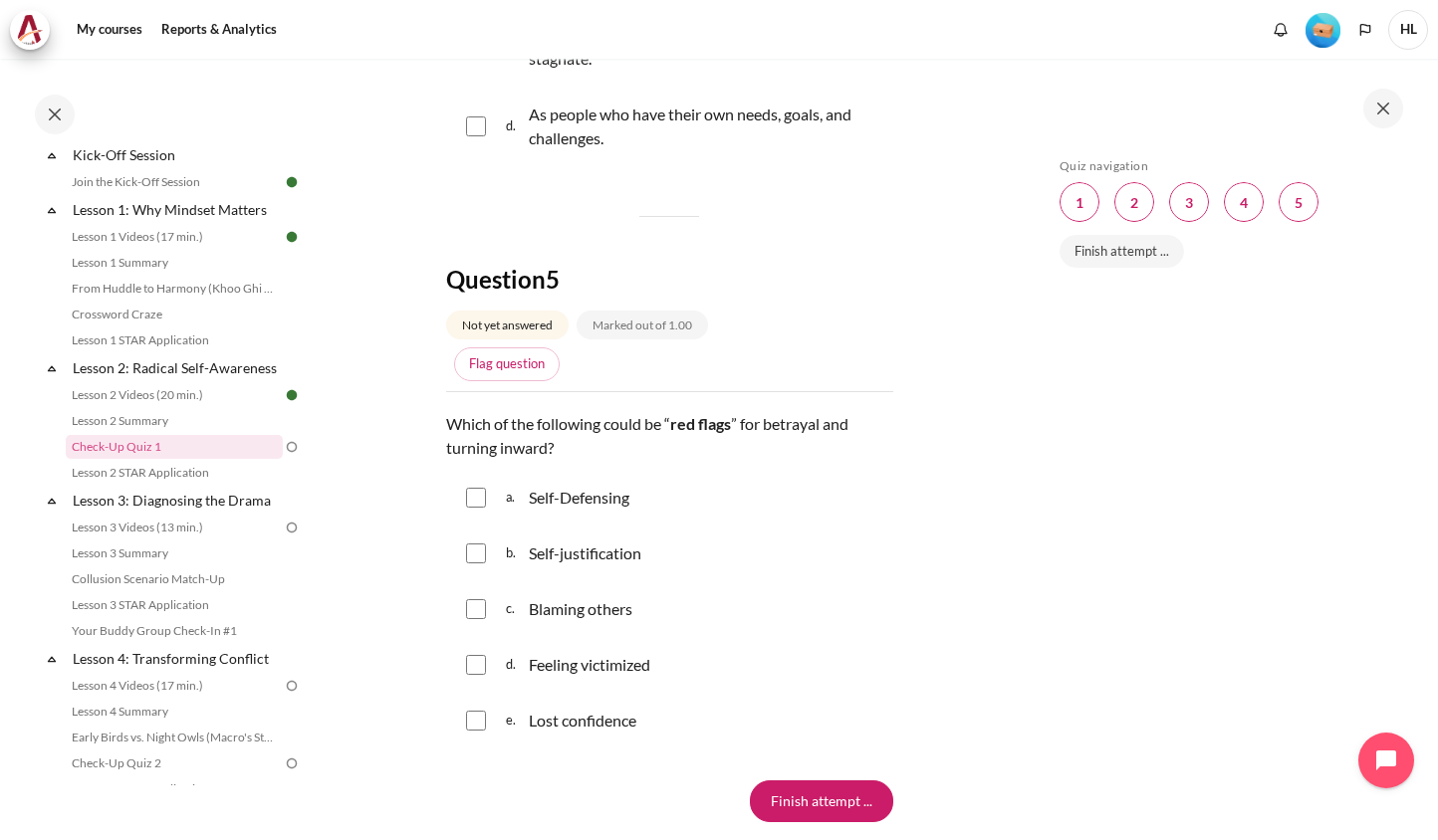 scroll, scrollTop: 2190, scrollLeft: 0, axis: vertical 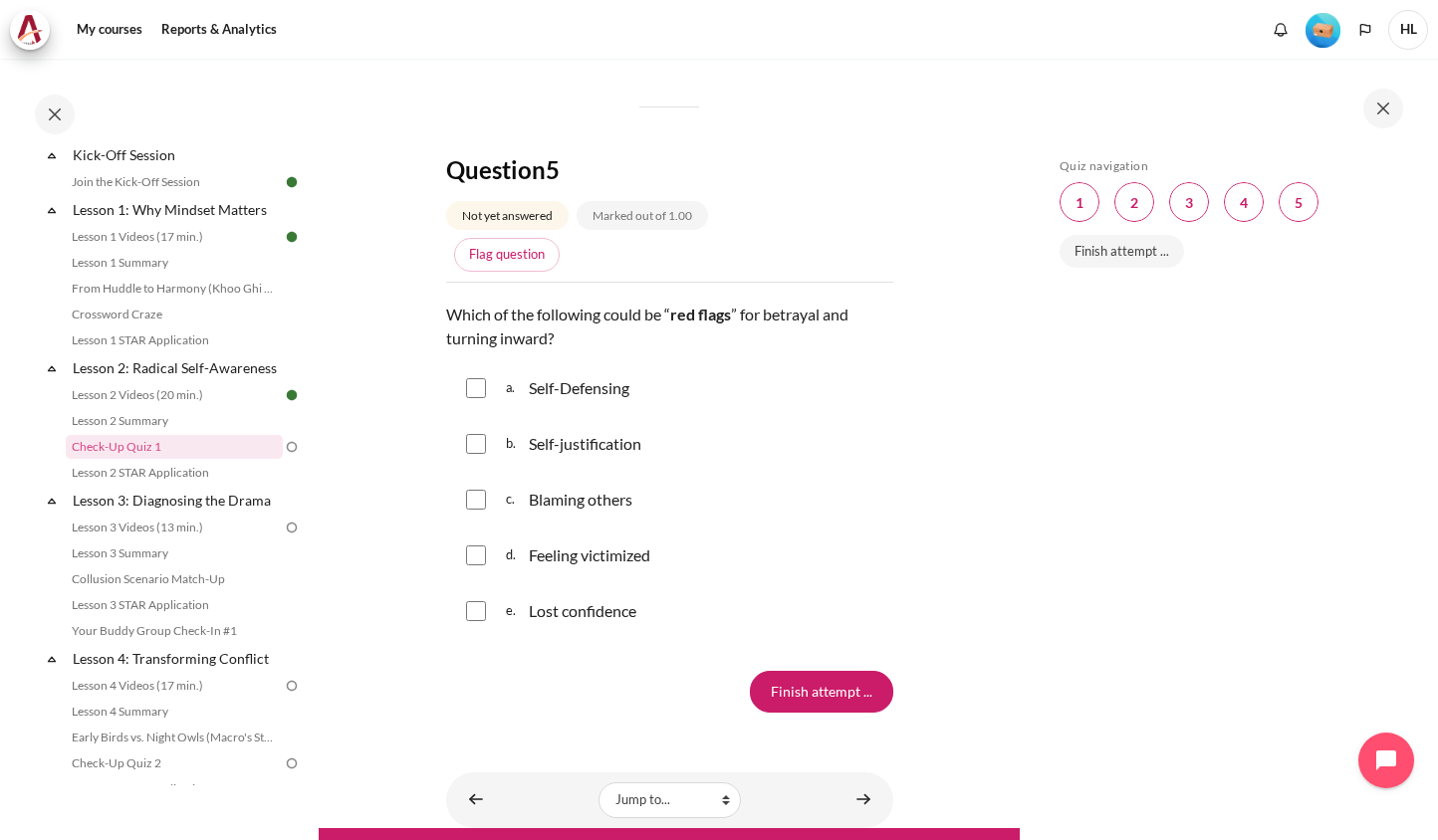 click on "a.  Self-Defensing" at bounding box center (669, 388) 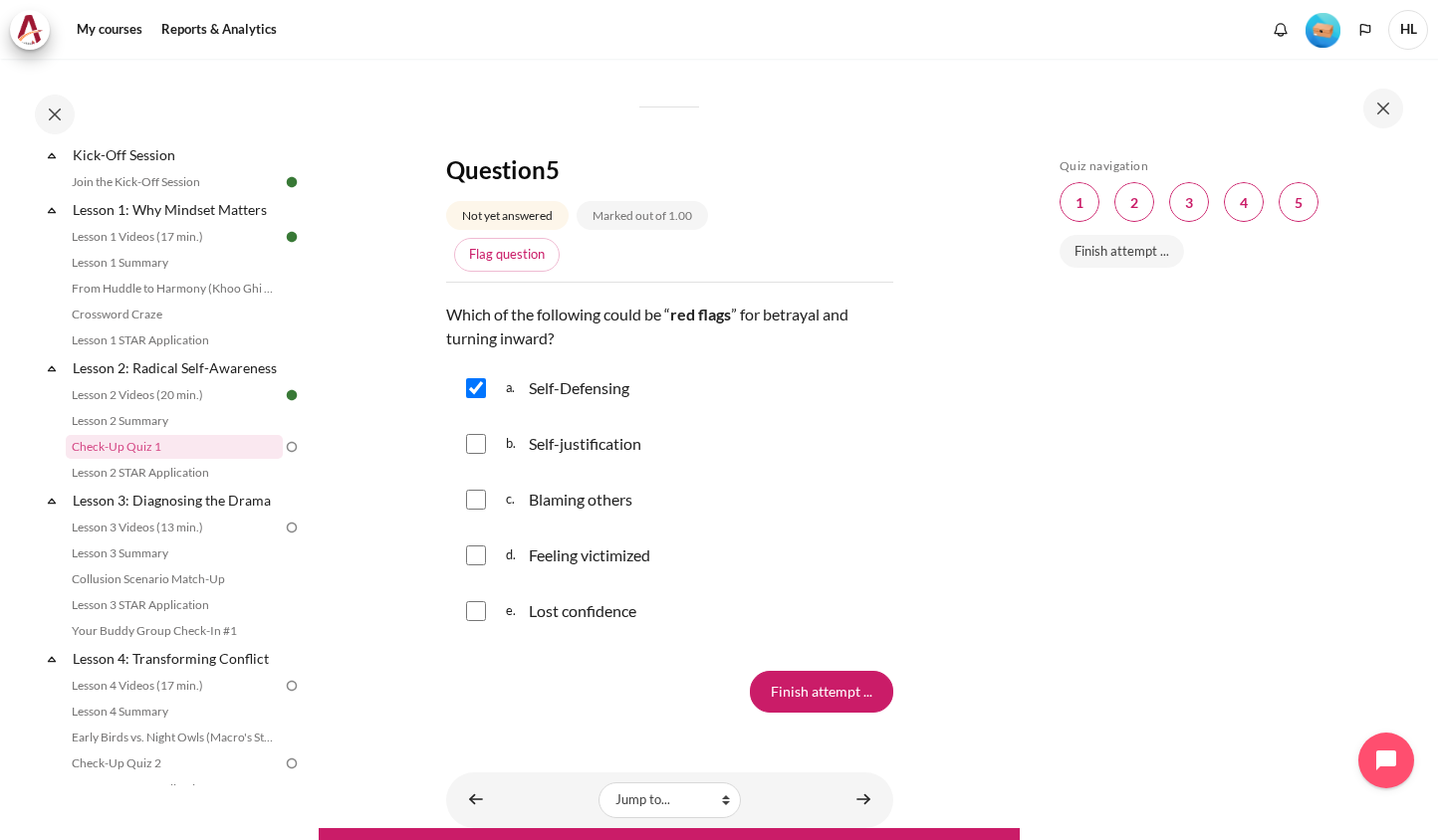 click at bounding box center [476, 444] 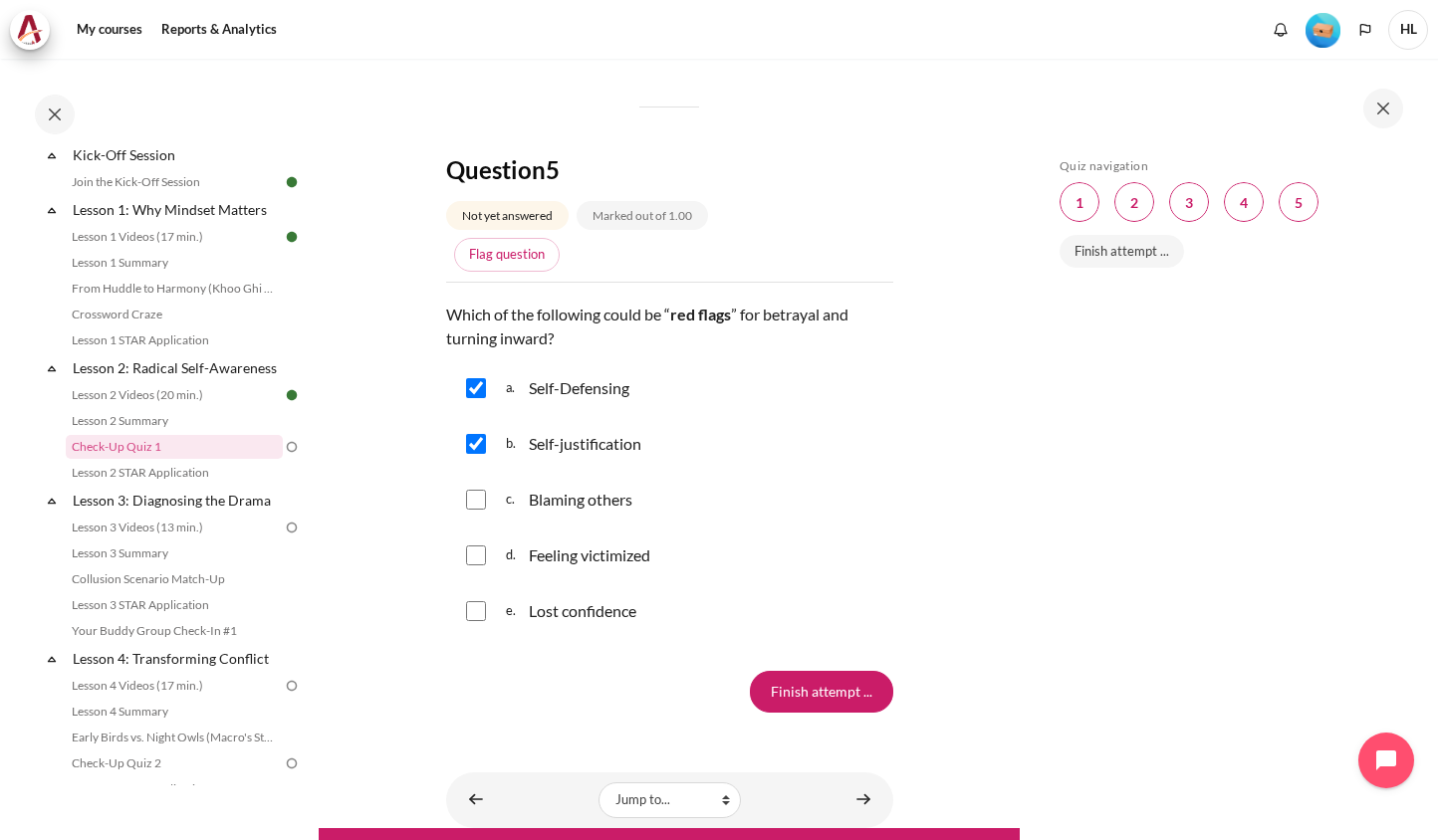click at bounding box center (476, 500) 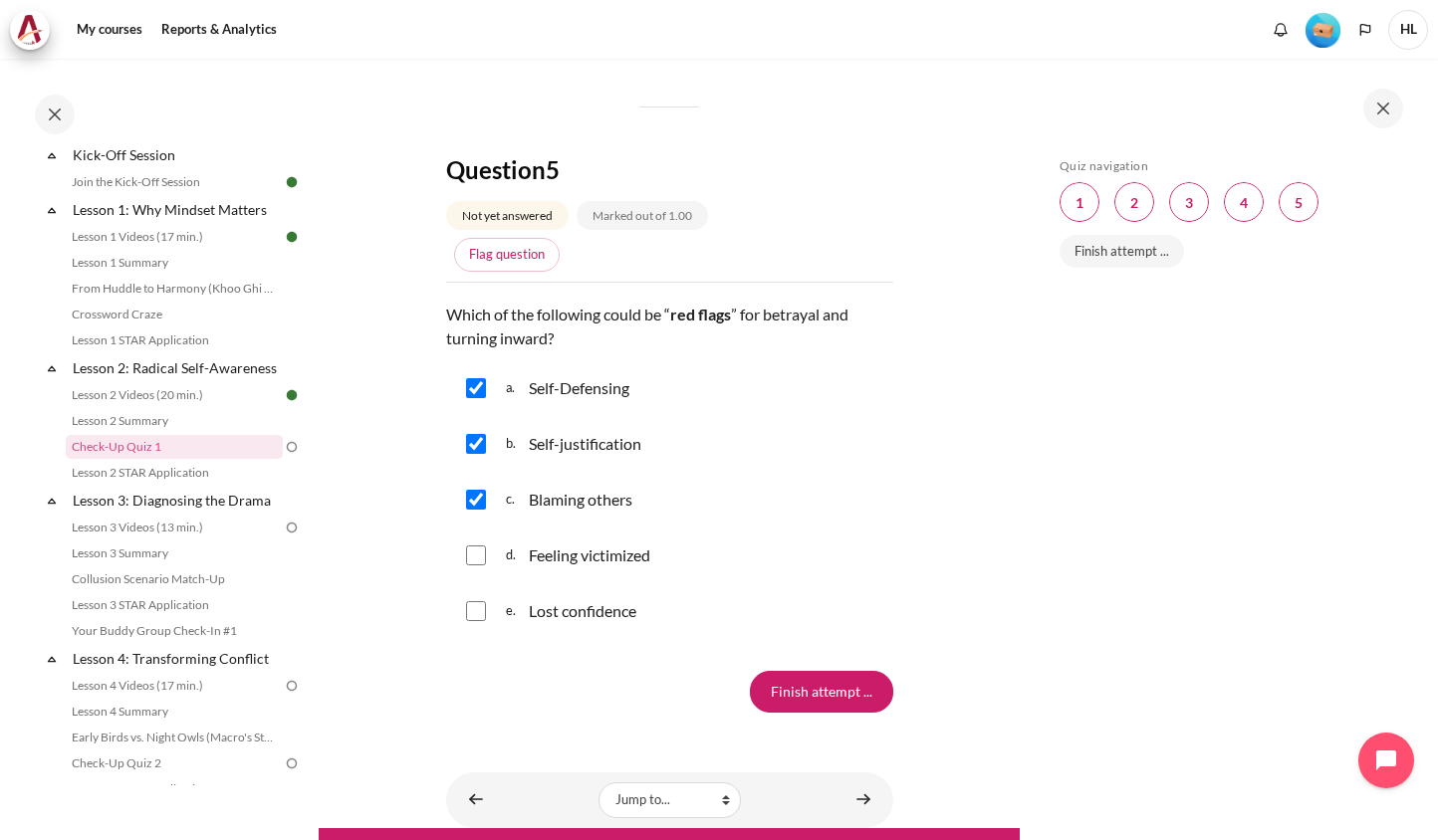 click at bounding box center (476, 555) 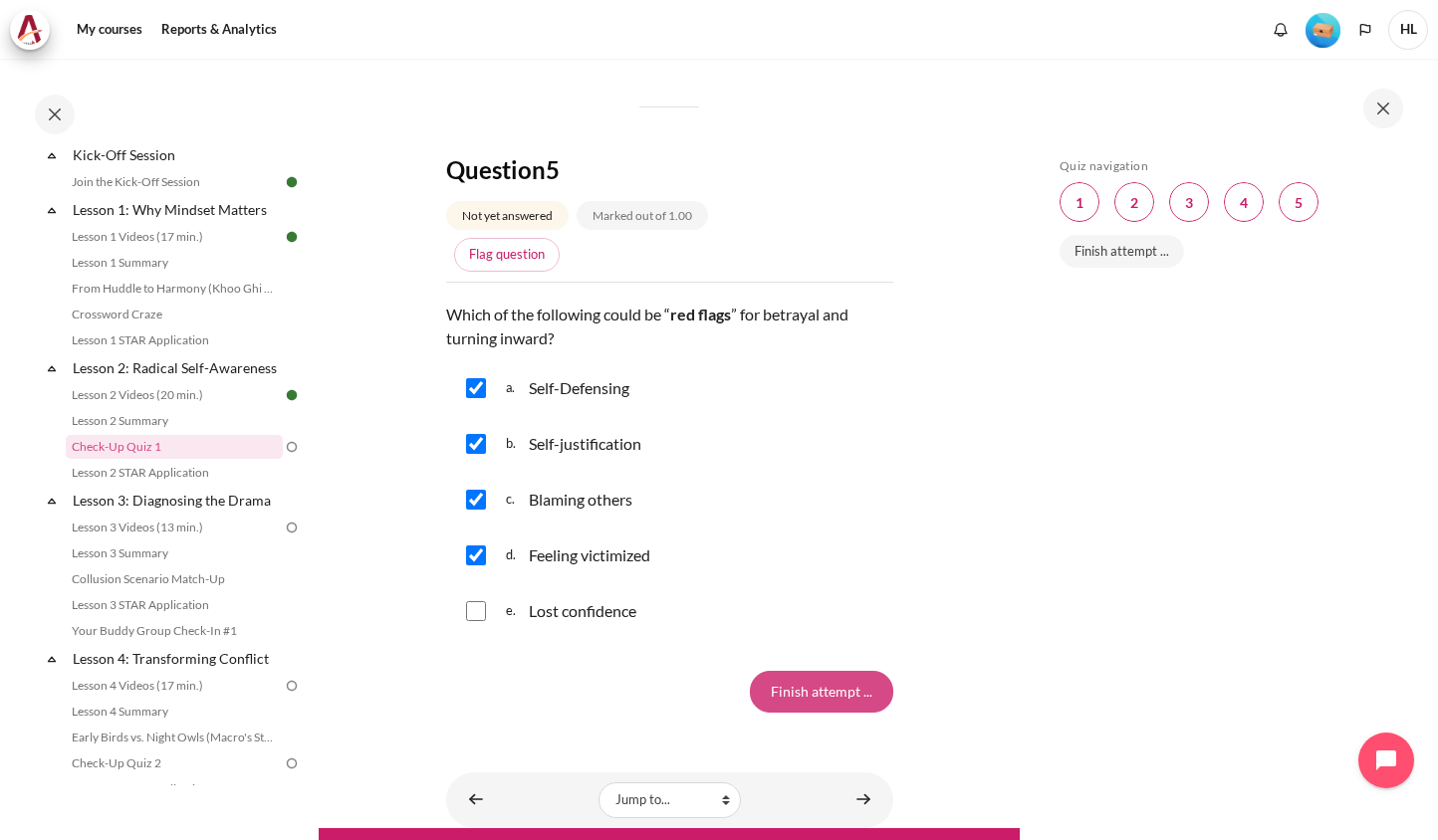 click on "Finish attempt ..." at bounding box center [822, 692] 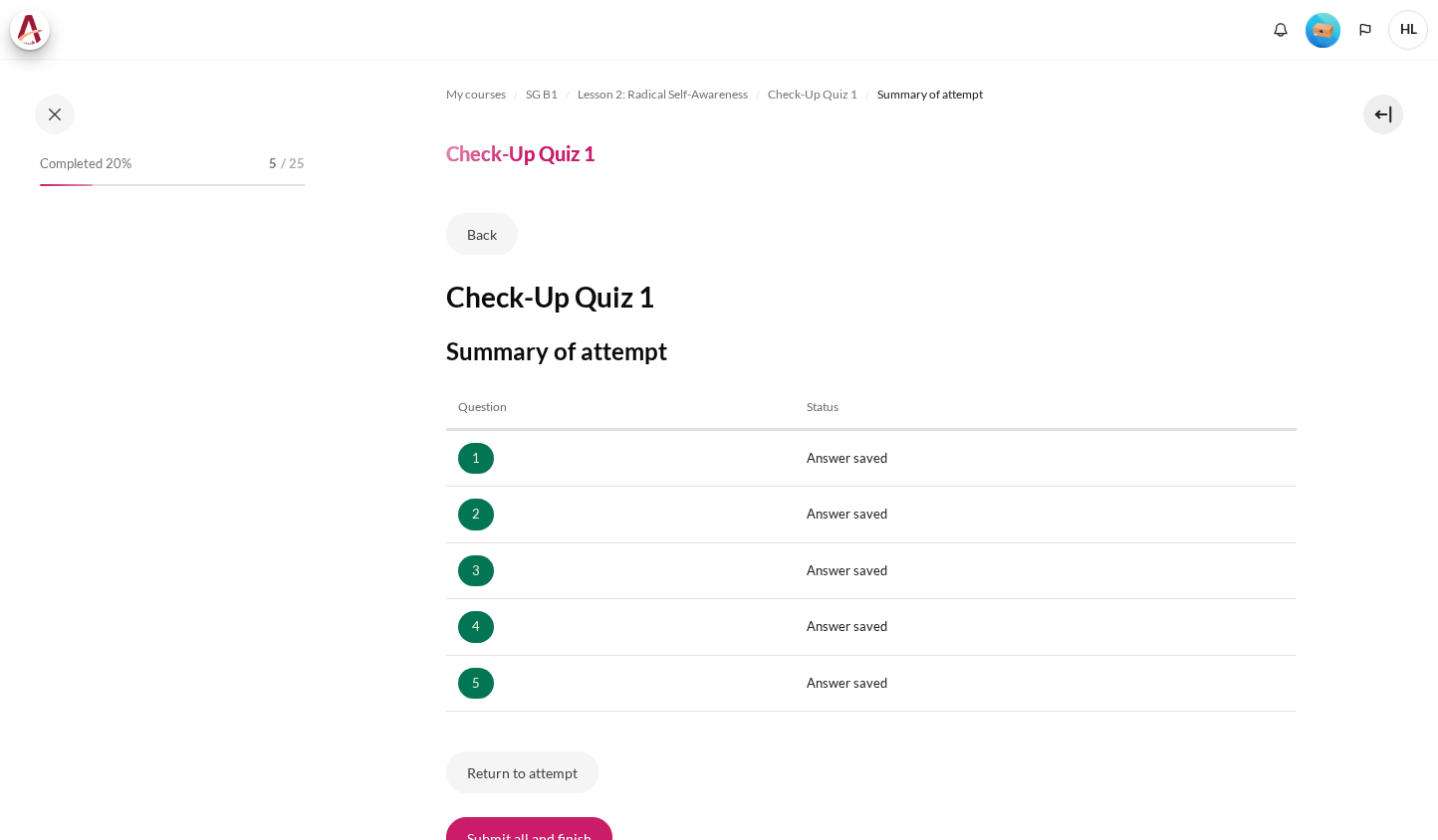 scroll, scrollTop: 0, scrollLeft: 0, axis: both 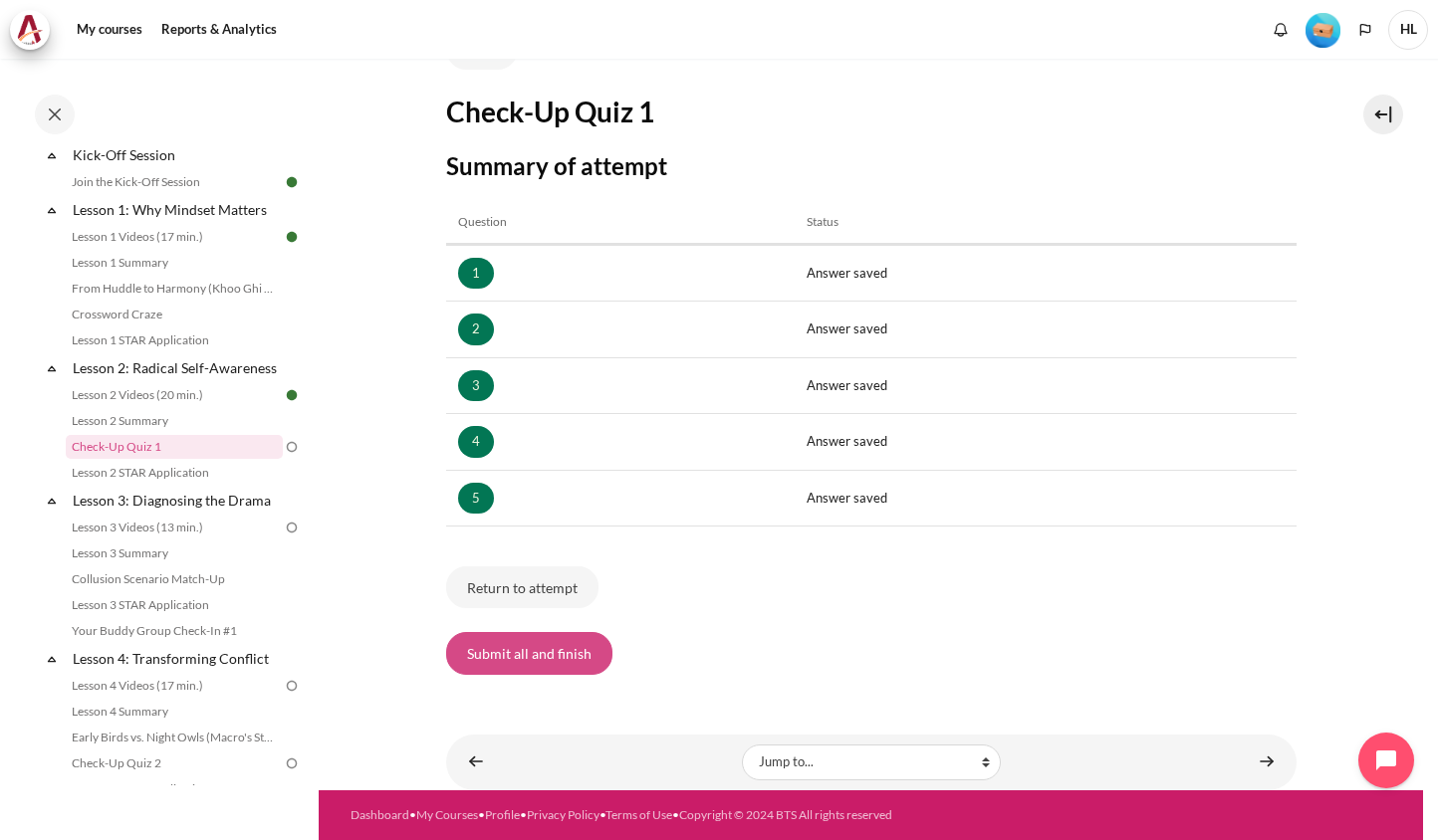 click on "Submit all and finish" at bounding box center [529, 653] 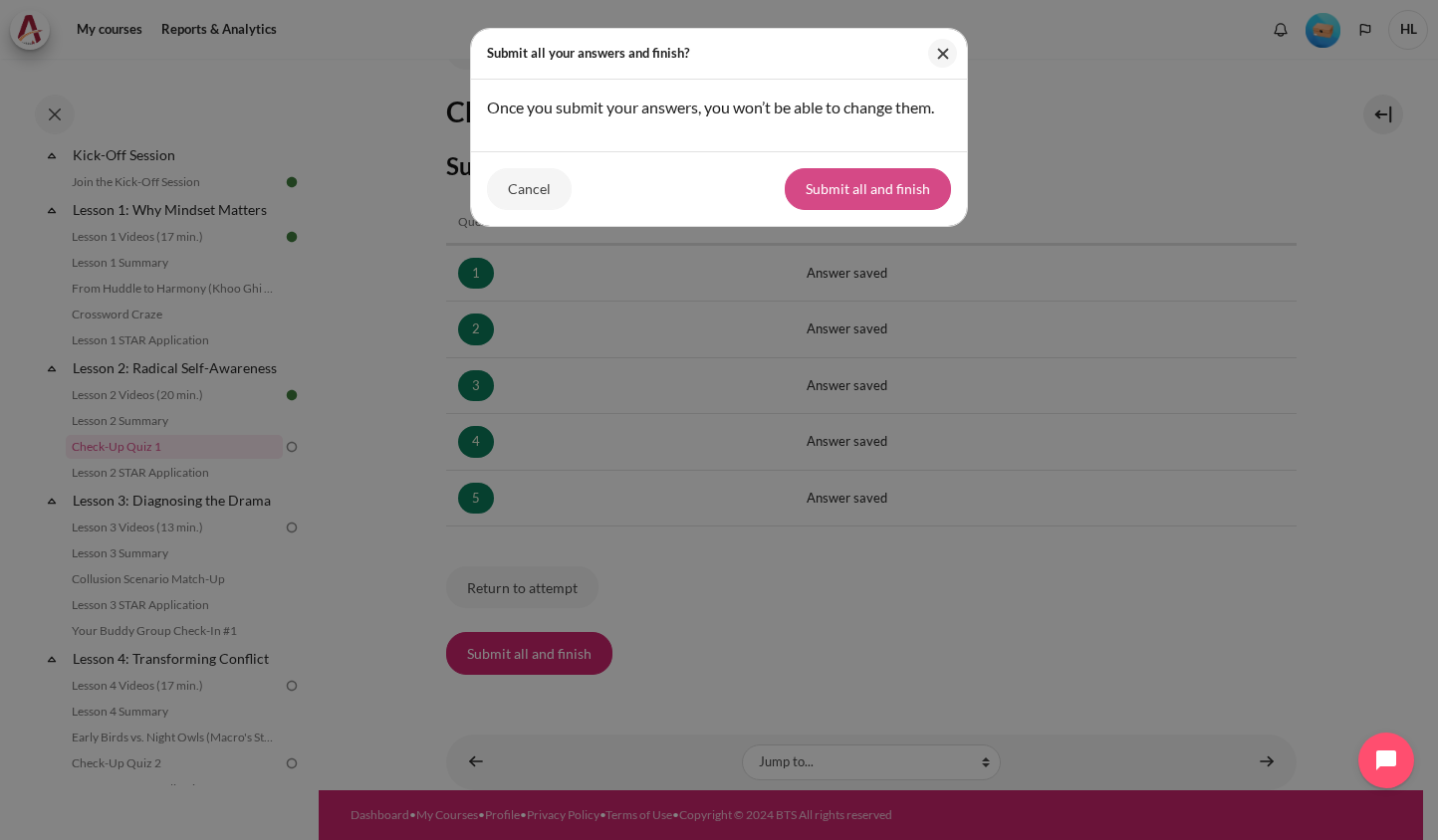 click on "Submit all and finish" at bounding box center (867, 189) 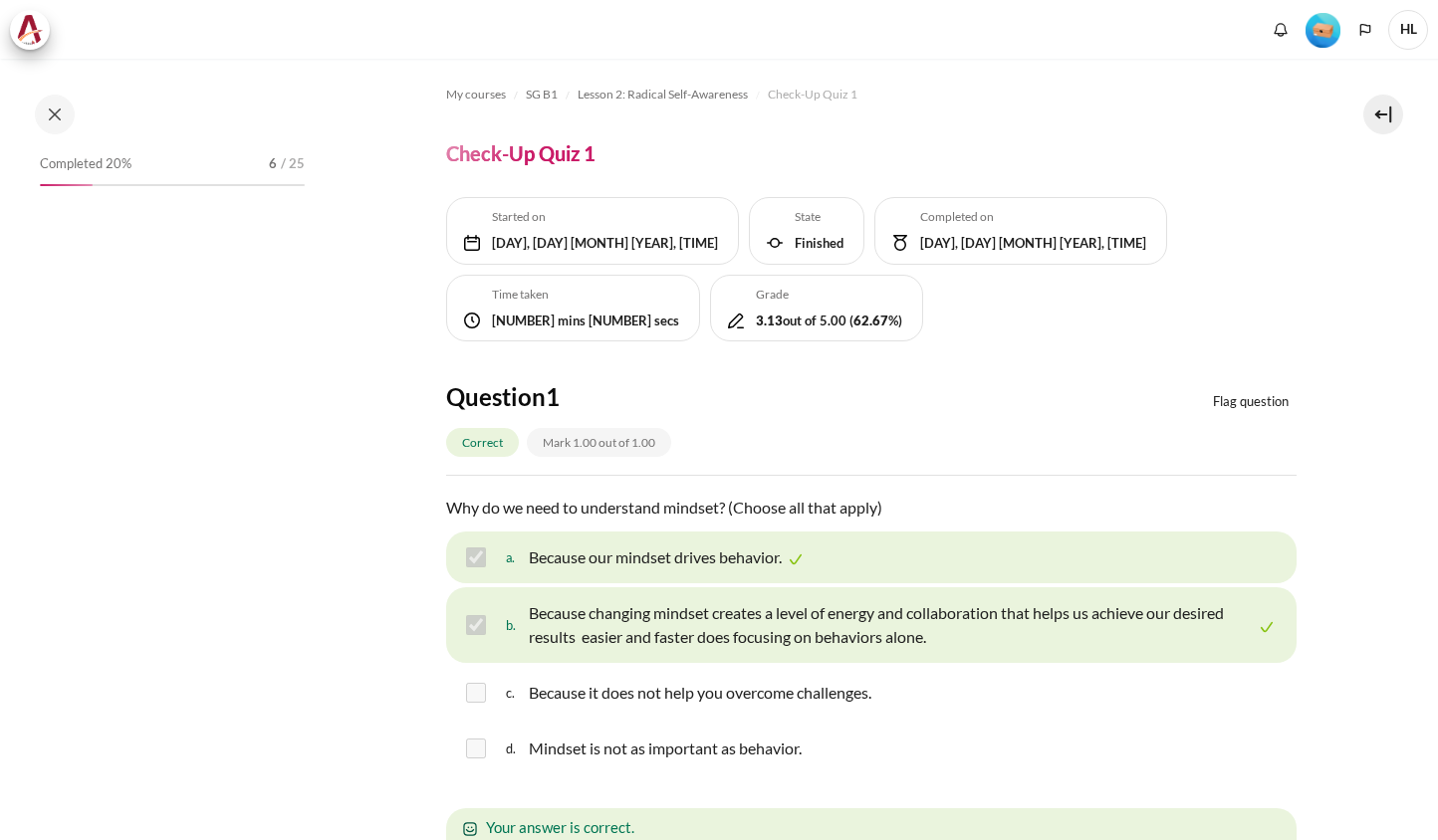 scroll, scrollTop: 0, scrollLeft: 0, axis: both 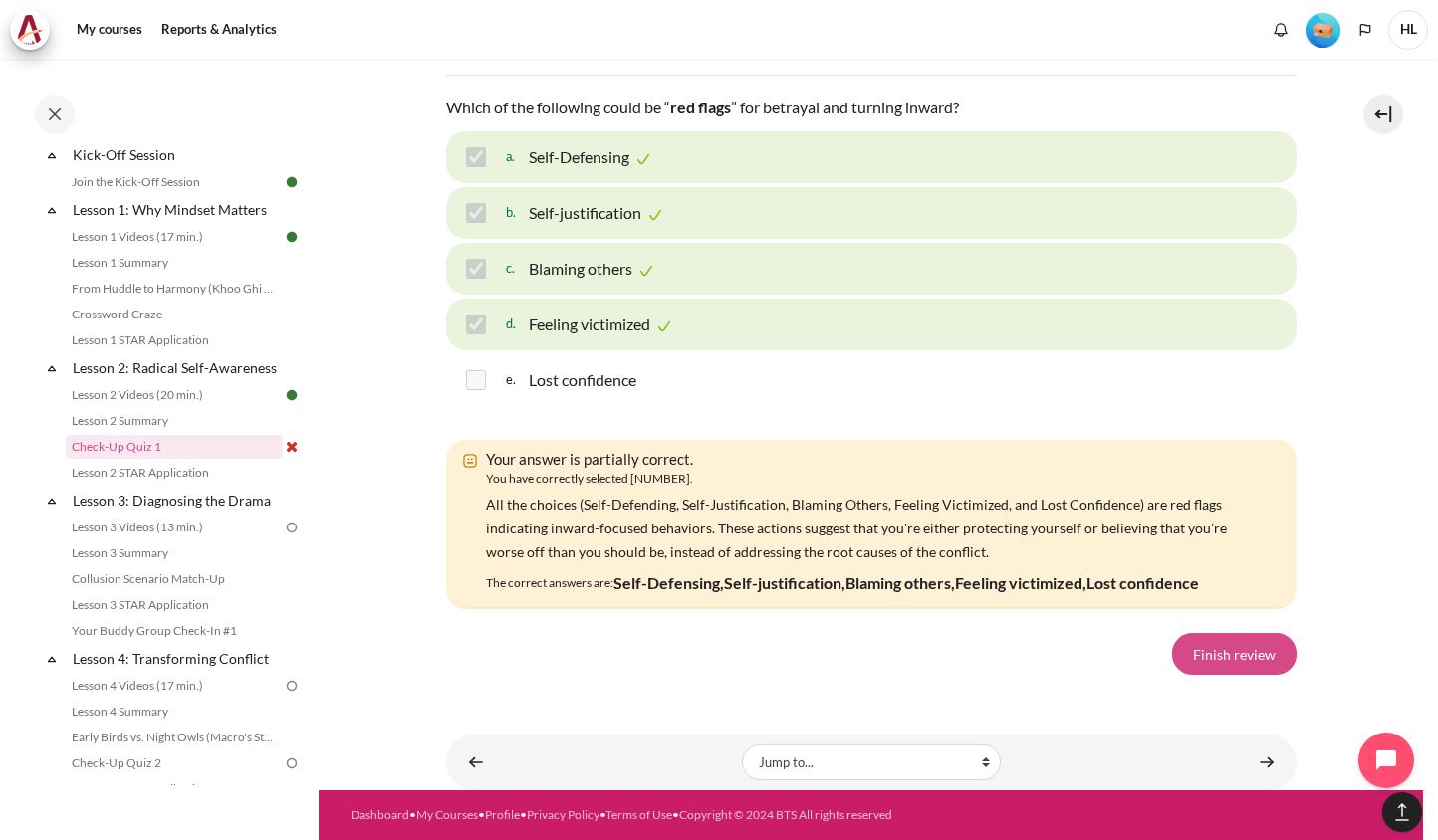click on "Finish review" at bounding box center (1234, 654) 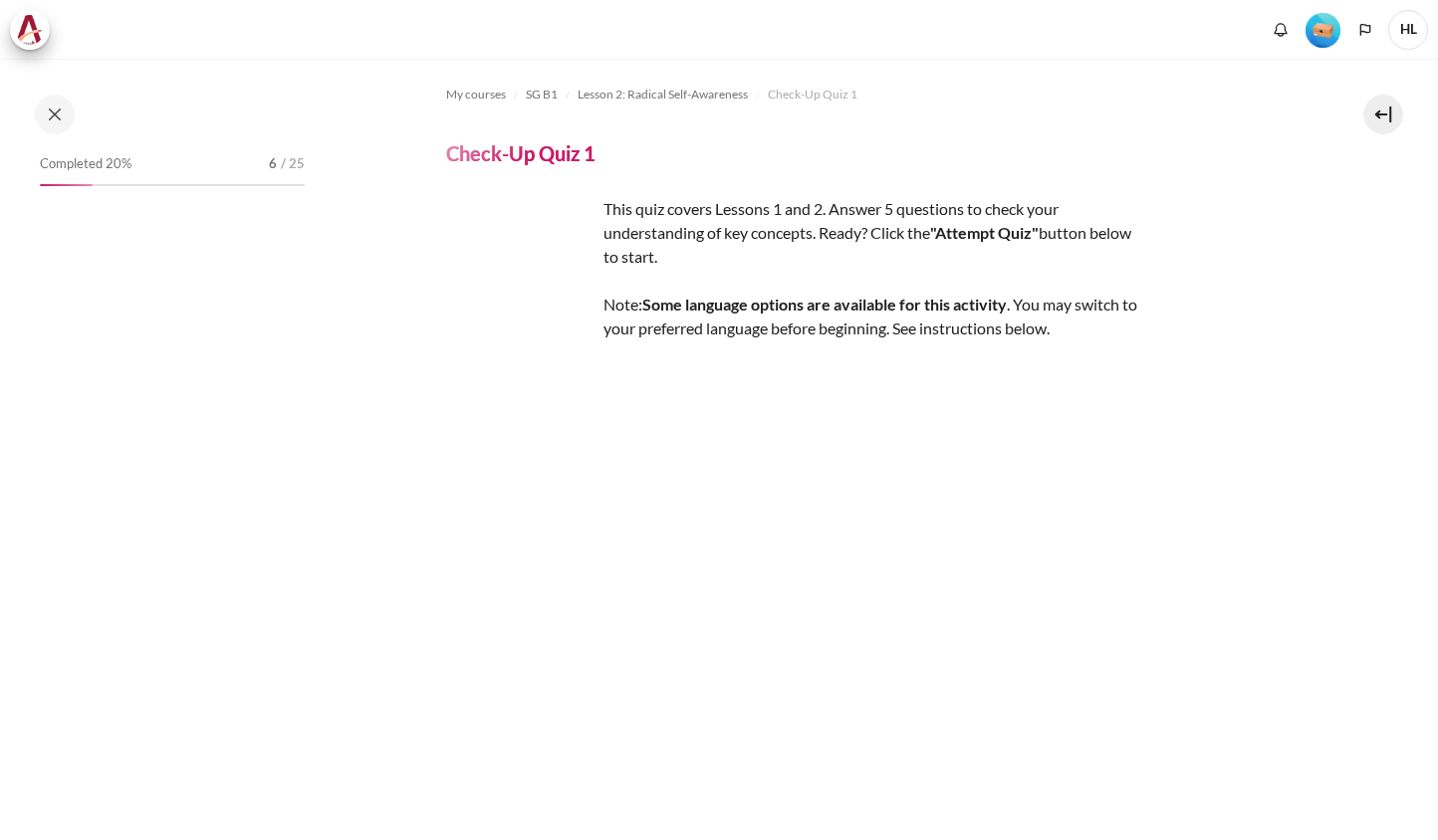 scroll, scrollTop: 0, scrollLeft: 0, axis: both 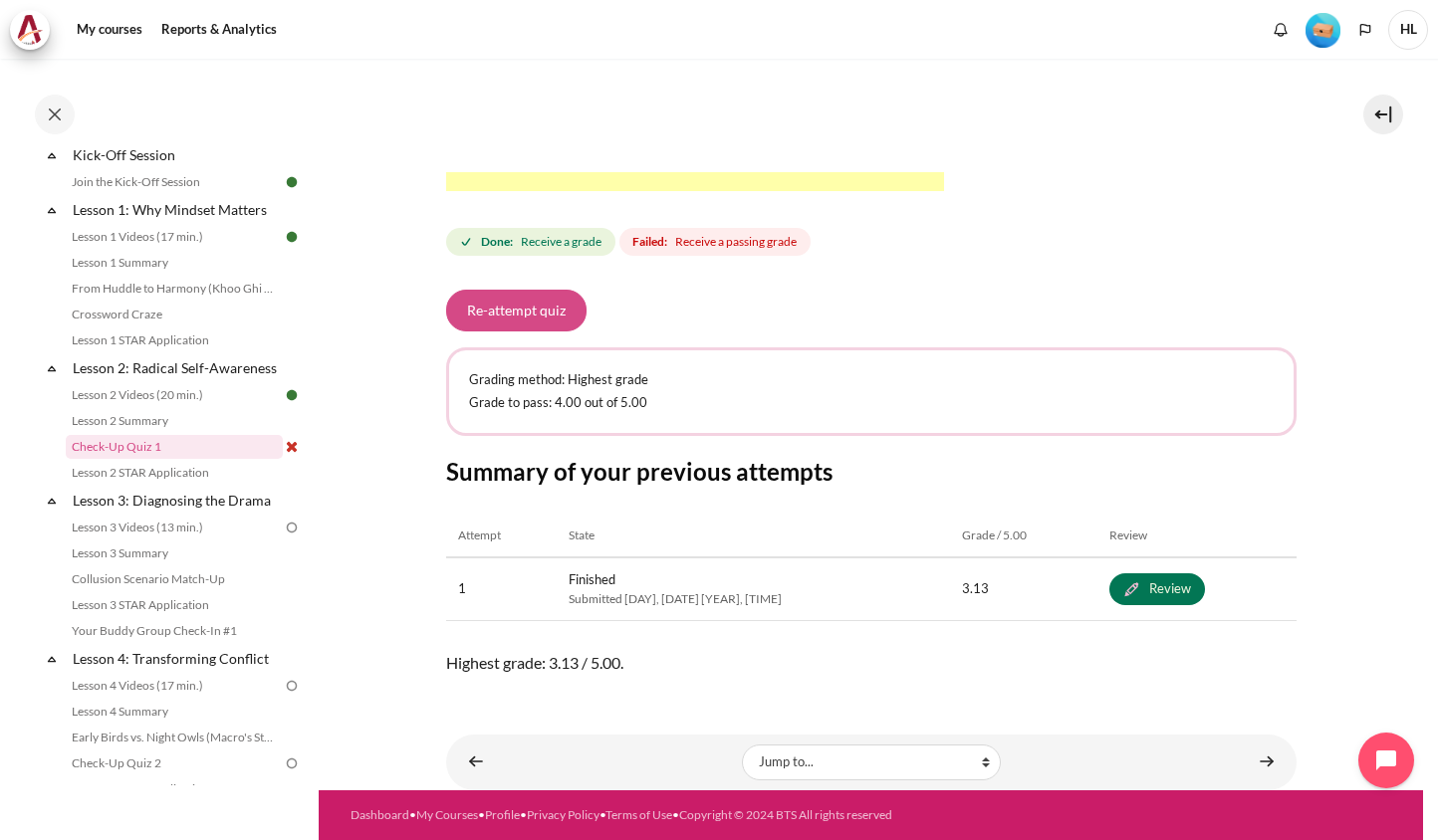 click on "Re-attempt quiz" at bounding box center [516, 311] 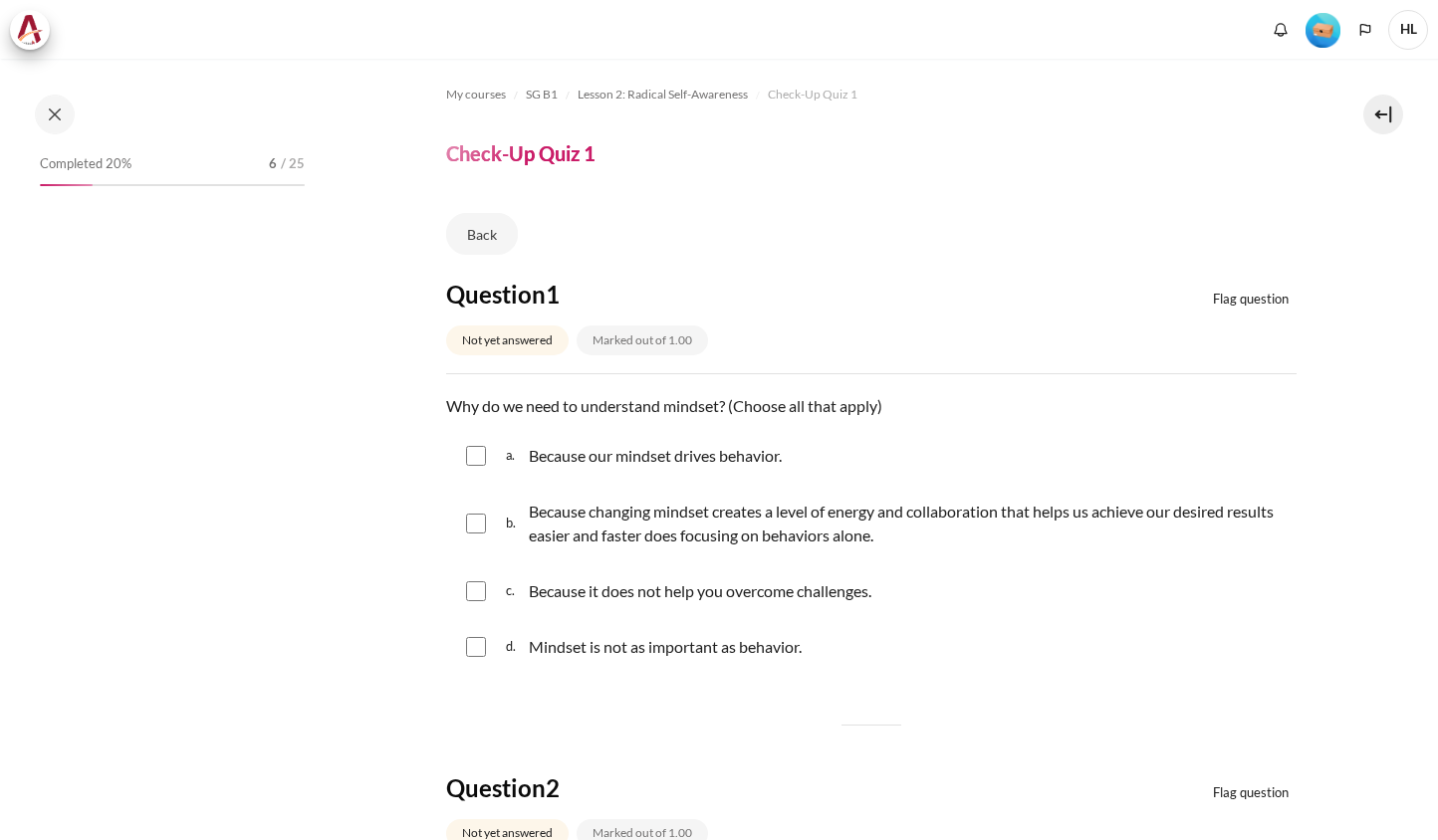 scroll, scrollTop: 0, scrollLeft: 0, axis: both 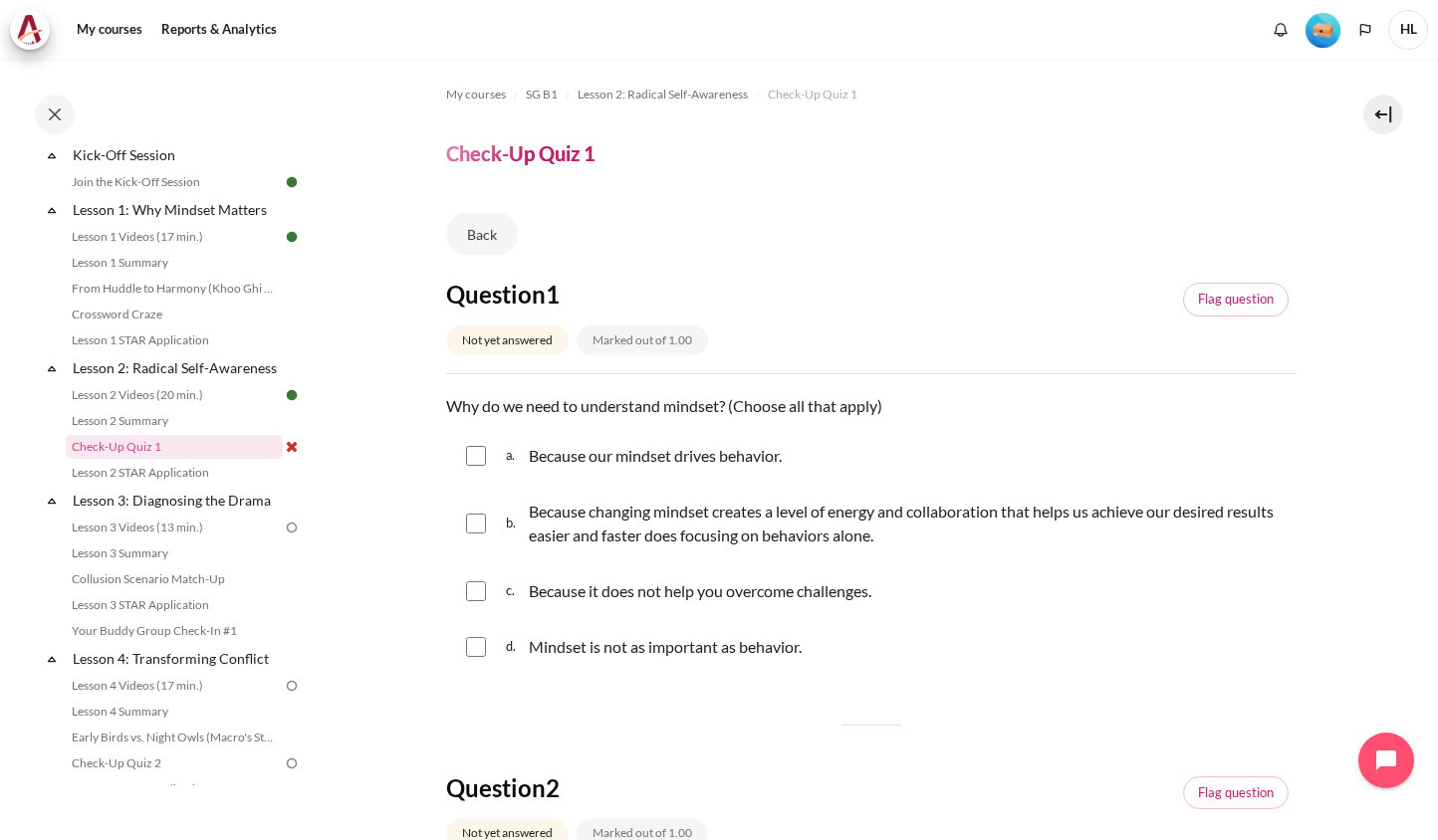 click at bounding box center [476, 456] 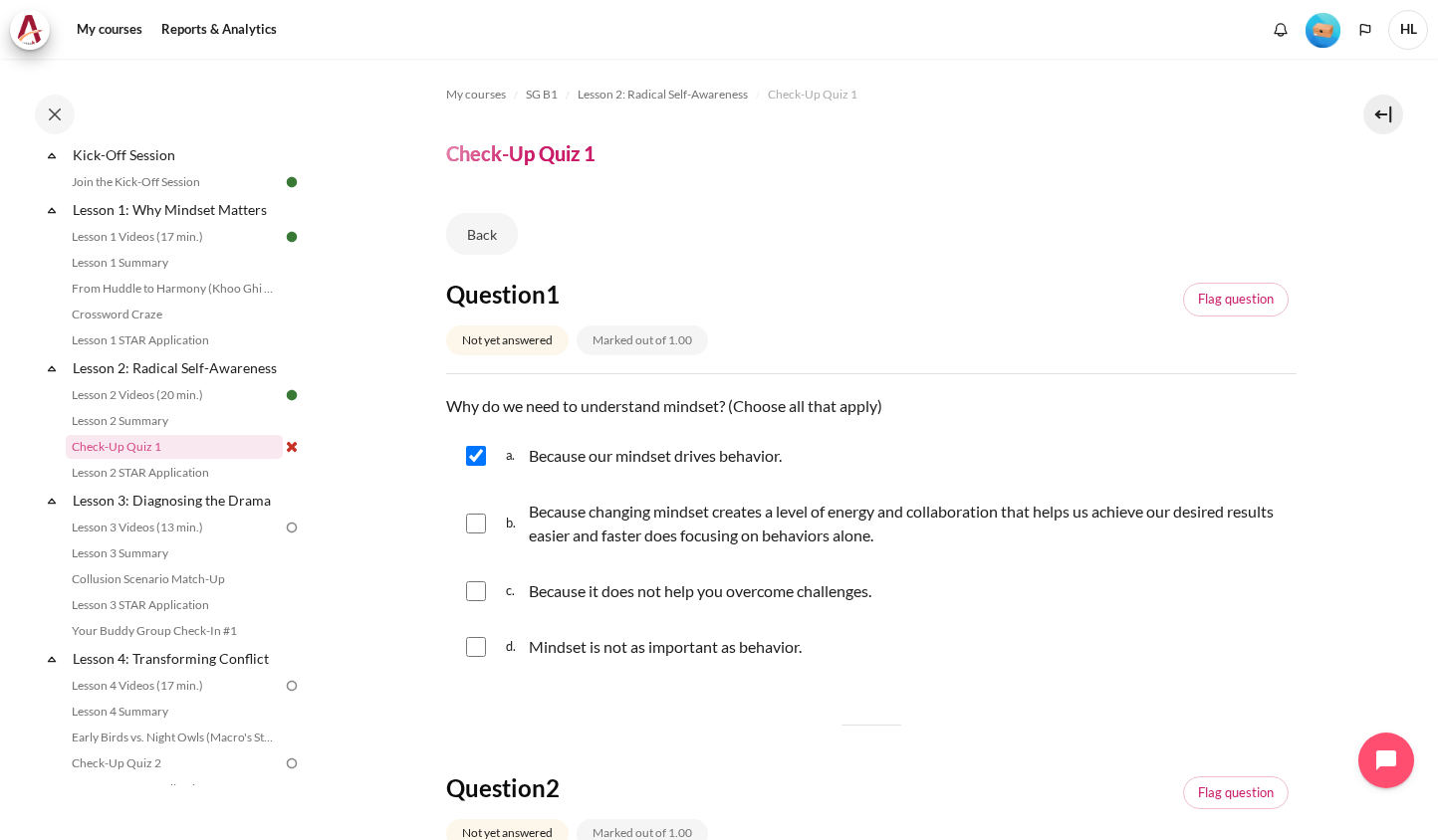 click at bounding box center (476, 524) 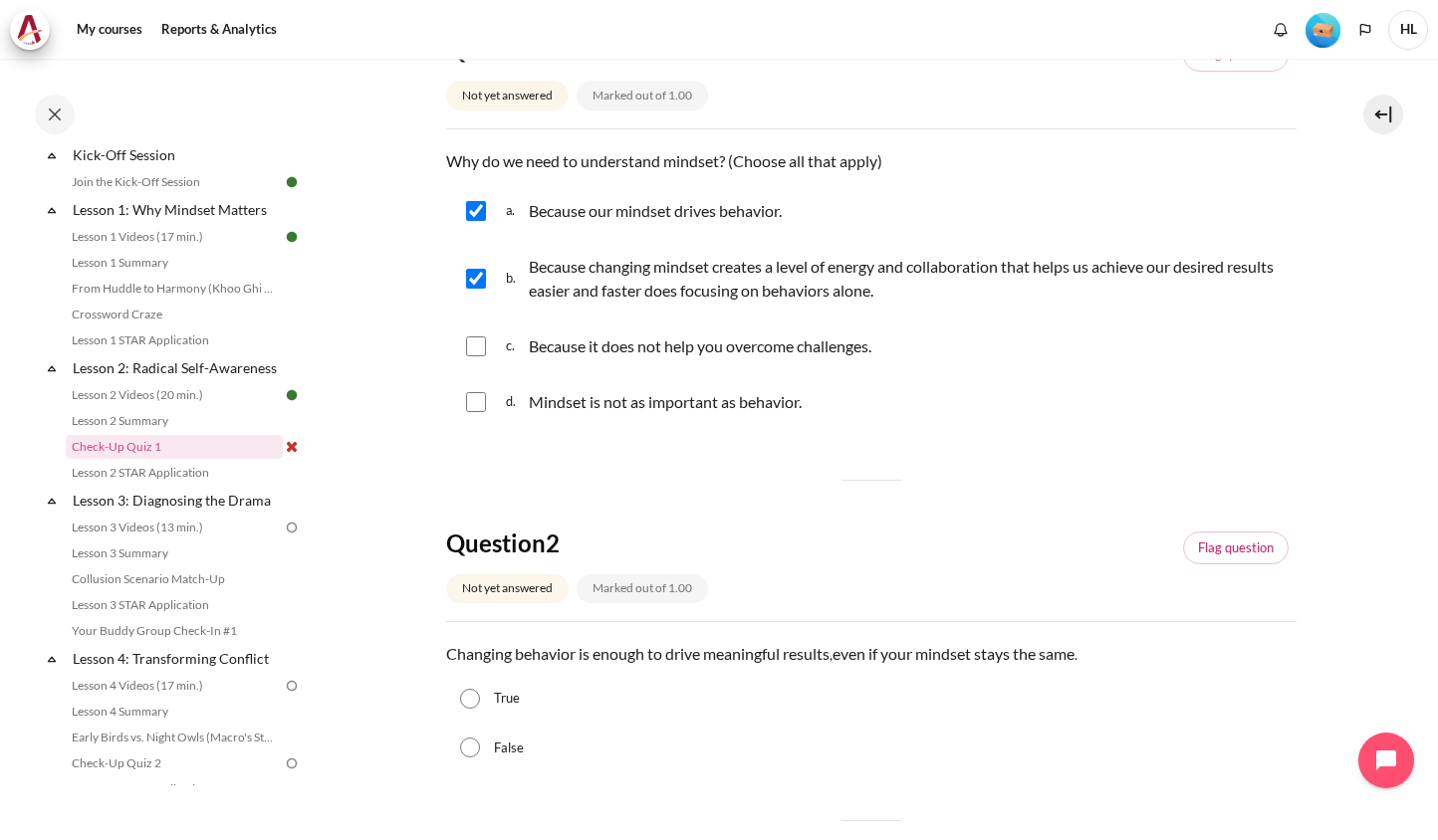 scroll, scrollTop: 498, scrollLeft: 0, axis: vertical 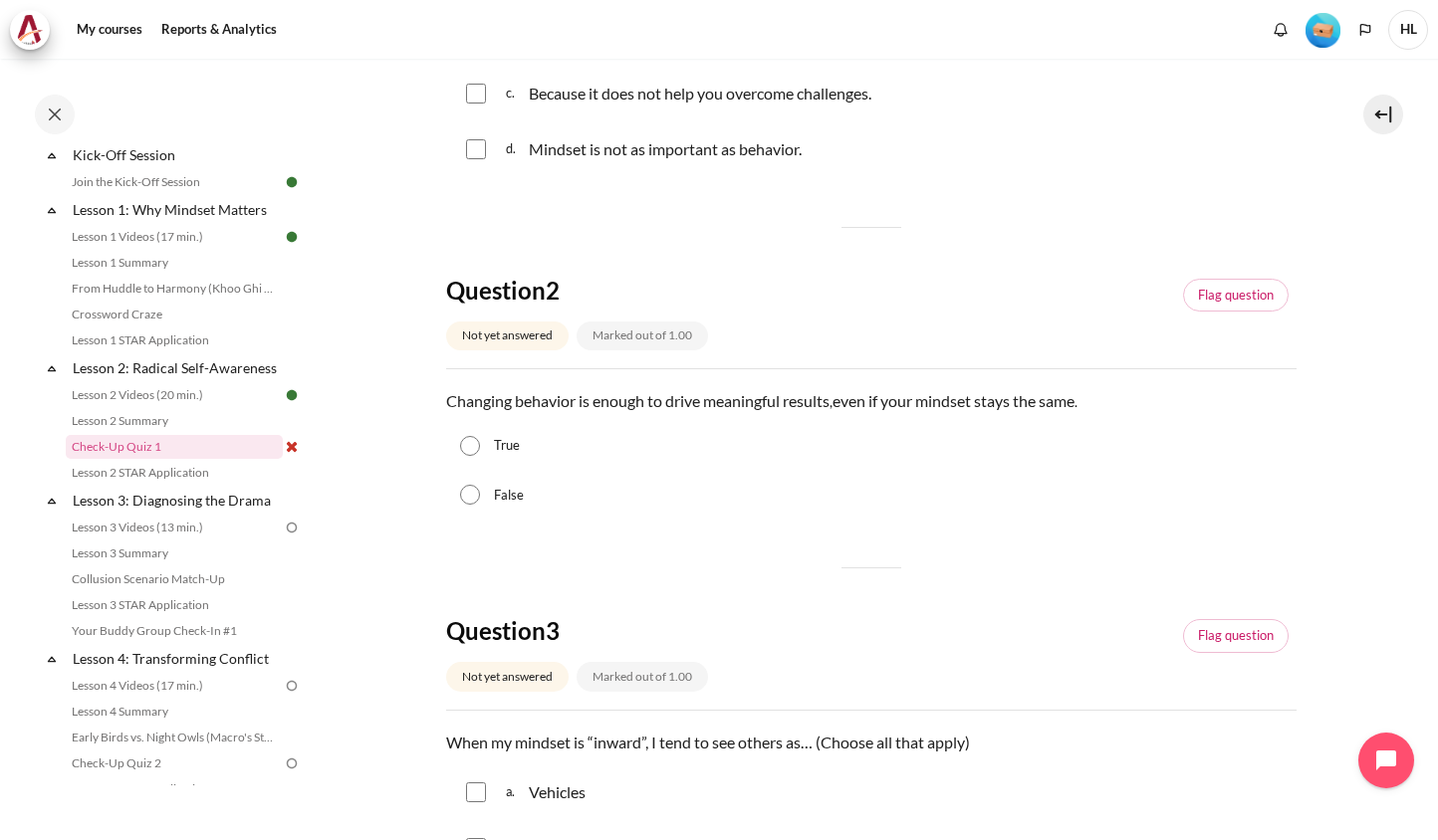 click on "False" at bounding box center (470, 495) 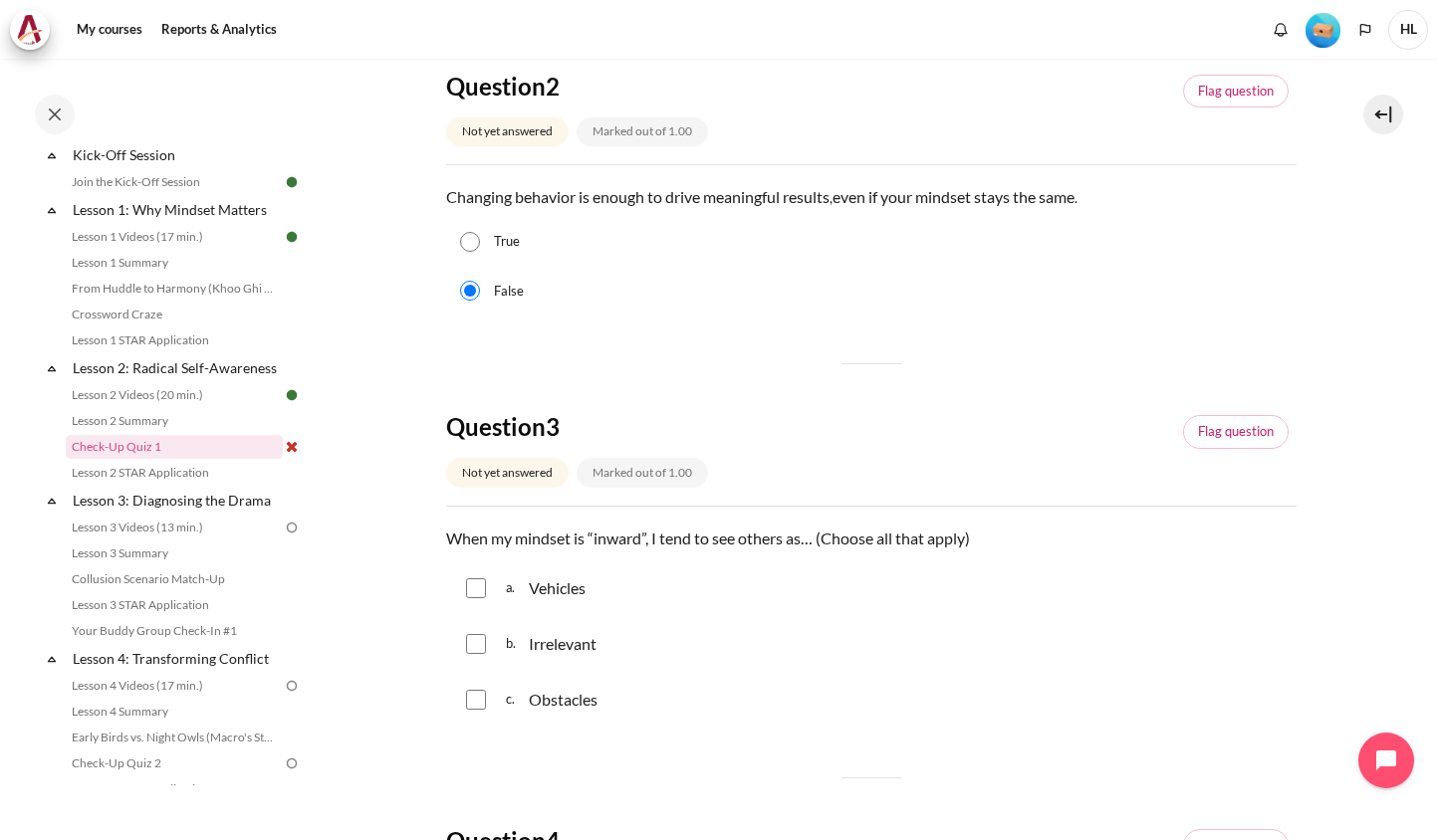scroll, scrollTop: 796, scrollLeft: 0, axis: vertical 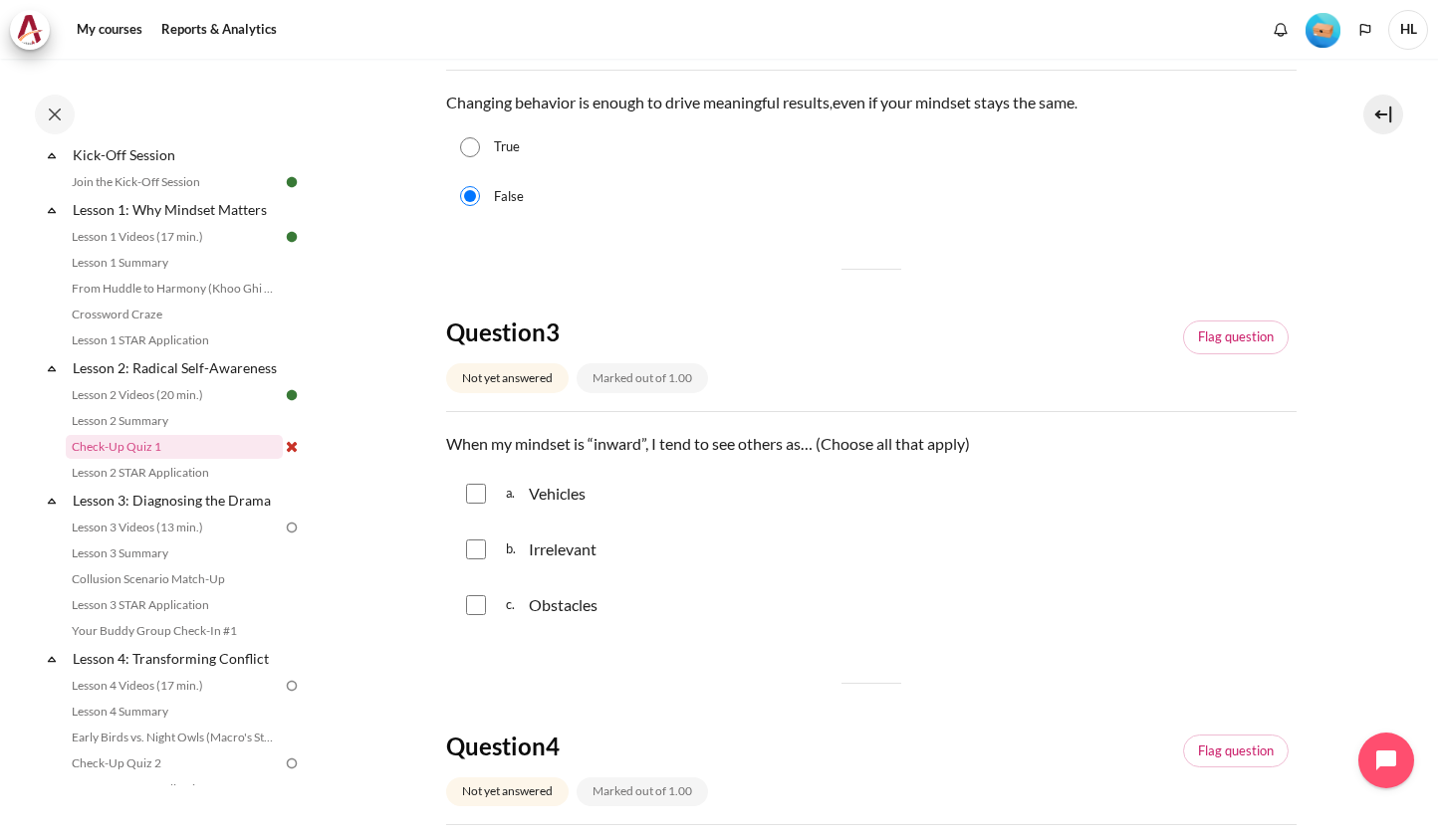 click at bounding box center (476, 494) 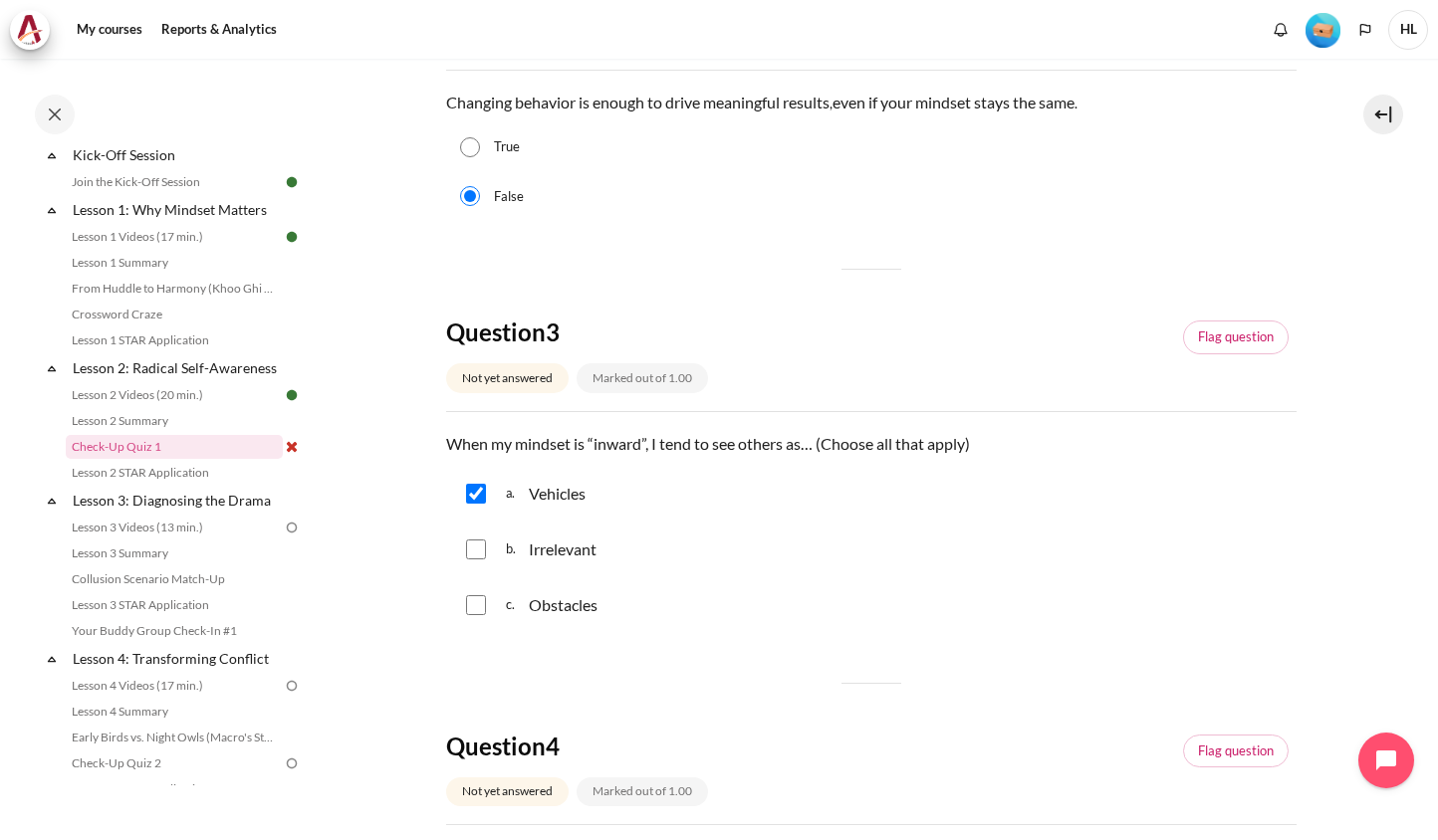 click at bounding box center [476, 549] 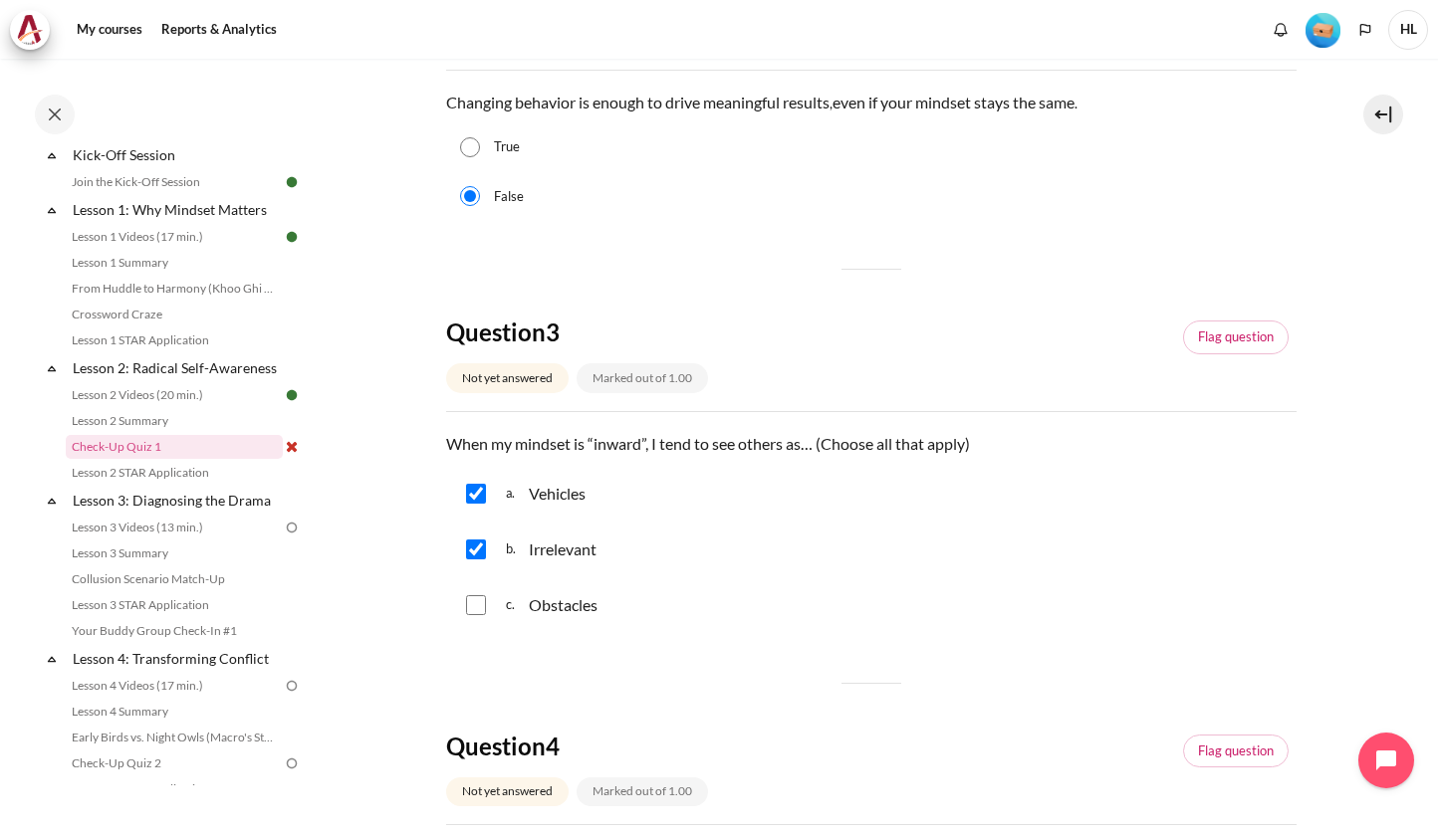 click at bounding box center [476, 605] 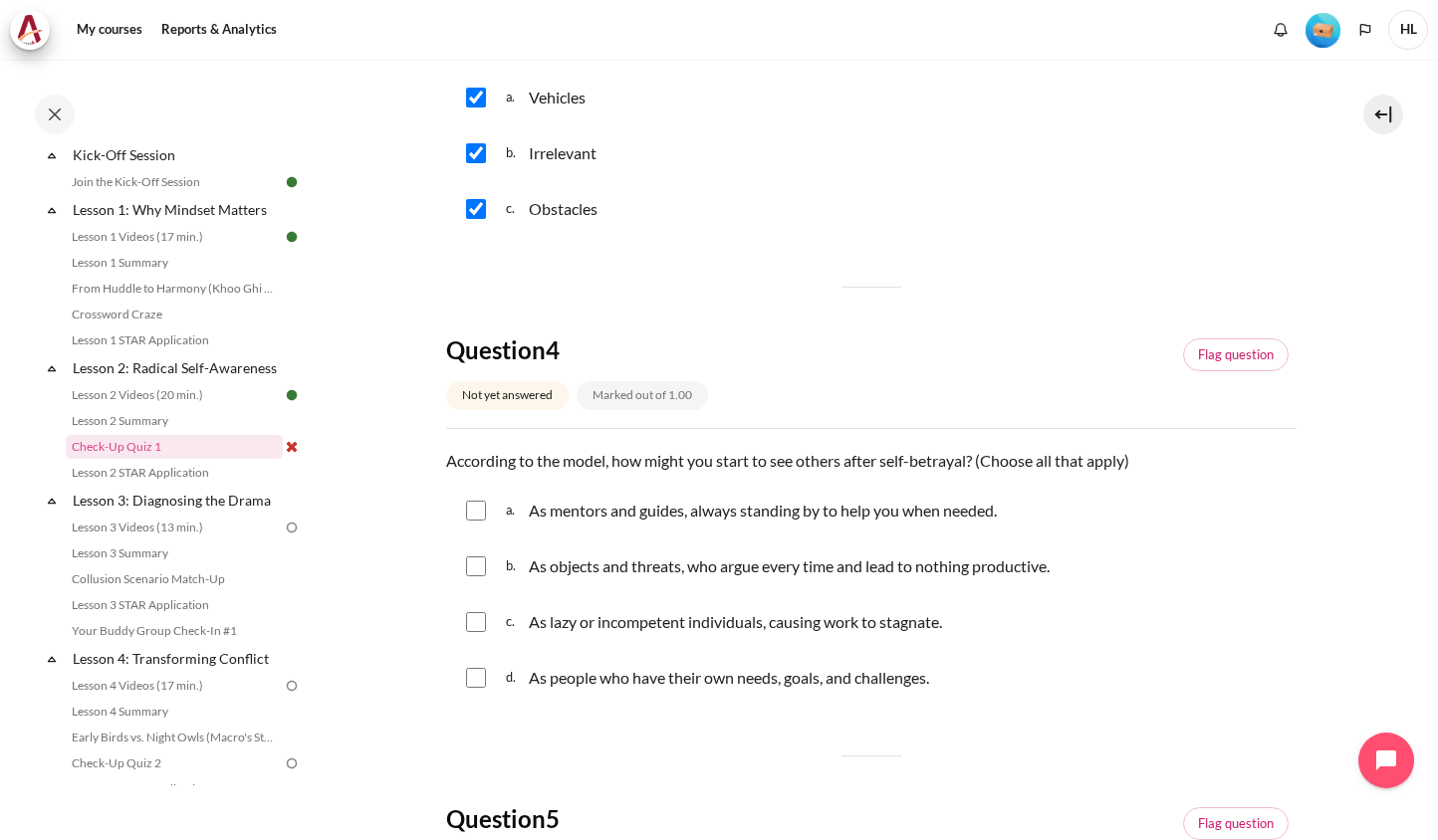 scroll, scrollTop: 1194, scrollLeft: 0, axis: vertical 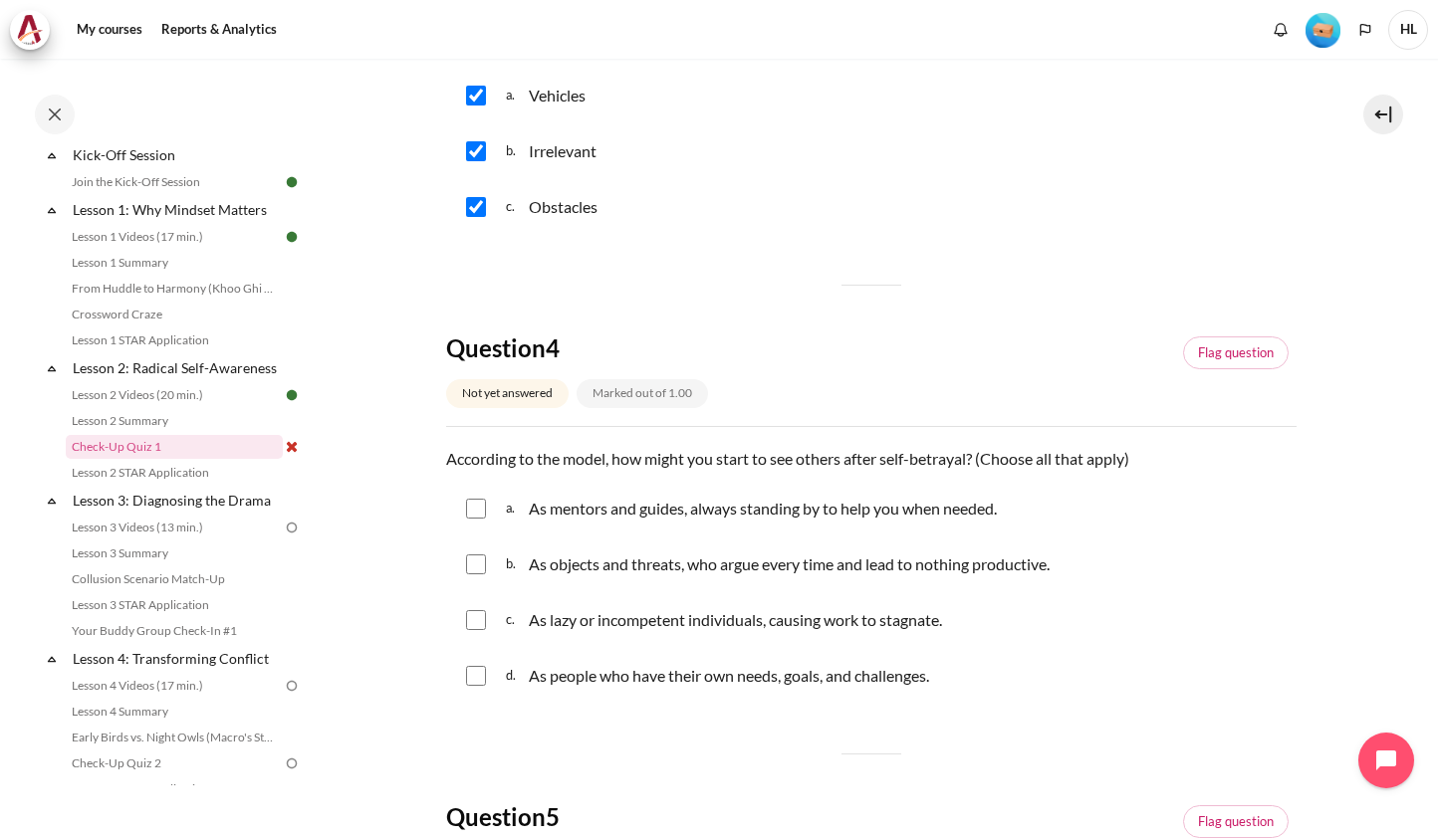 click at bounding box center (476, 509) 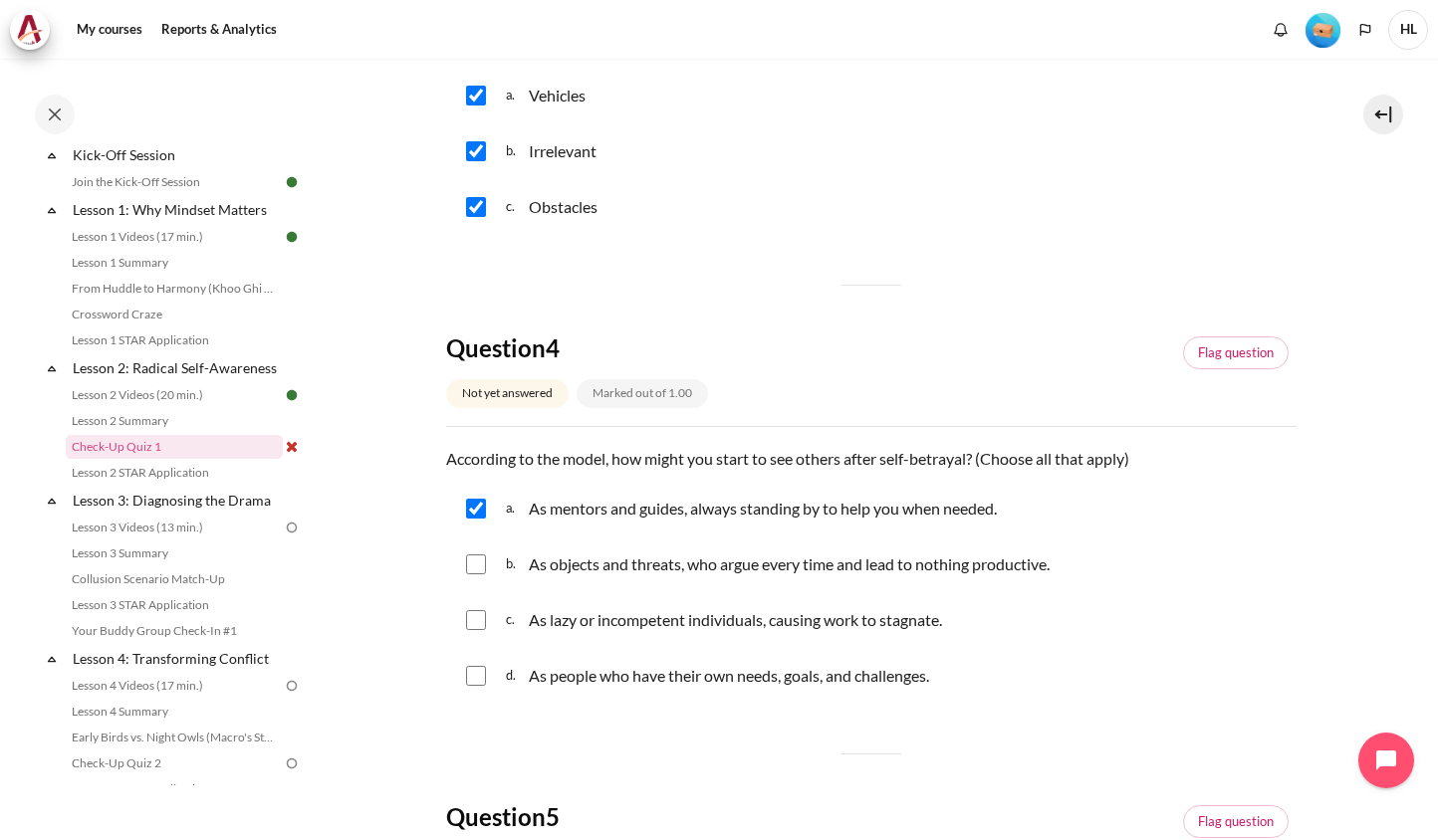 click at bounding box center (476, 564) 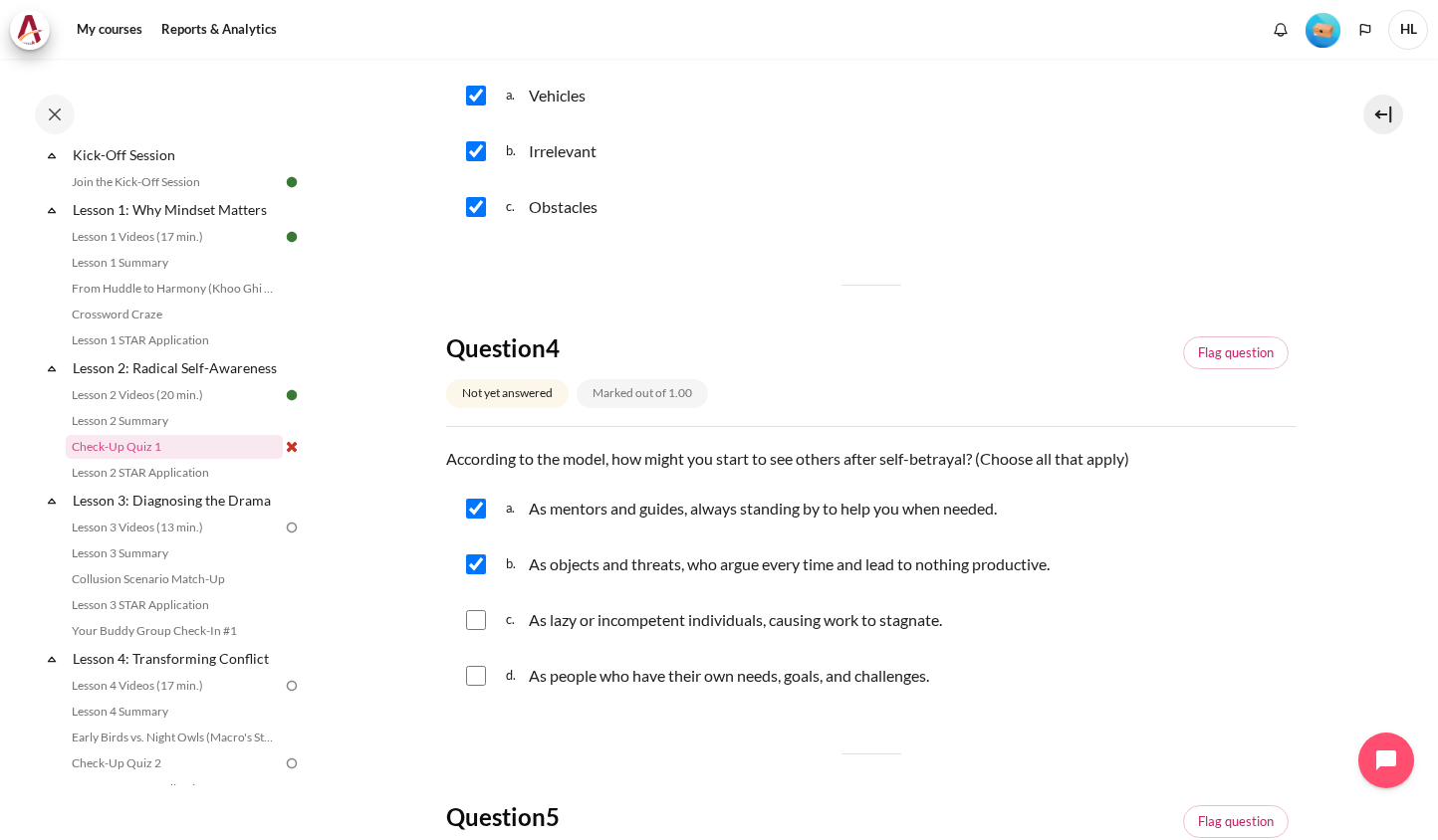 click at bounding box center [476, 620] 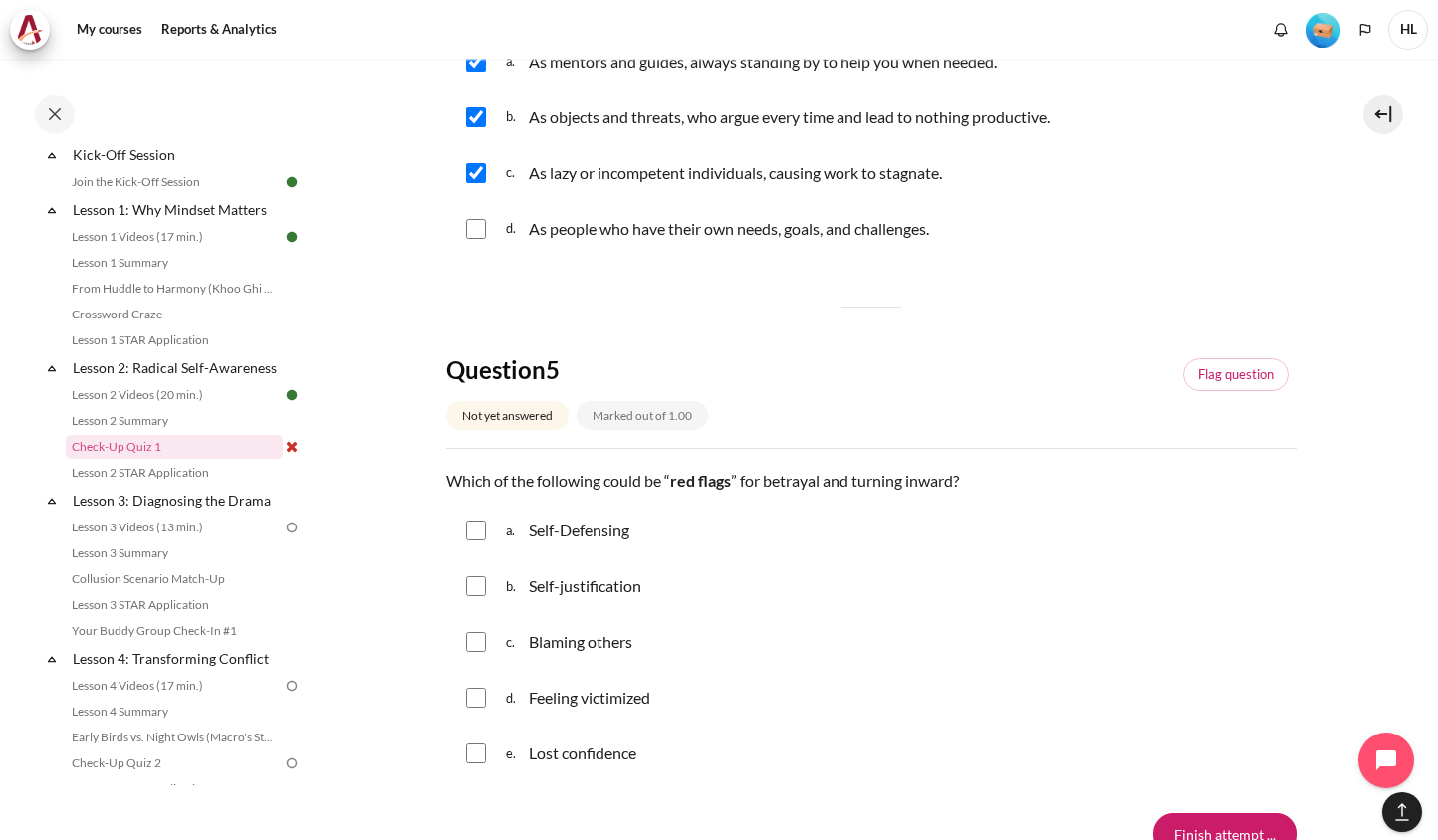 scroll, scrollTop: 1791, scrollLeft: 0, axis: vertical 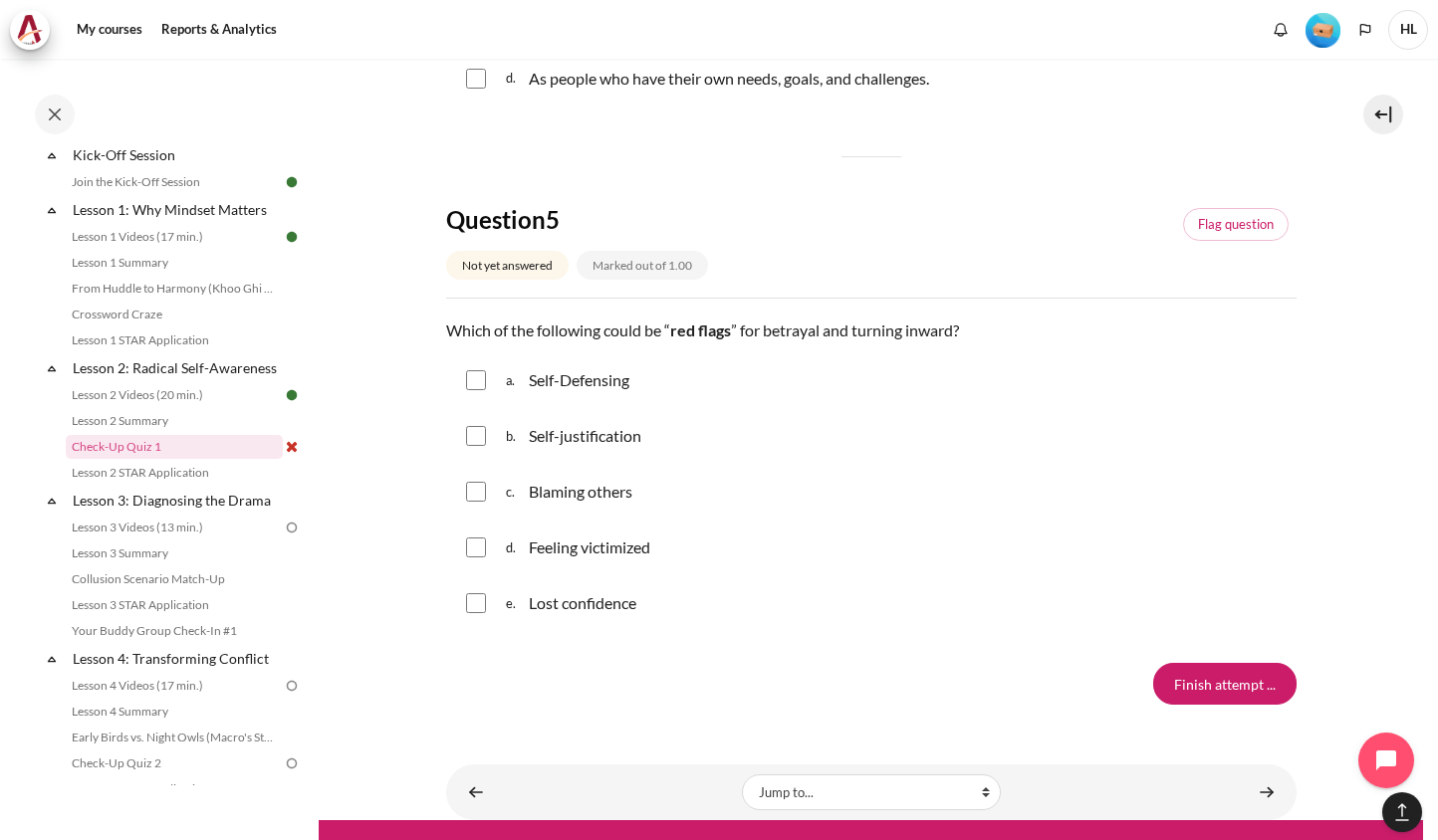 click at bounding box center [476, 380] 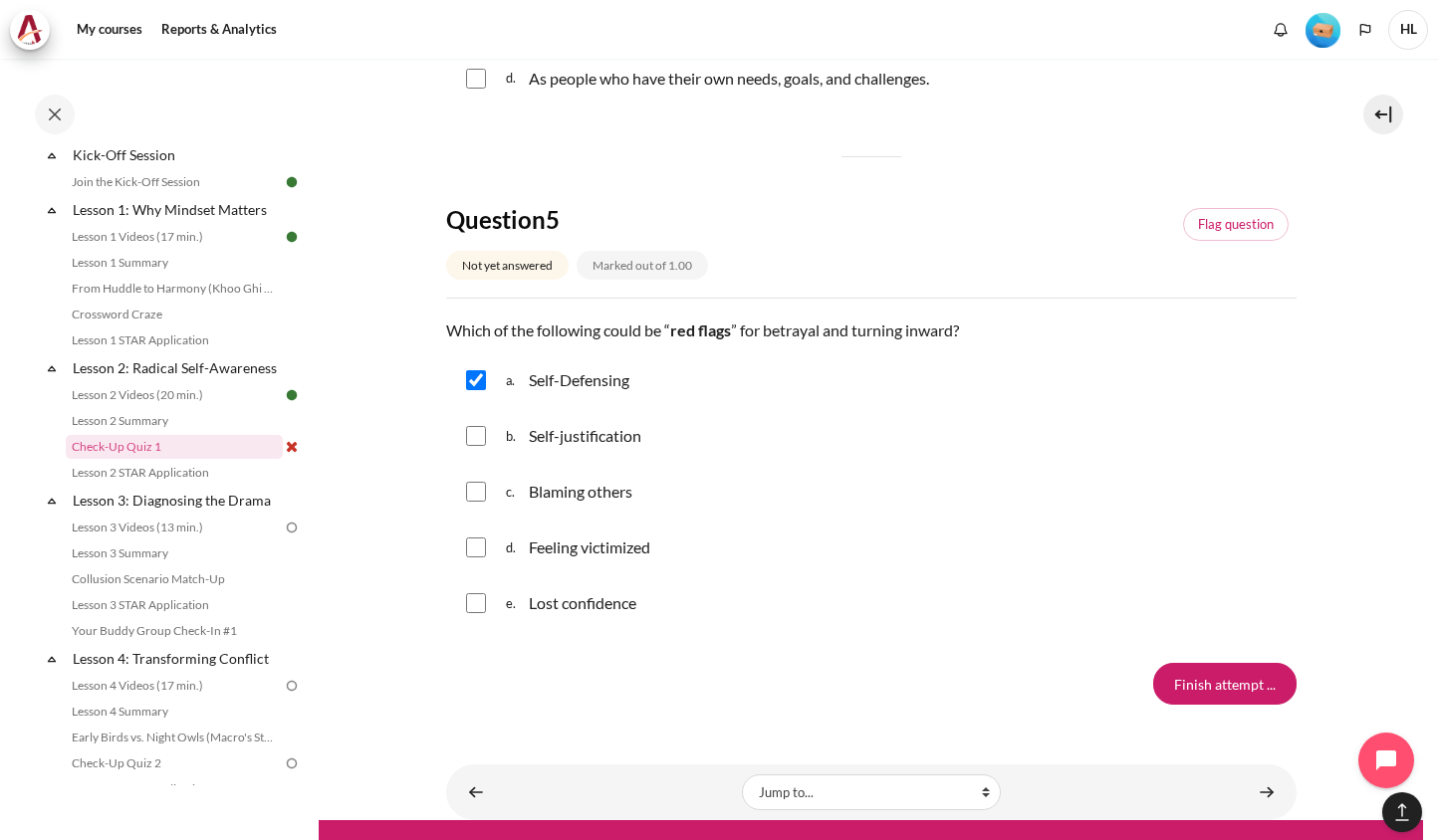 click at bounding box center [476, 436] 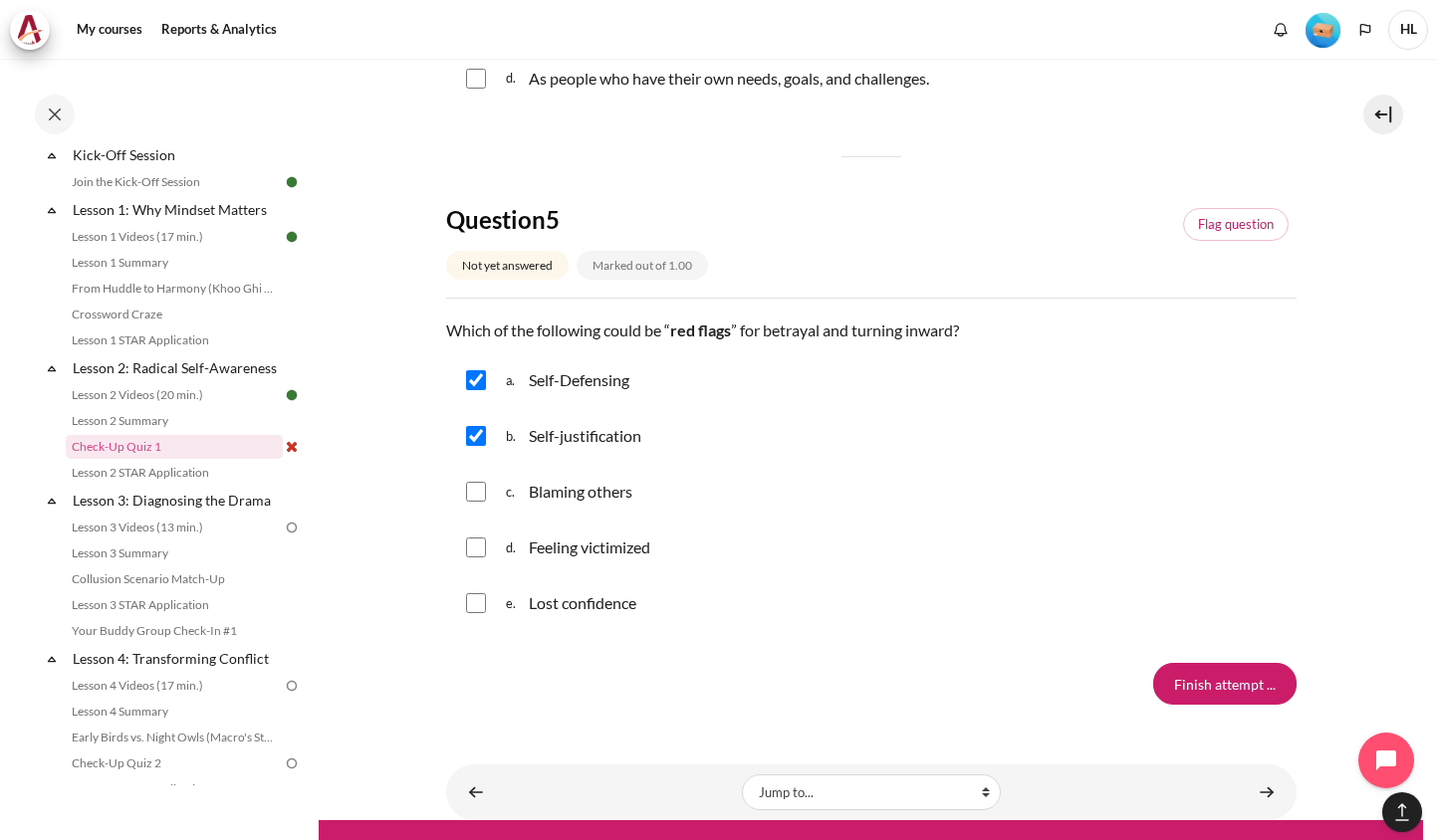 click at bounding box center (476, 492) 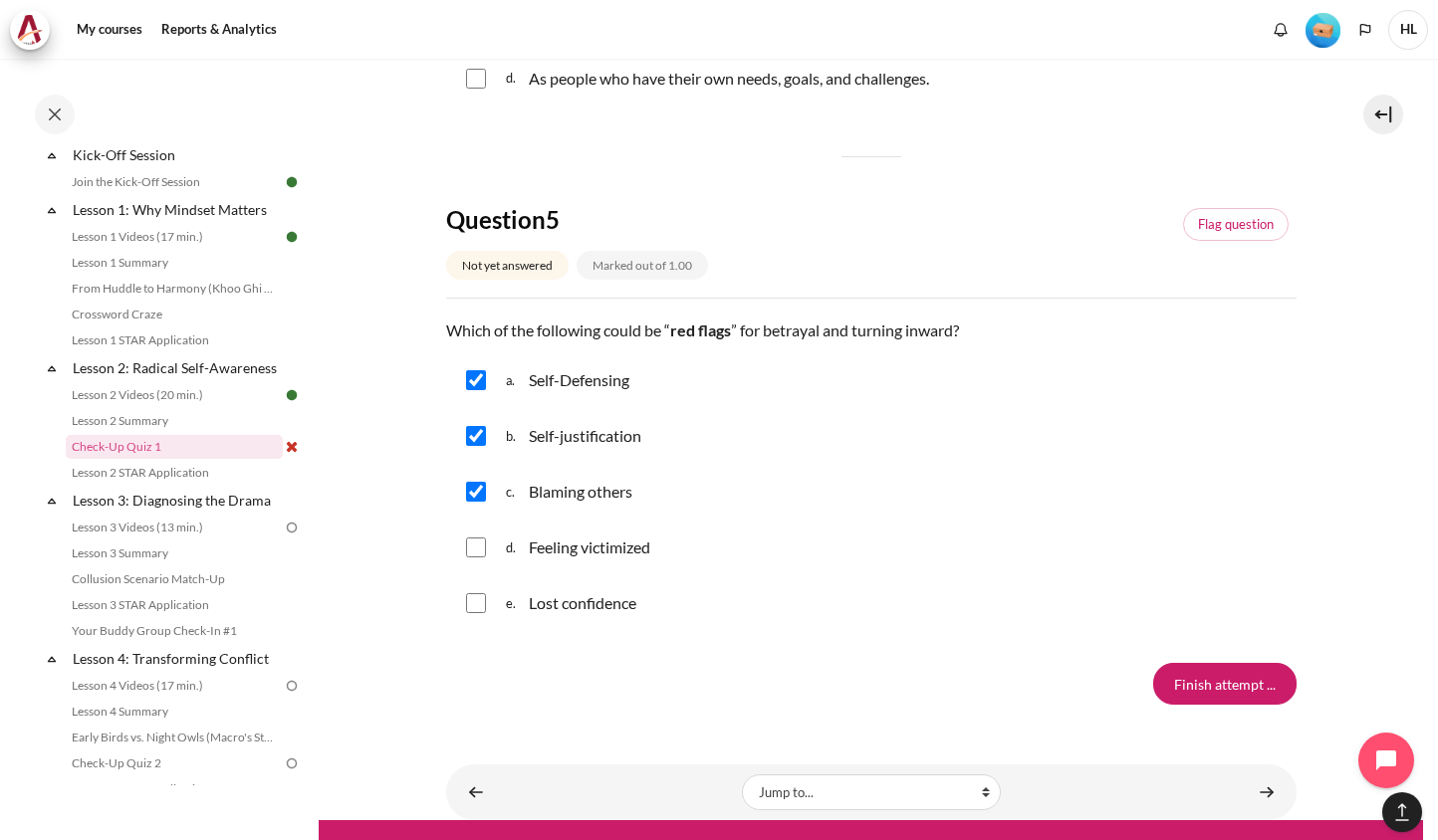 click at bounding box center [476, 547] 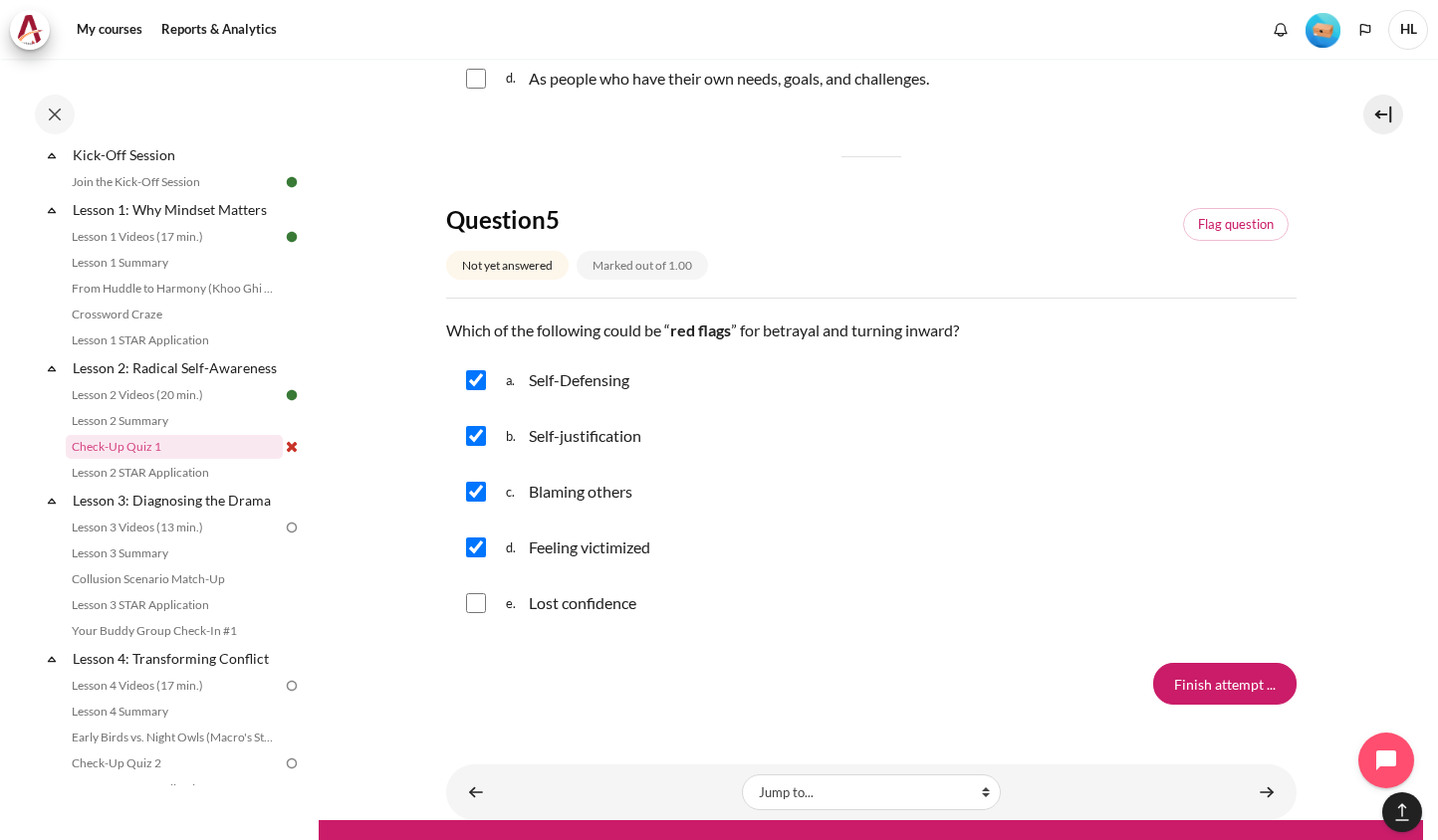click on "e.  Lost confidence" at bounding box center (871, 603) 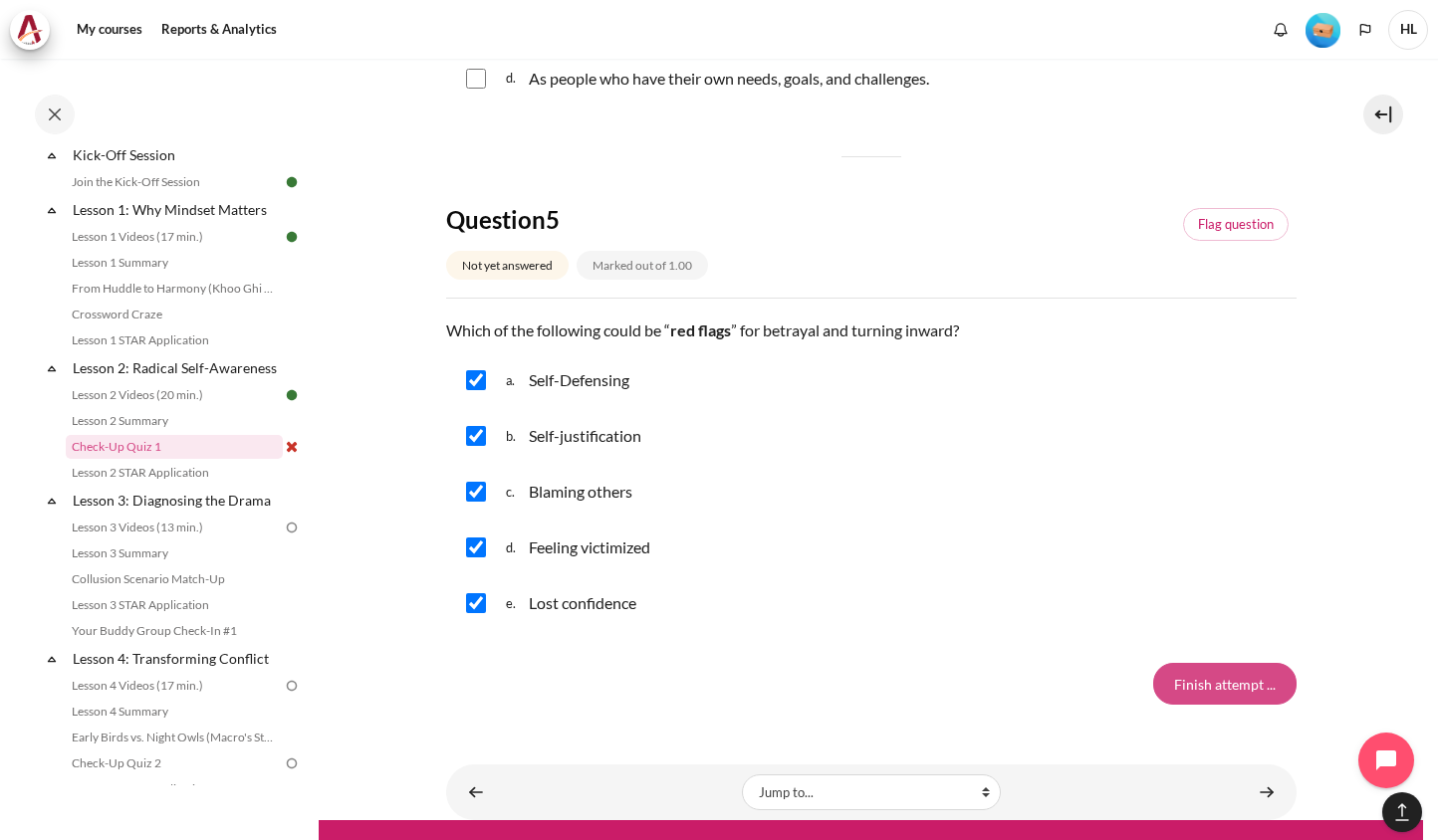 click on "Finish attempt ..." at bounding box center (1225, 684) 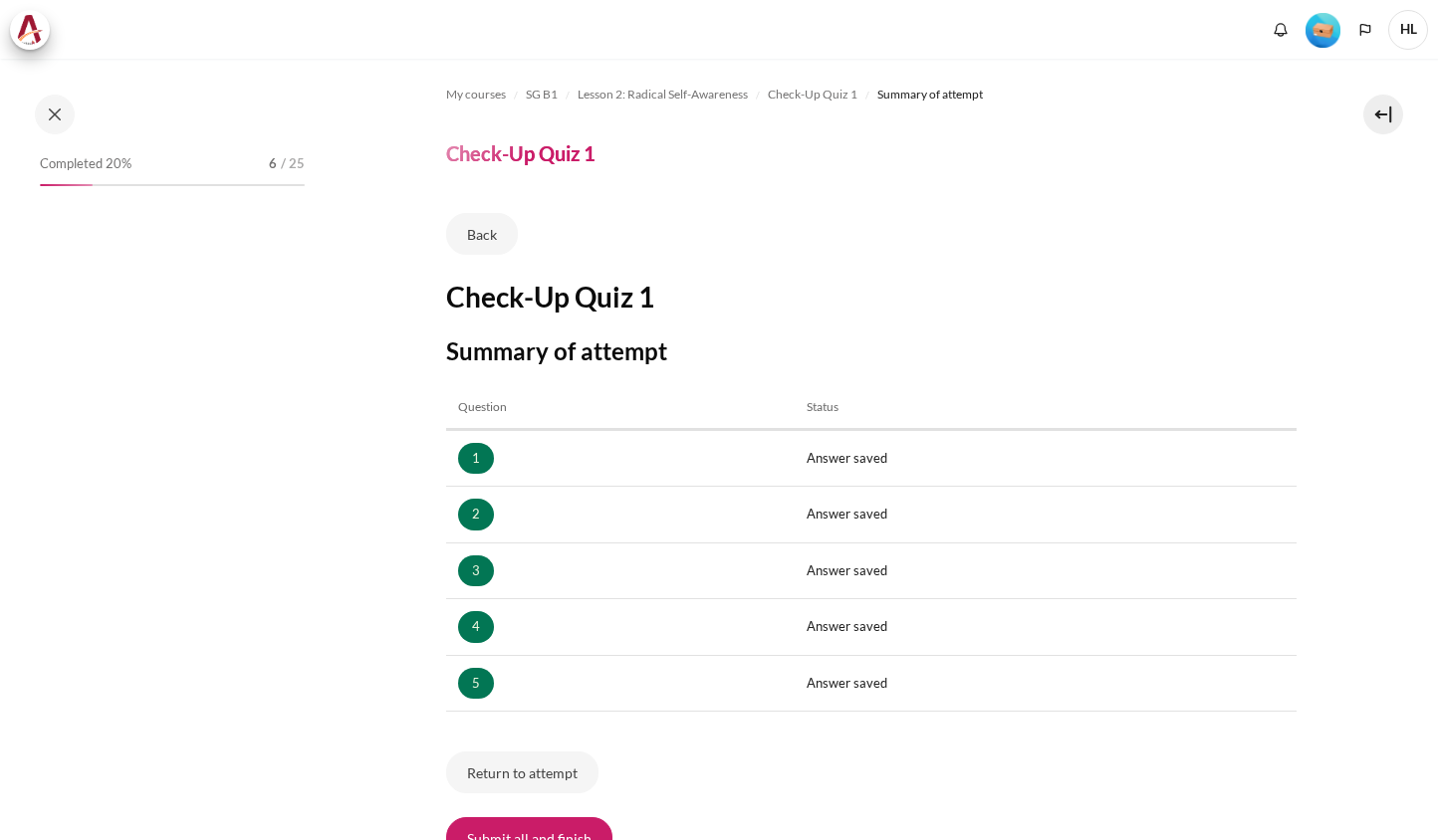 scroll, scrollTop: 0, scrollLeft: 0, axis: both 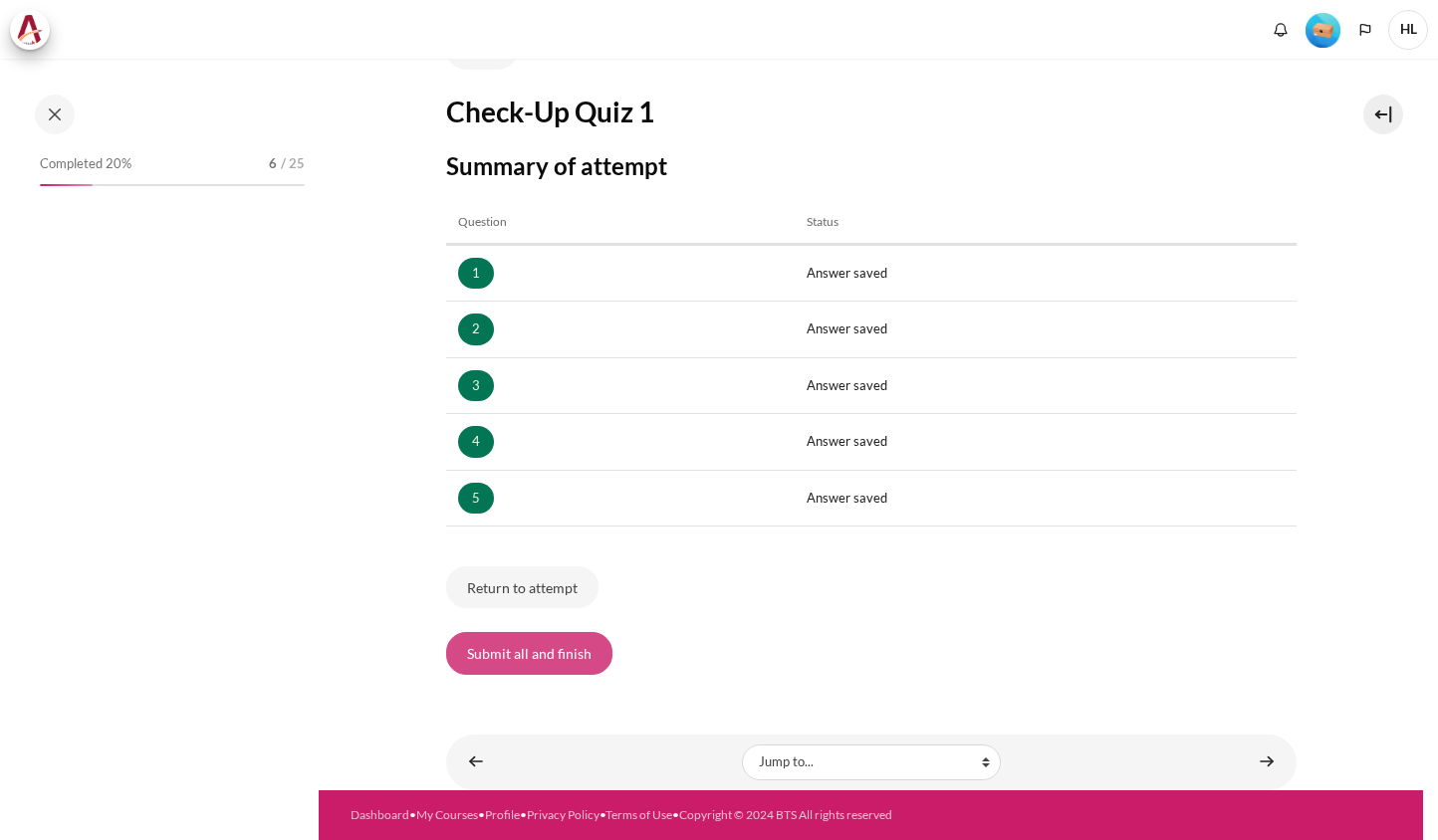 click on "Submit all and finish" at bounding box center (529, 653) 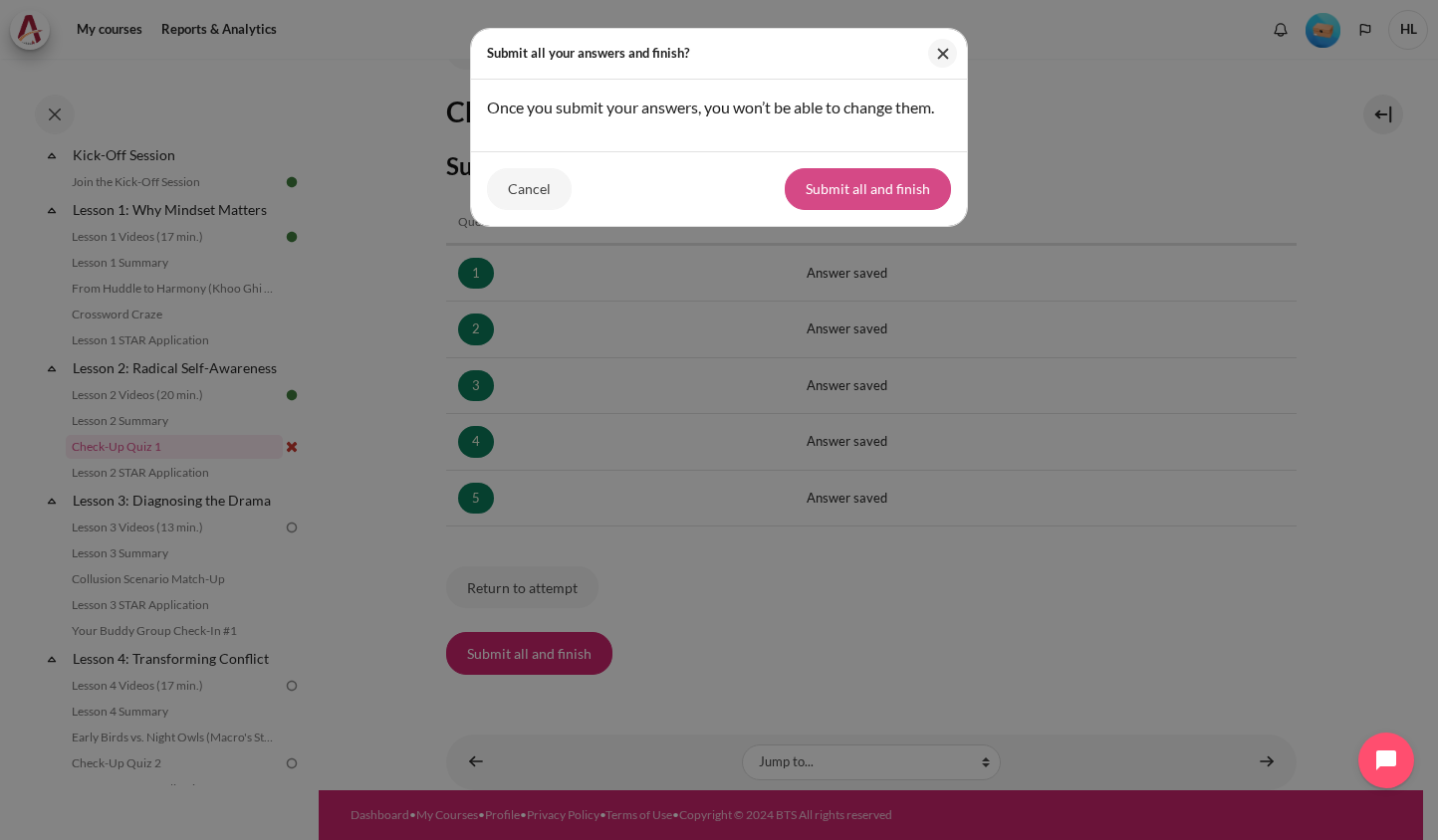 click on "Submit all and finish" at bounding box center (867, 189) 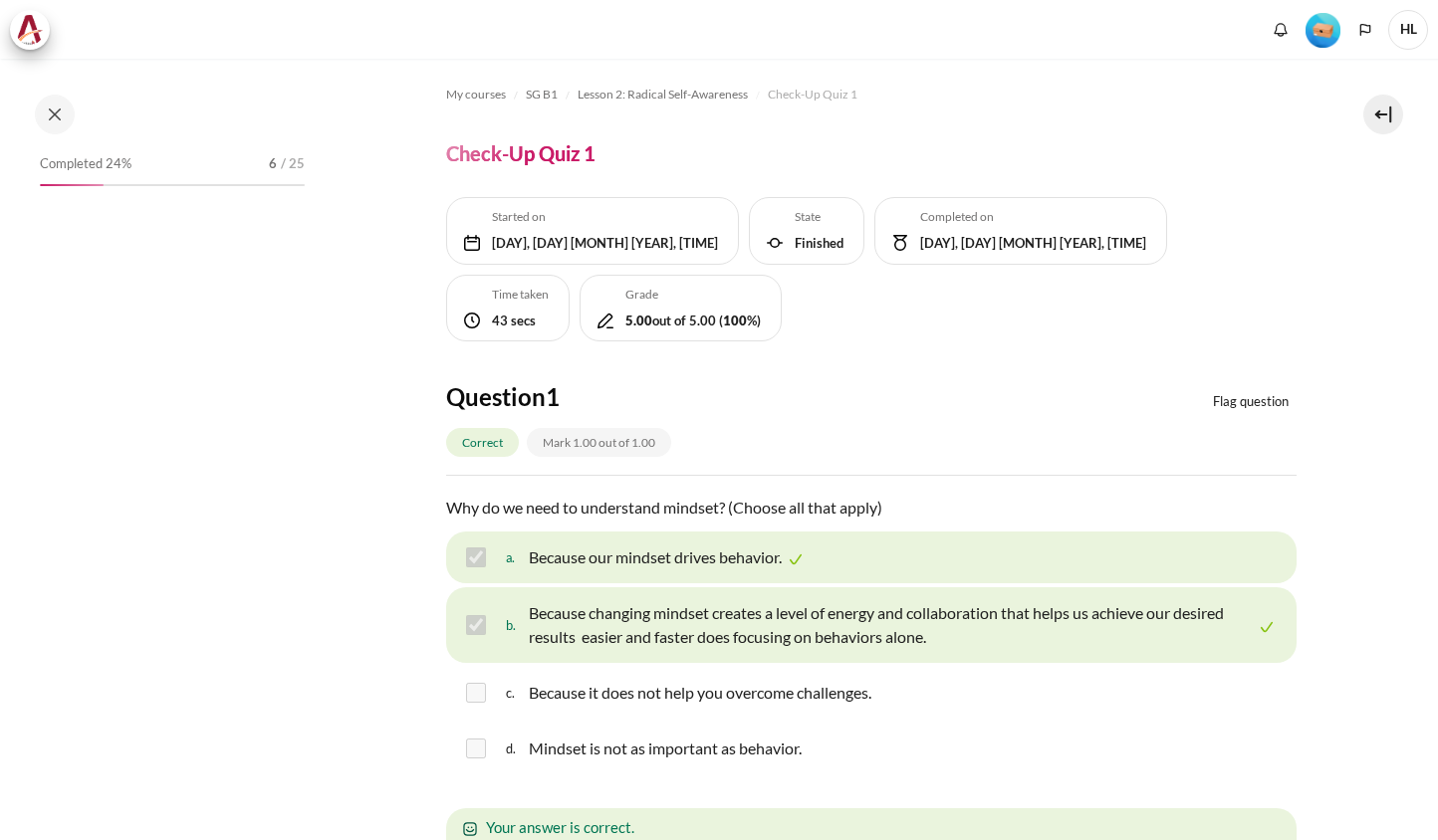 scroll, scrollTop: 0, scrollLeft: 0, axis: both 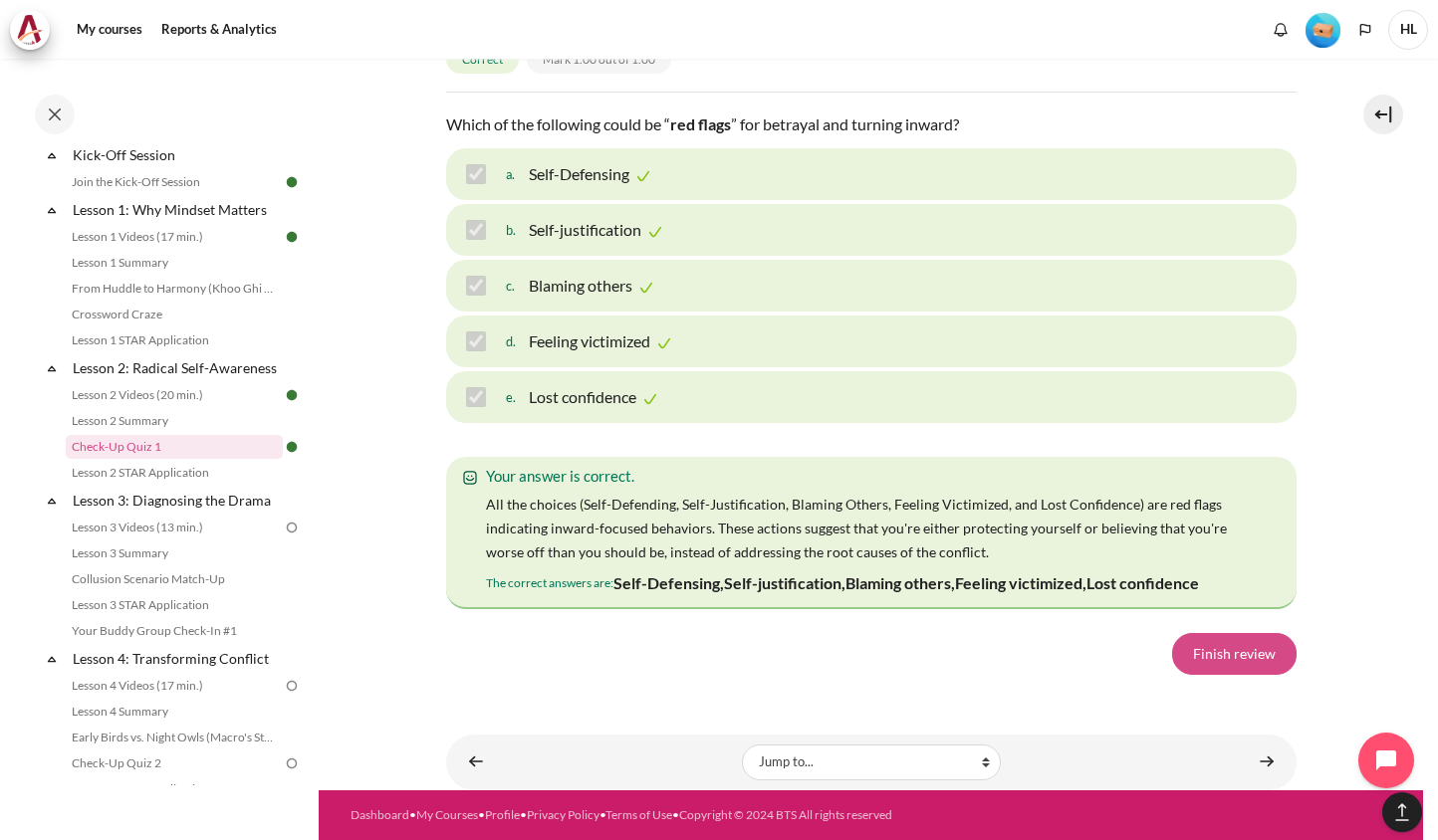 click on "Finish review" at bounding box center (1234, 654) 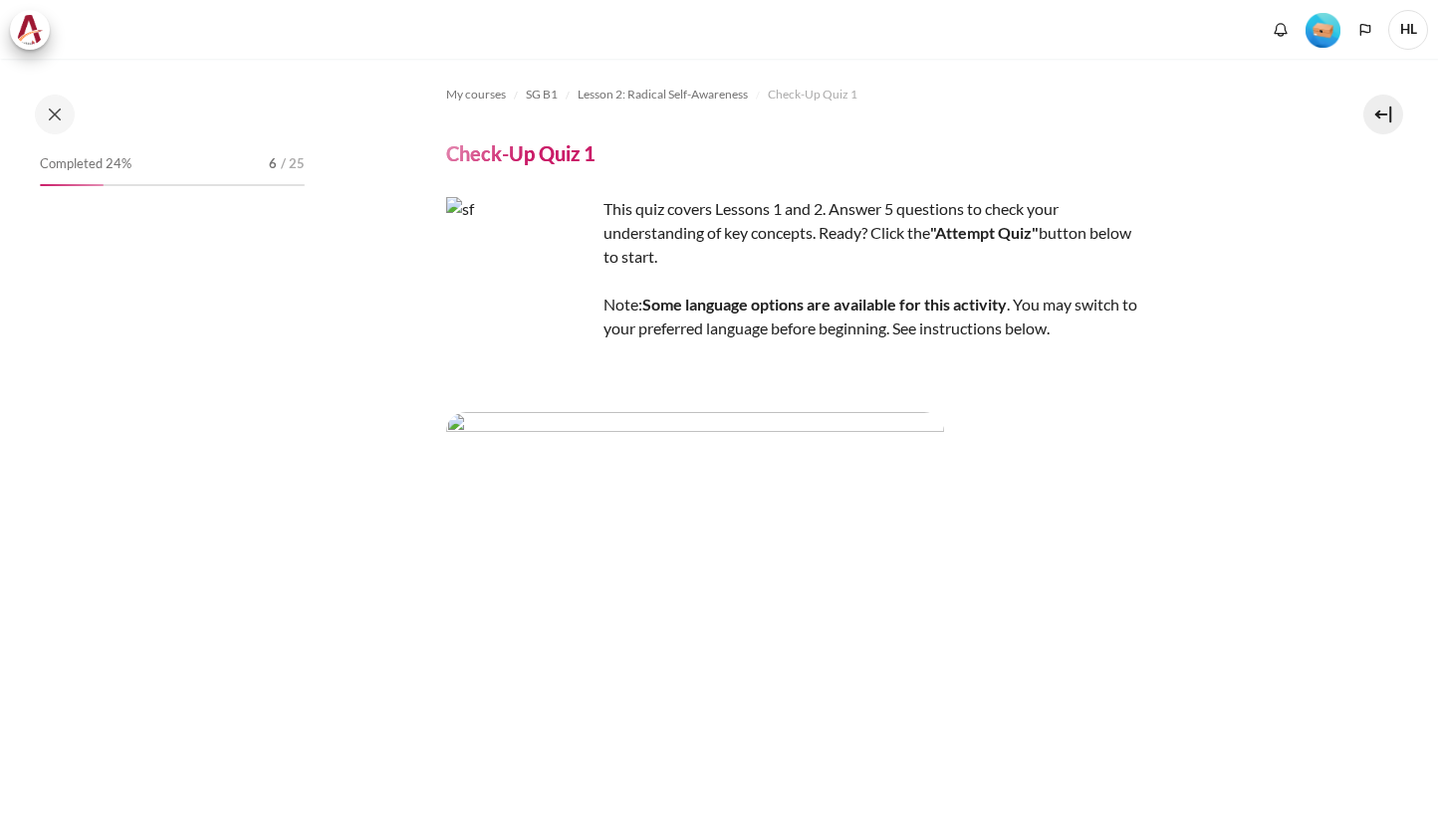 scroll, scrollTop: 0, scrollLeft: 0, axis: both 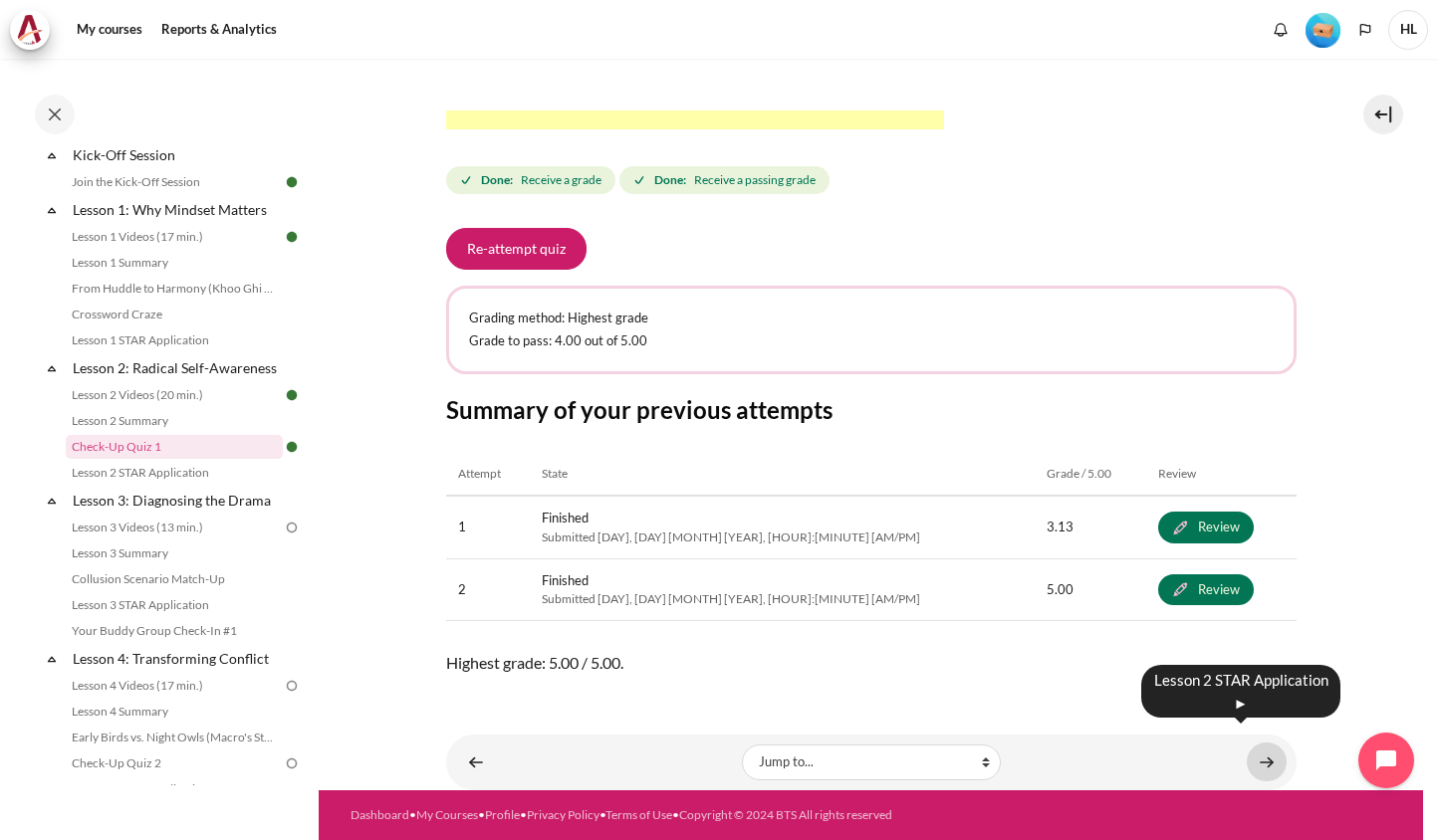 click at bounding box center [1267, 761] 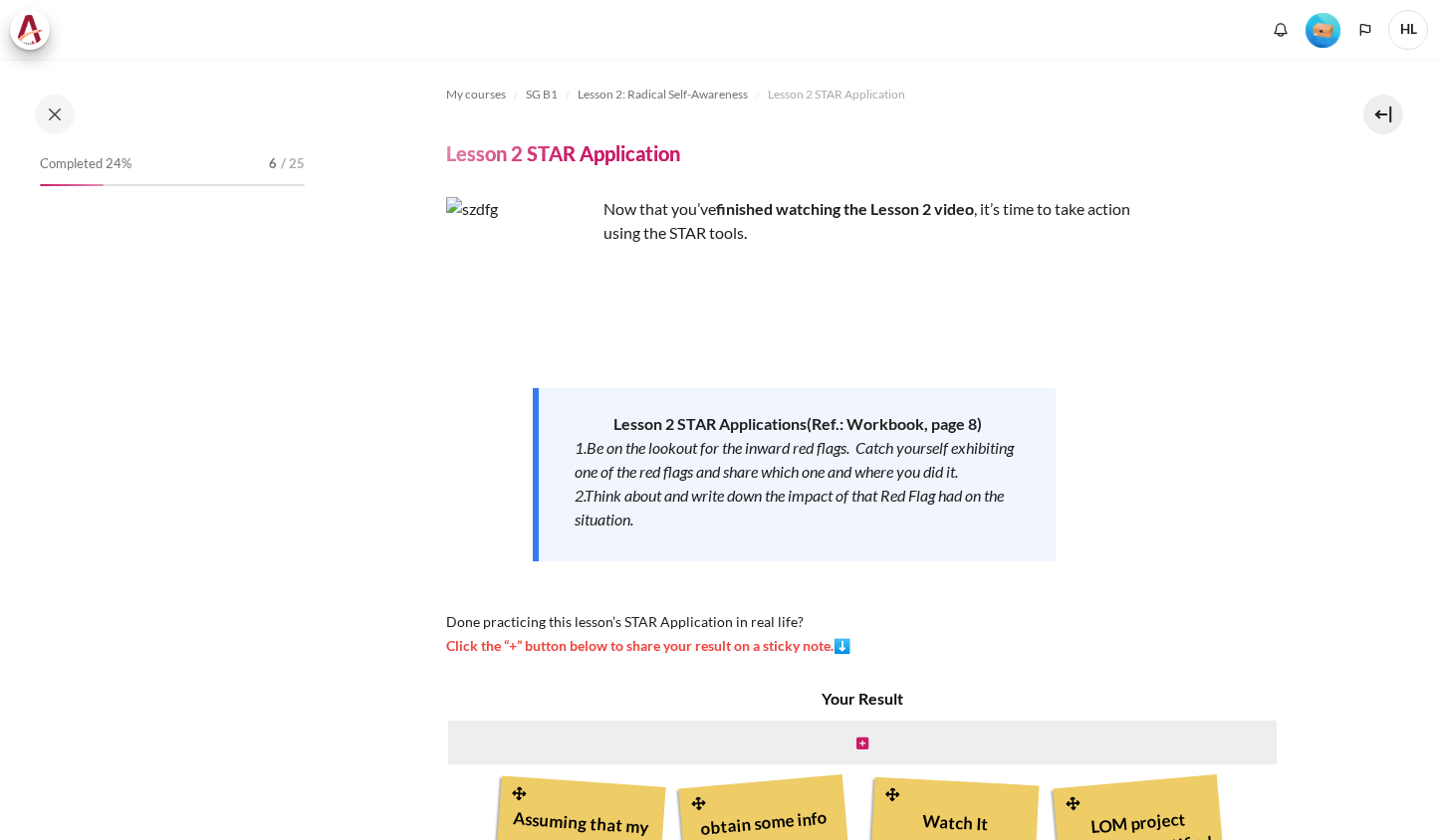 scroll, scrollTop: 0, scrollLeft: 0, axis: both 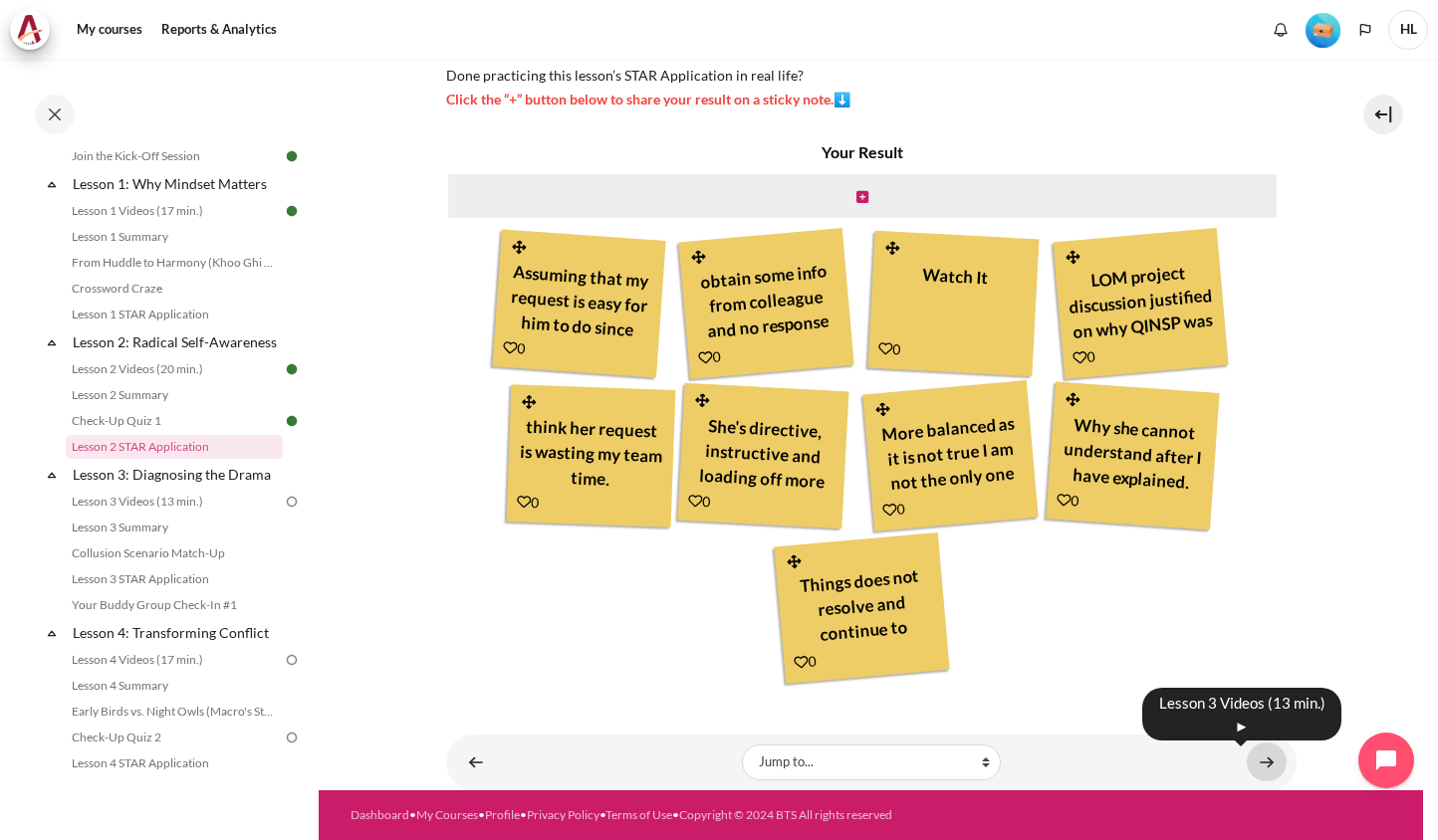 click at bounding box center (1267, 761) 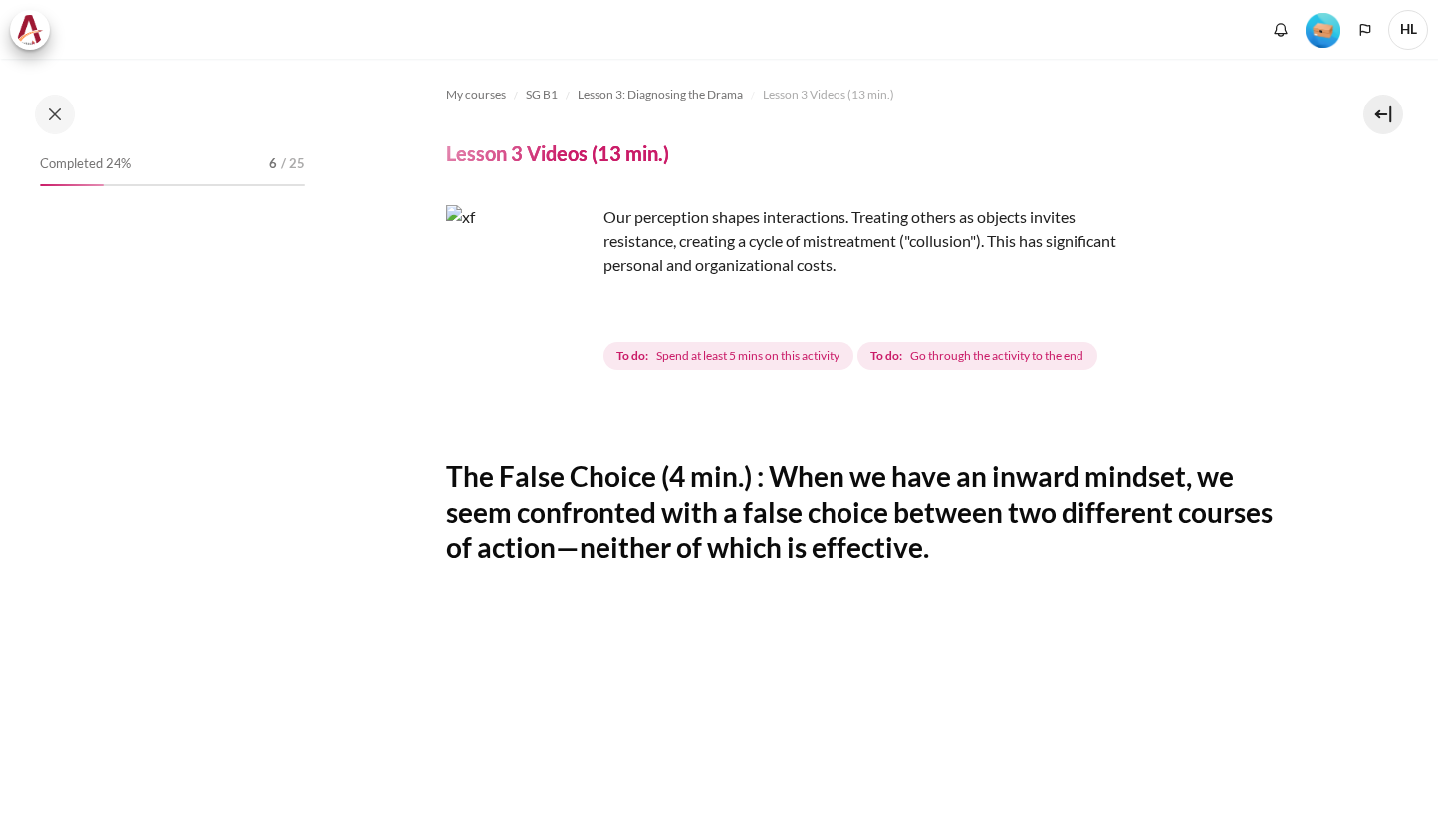 scroll, scrollTop: 0, scrollLeft: 0, axis: both 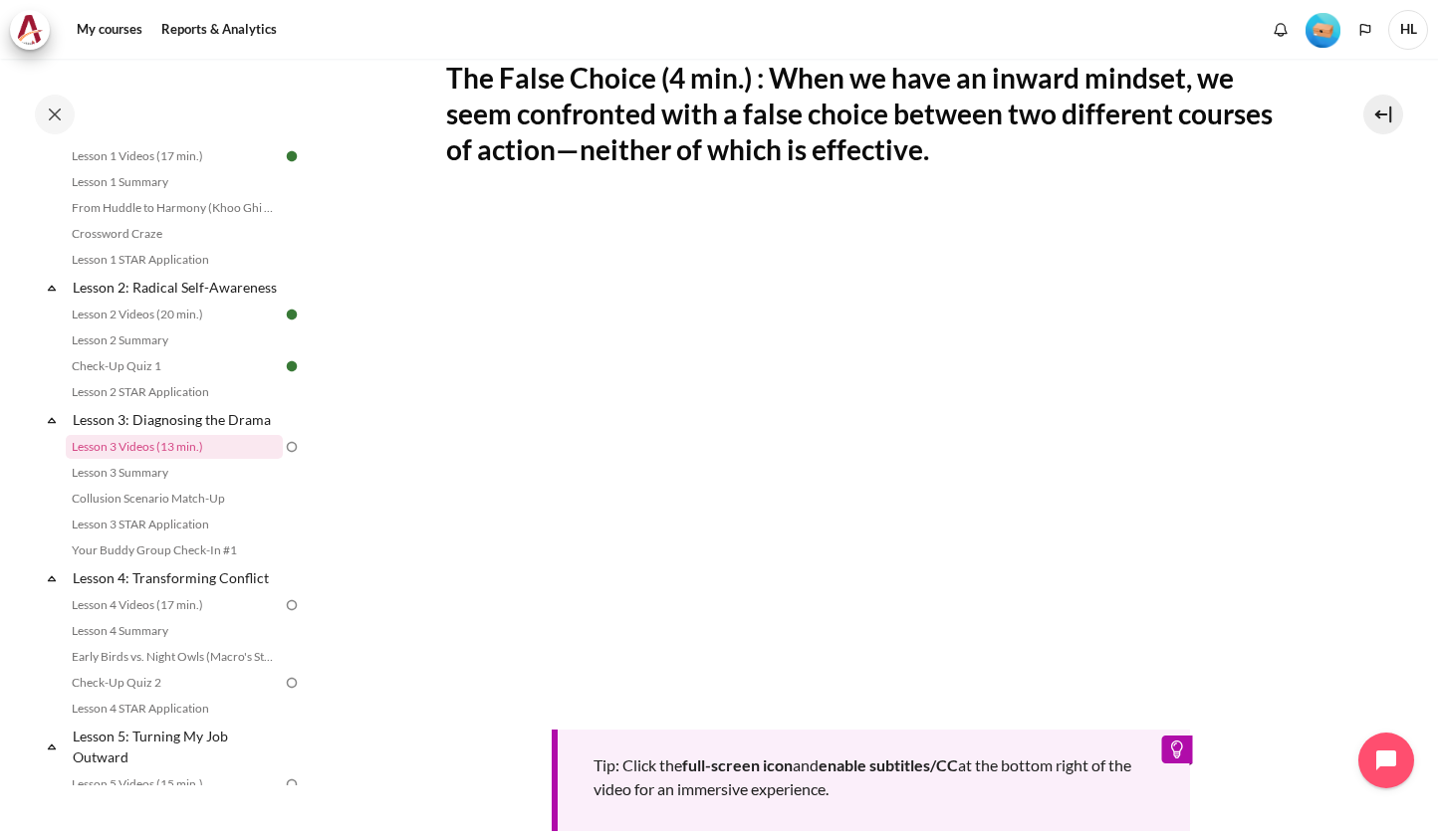 click on "My courses
SG B1
Lesson 3: Diagnosing the Drama
Lesson 3 Videos (13 min.)
Lesson 3 Videos (13 min.)
Completion requirements" at bounding box center (870, 376) 